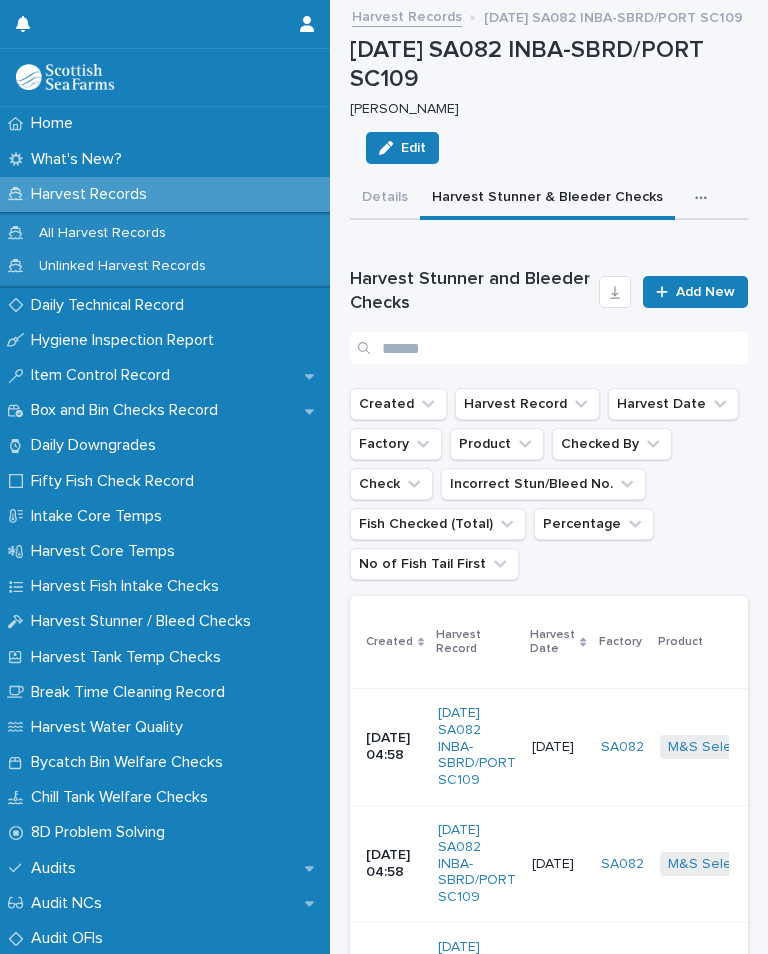 scroll, scrollTop: 0, scrollLeft: 0, axis: both 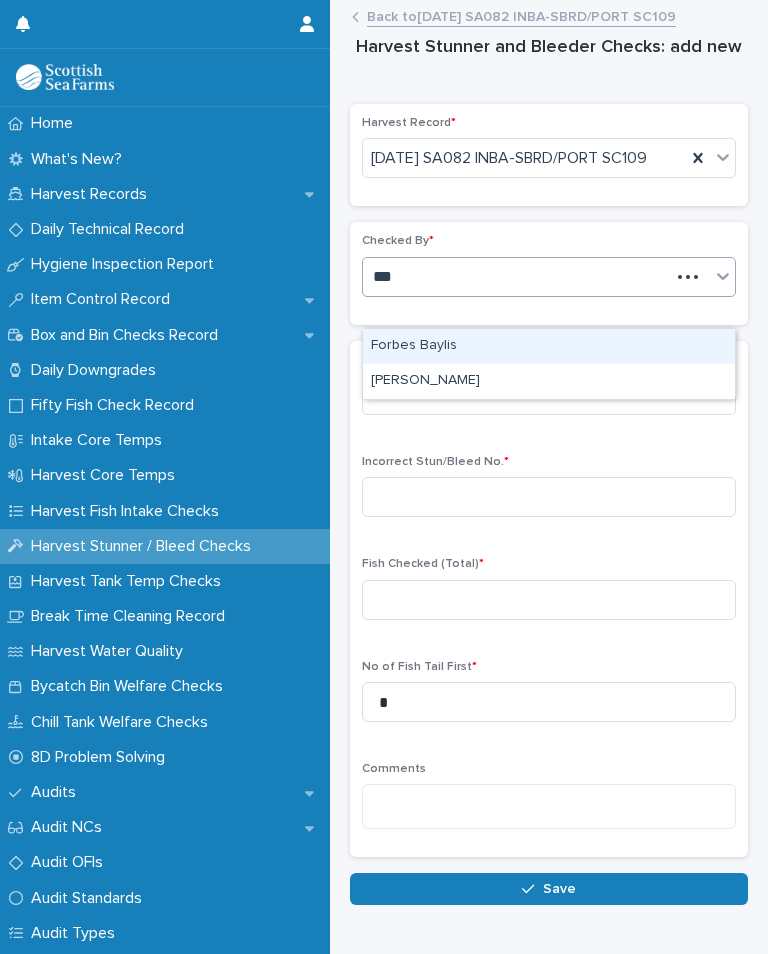type on "***" 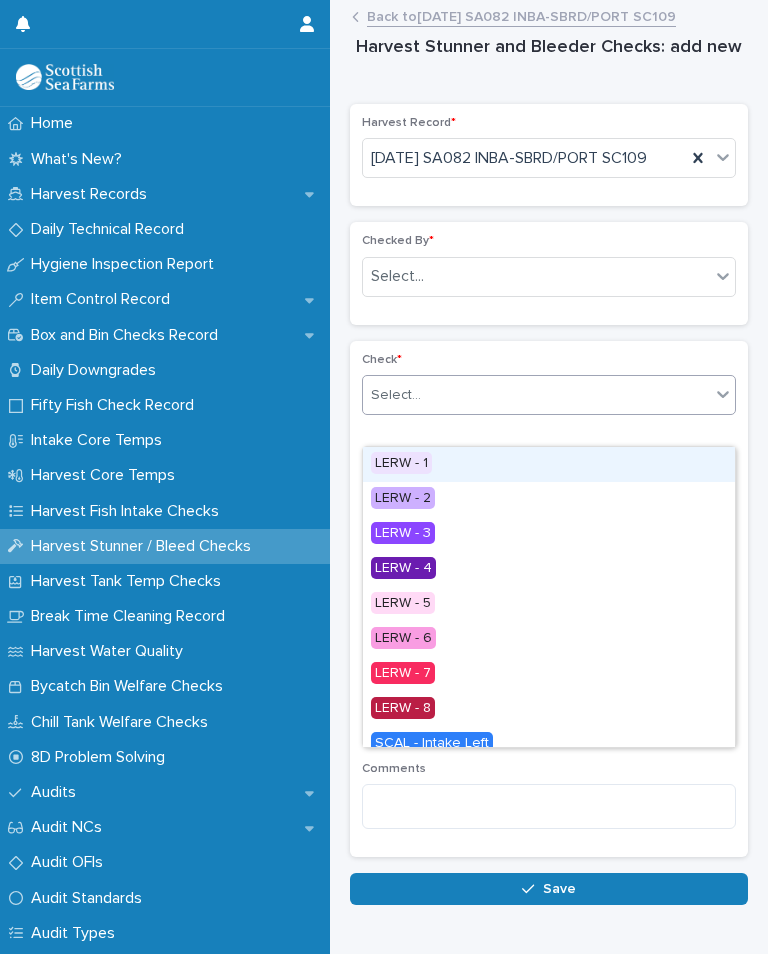 click on "LERW - 1" at bounding box center [549, 464] 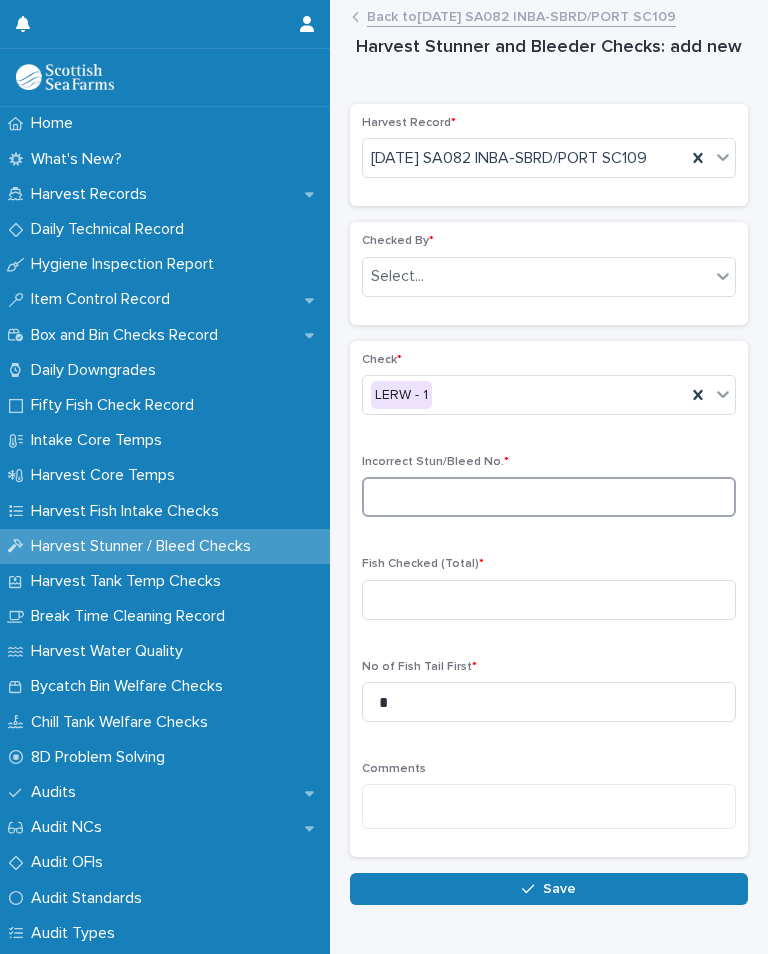 click at bounding box center (549, 497) 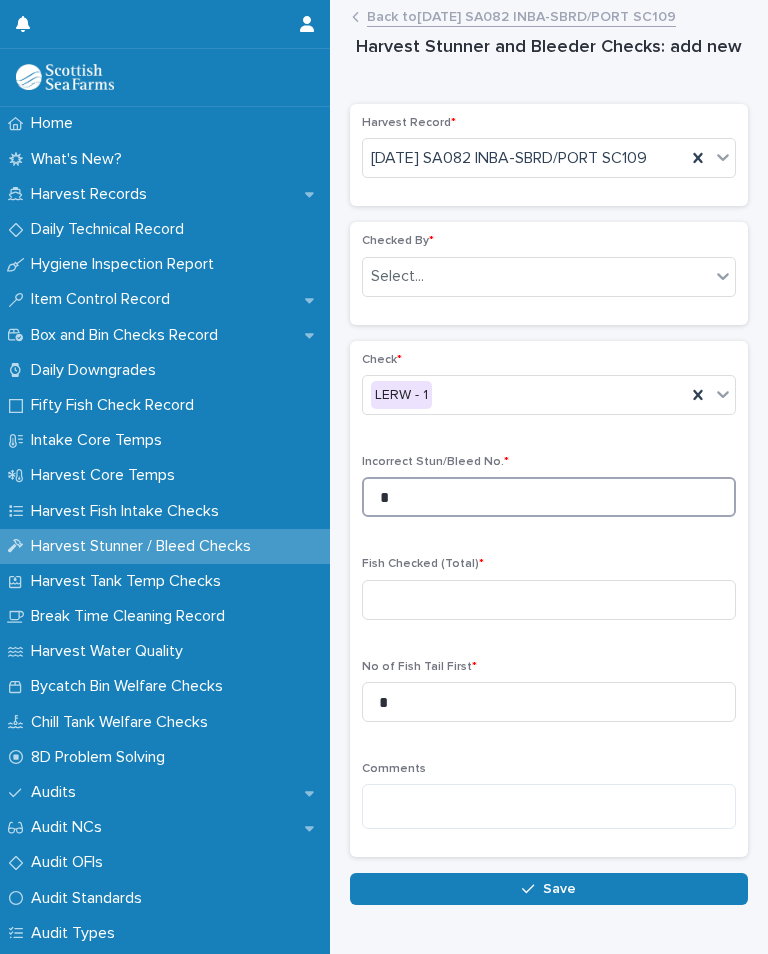 type on "*" 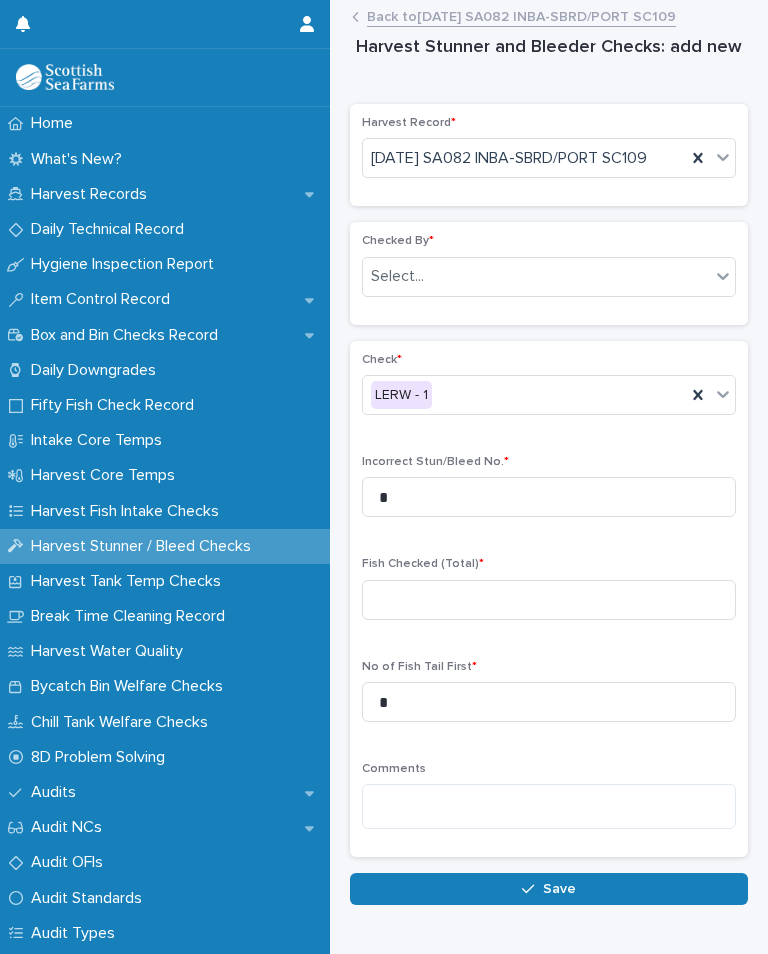 click on "Fish Checked (Total) *" at bounding box center [549, 564] 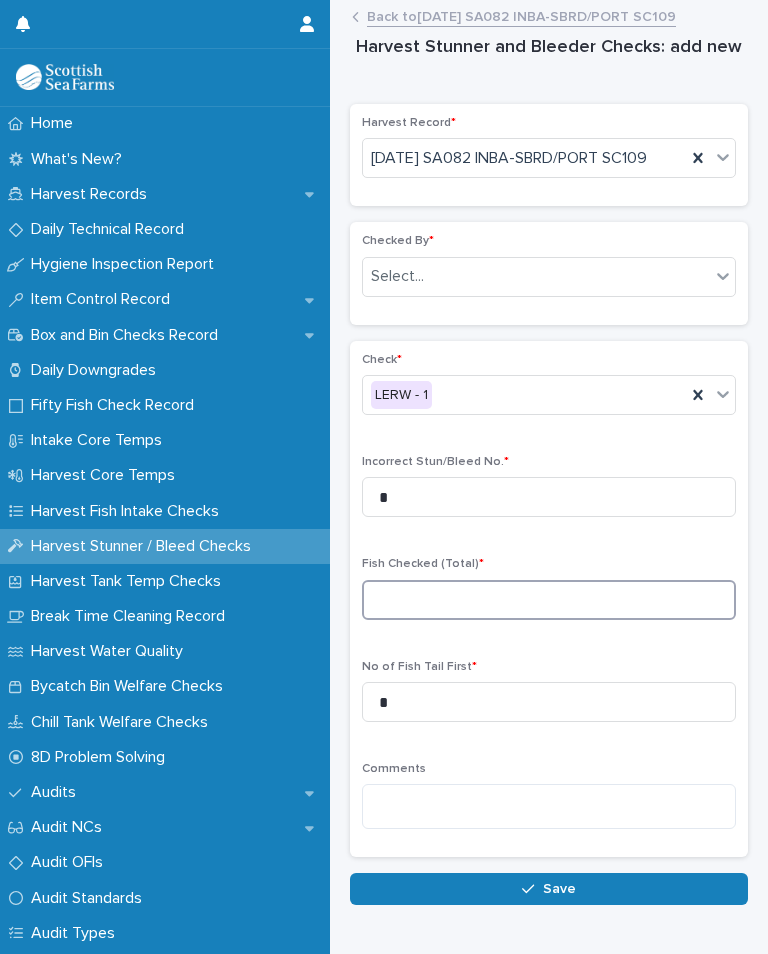 click at bounding box center [549, 600] 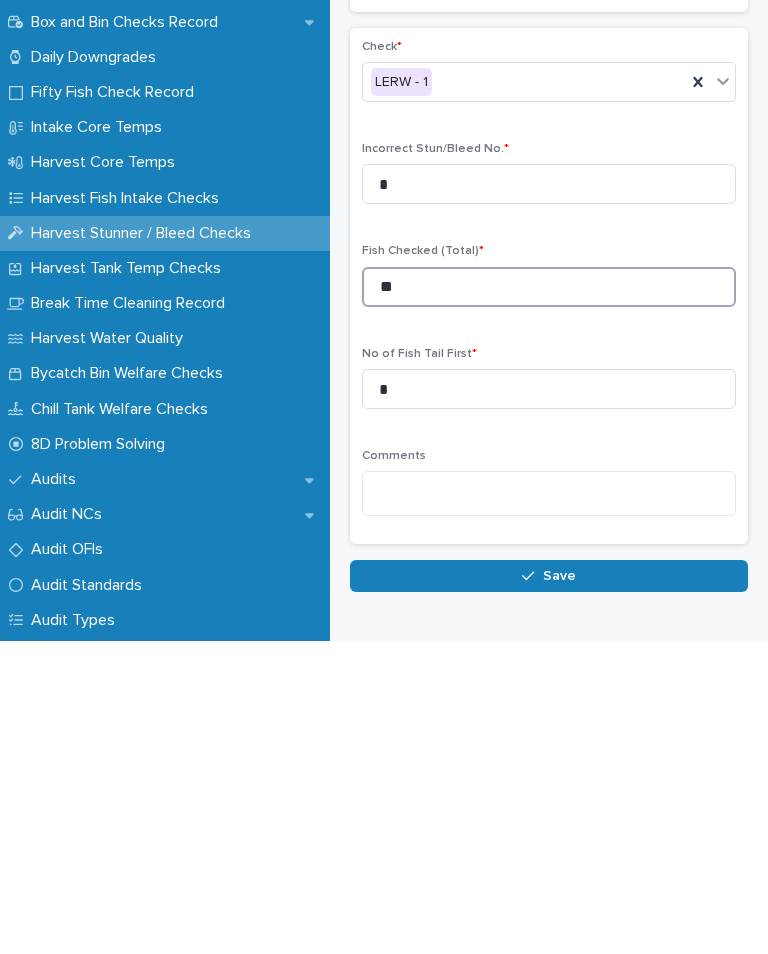 type on "**" 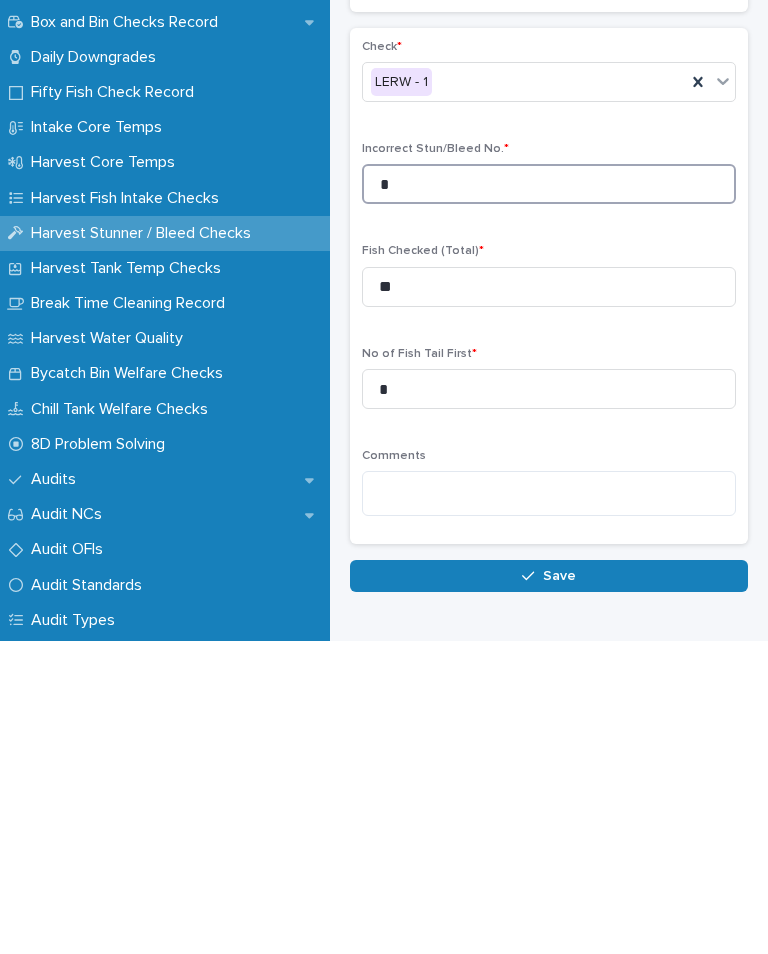 click on "*" at bounding box center (549, 497) 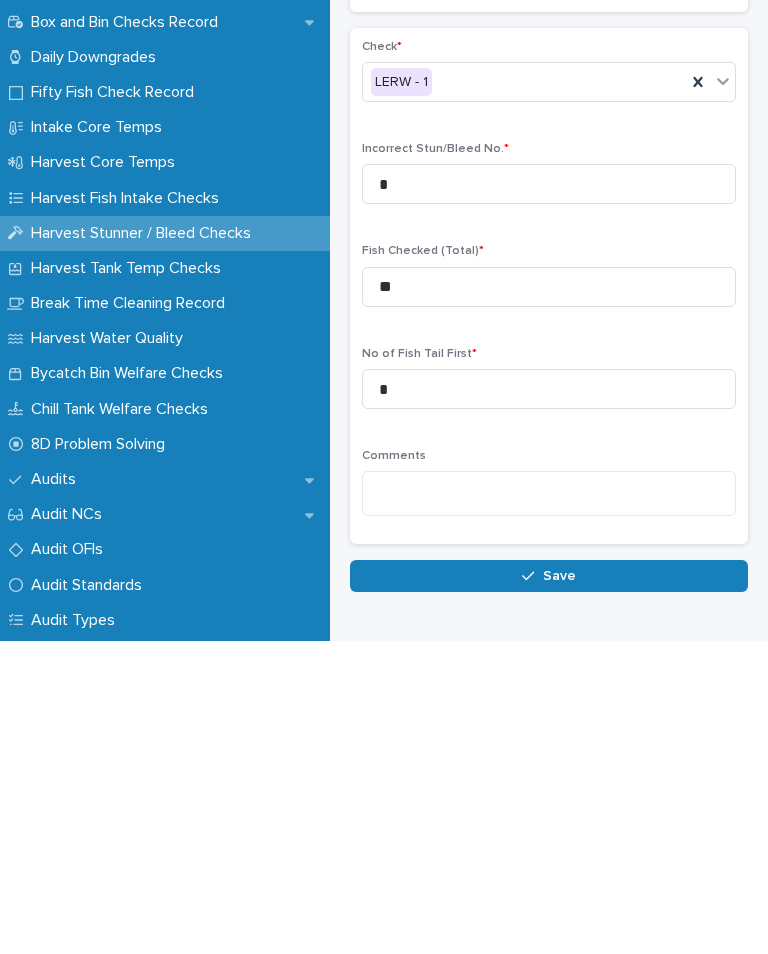 click on "Save" at bounding box center [549, 889] 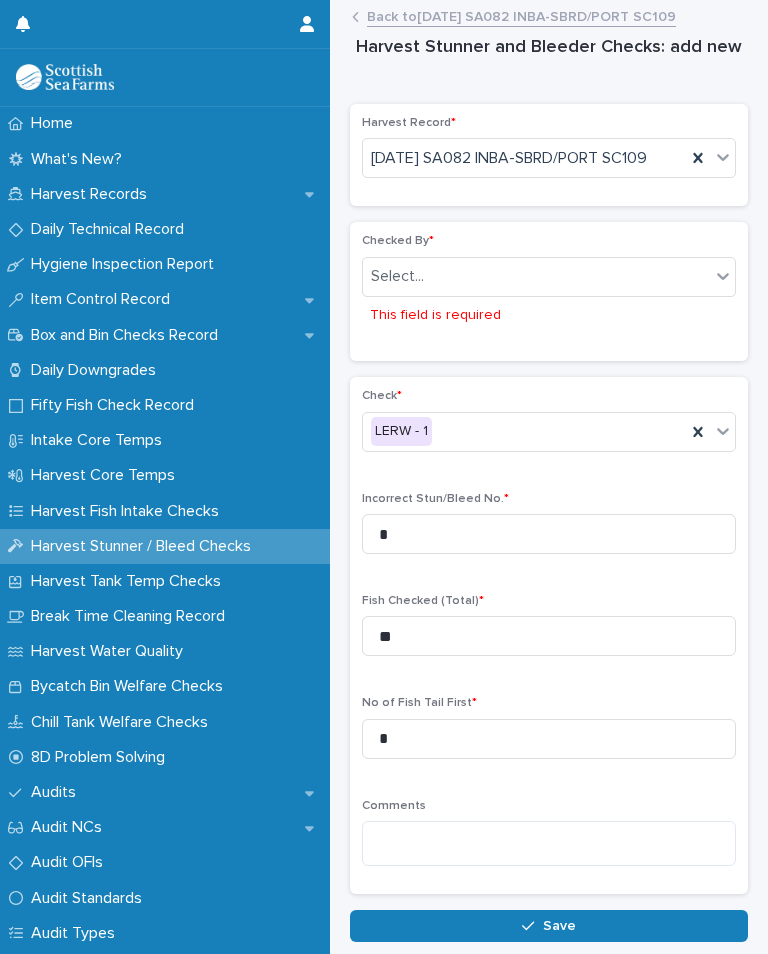 scroll, scrollTop: 86, scrollLeft: 0, axis: vertical 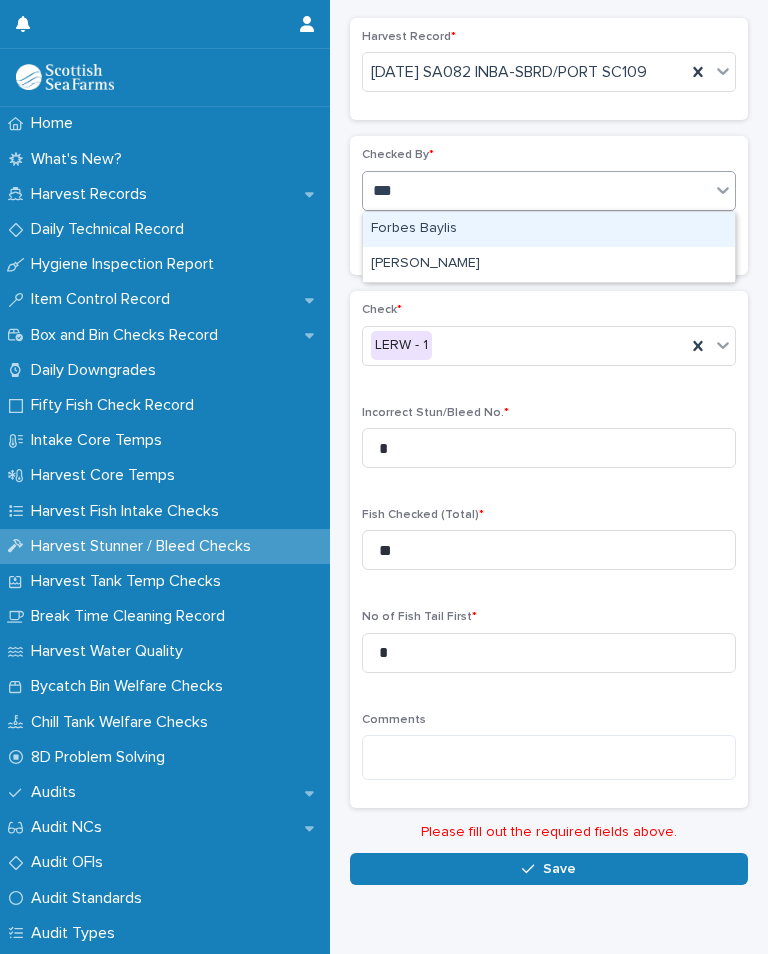 click on "[PERSON_NAME]" at bounding box center [549, 264] 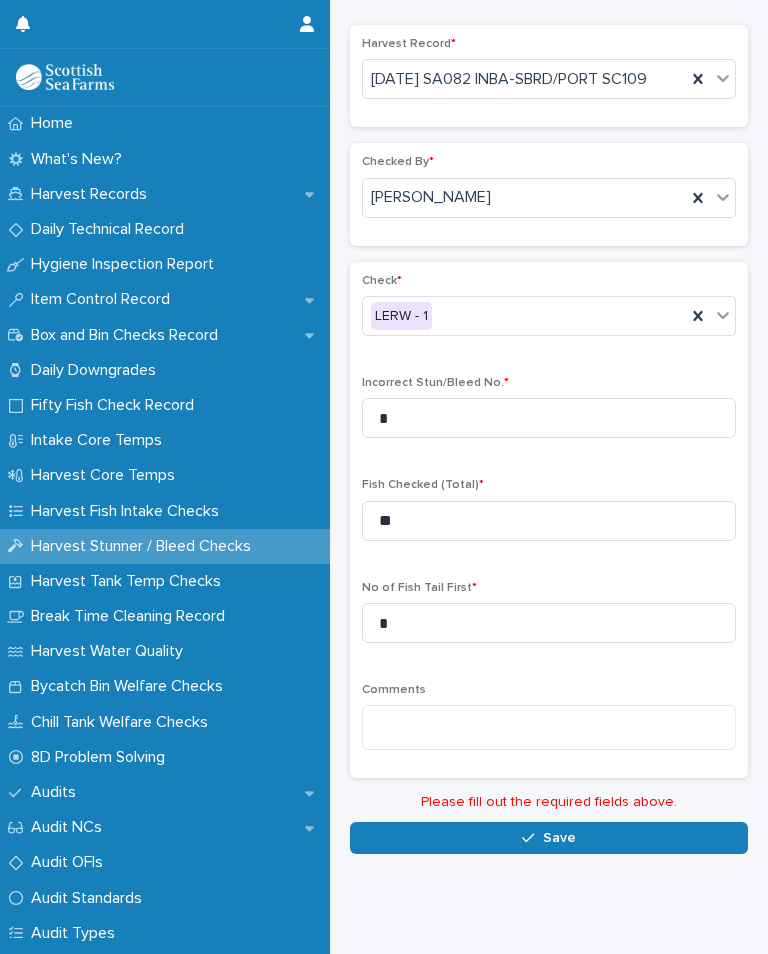 scroll, scrollTop: 50, scrollLeft: 0, axis: vertical 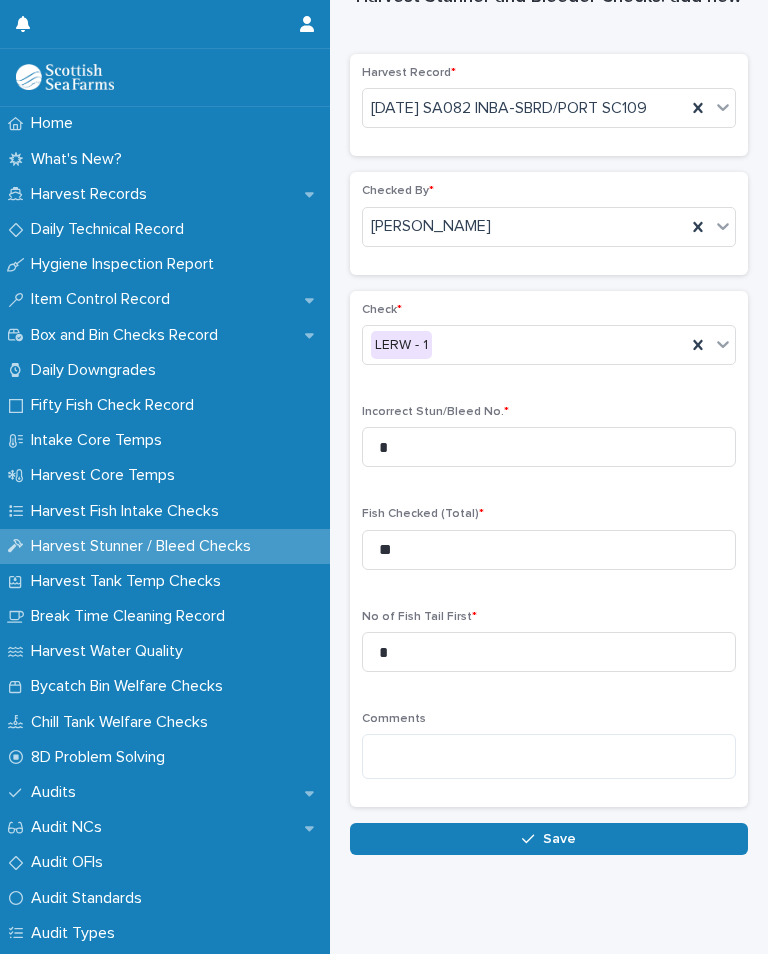 click on "Save" at bounding box center [549, 839] 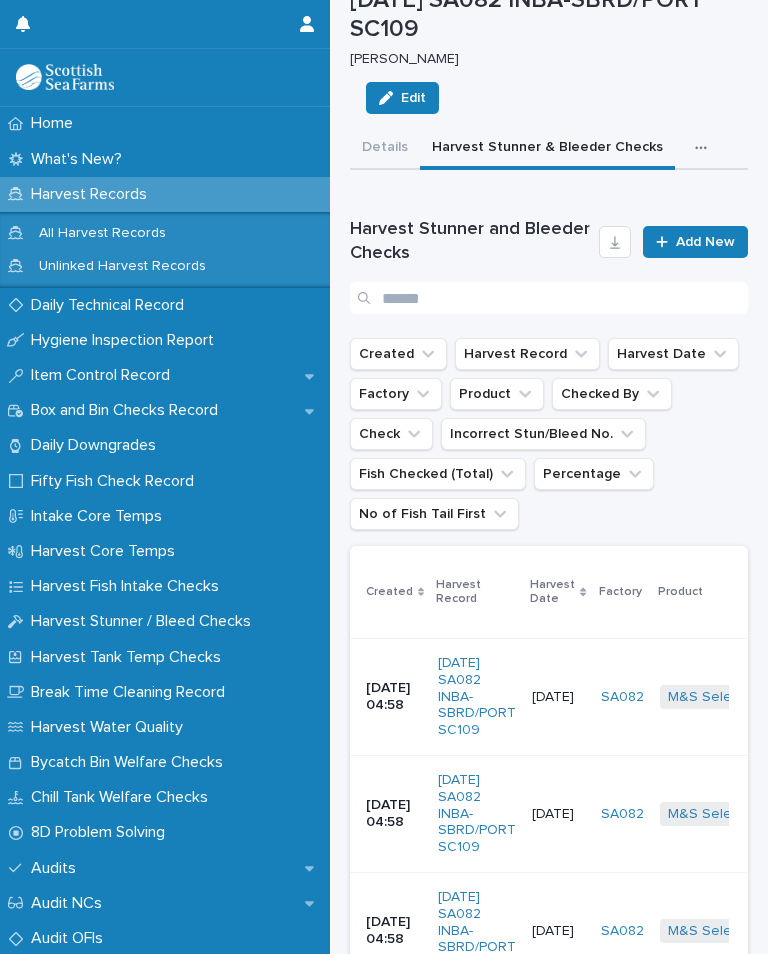 scroll, scrollTop: 0, scrollLeft: 0, axis: both 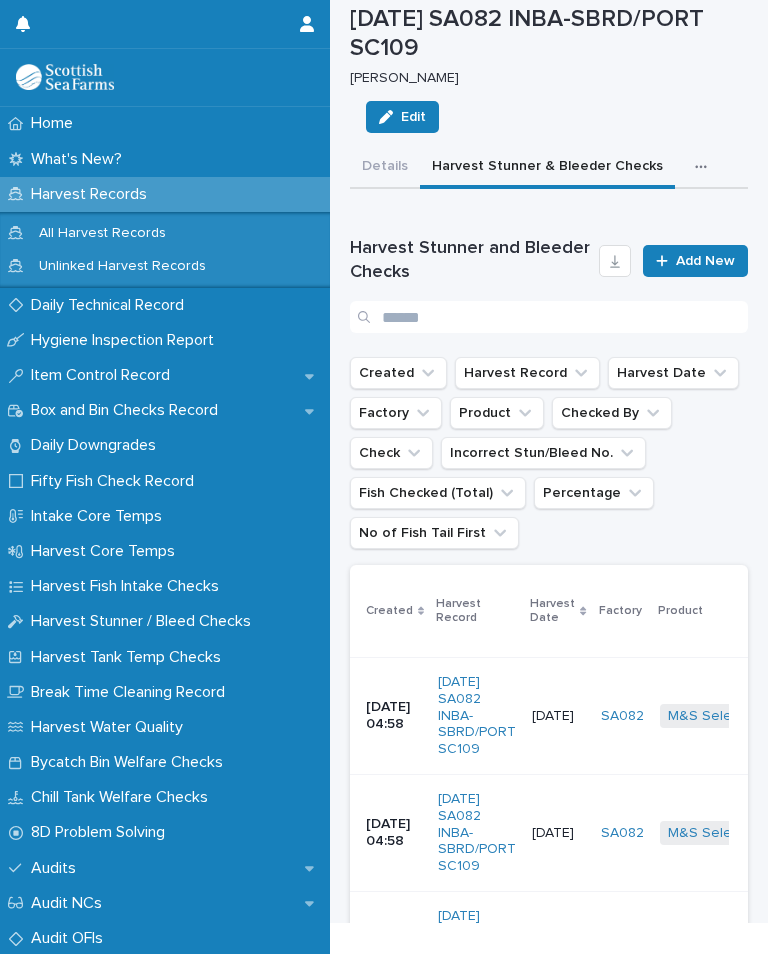 click on "Add New" at bounding box center [705, 261] 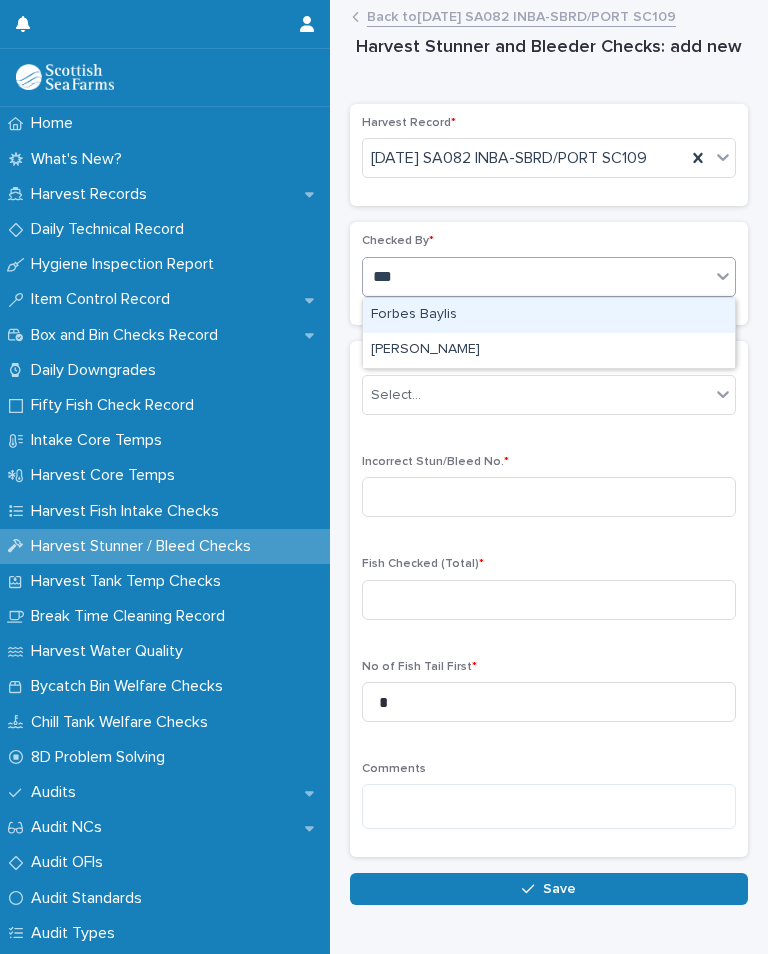 click on "[PERSON_NAME]" at bounding box center (549, 350) 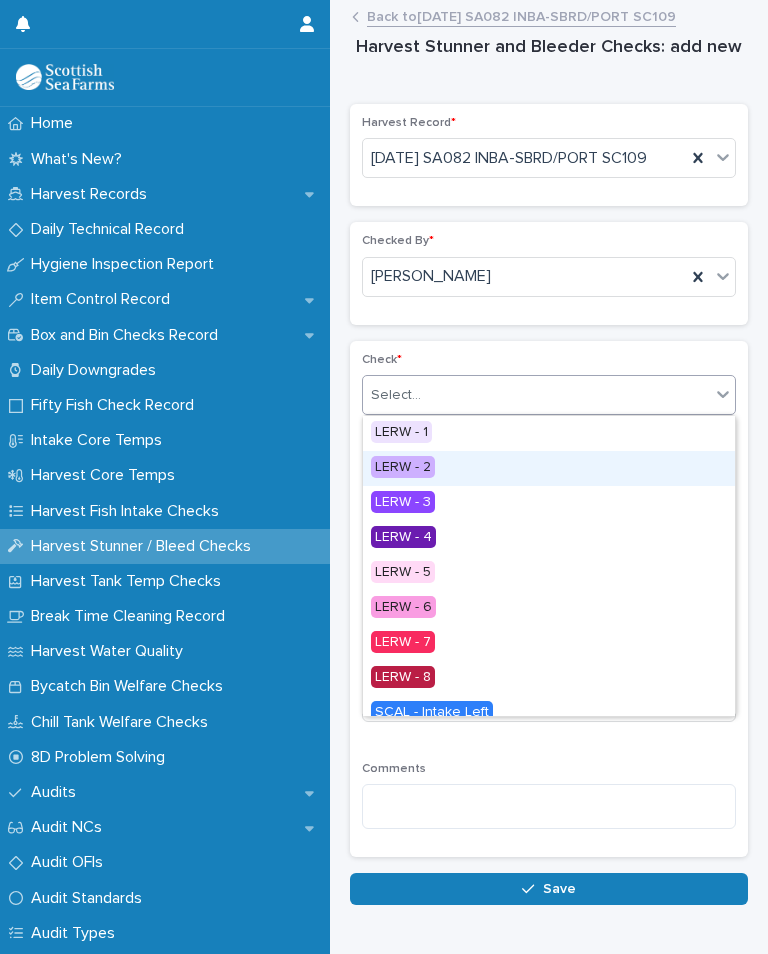 click on "LERW - 2" at bounding box center (549, 468) 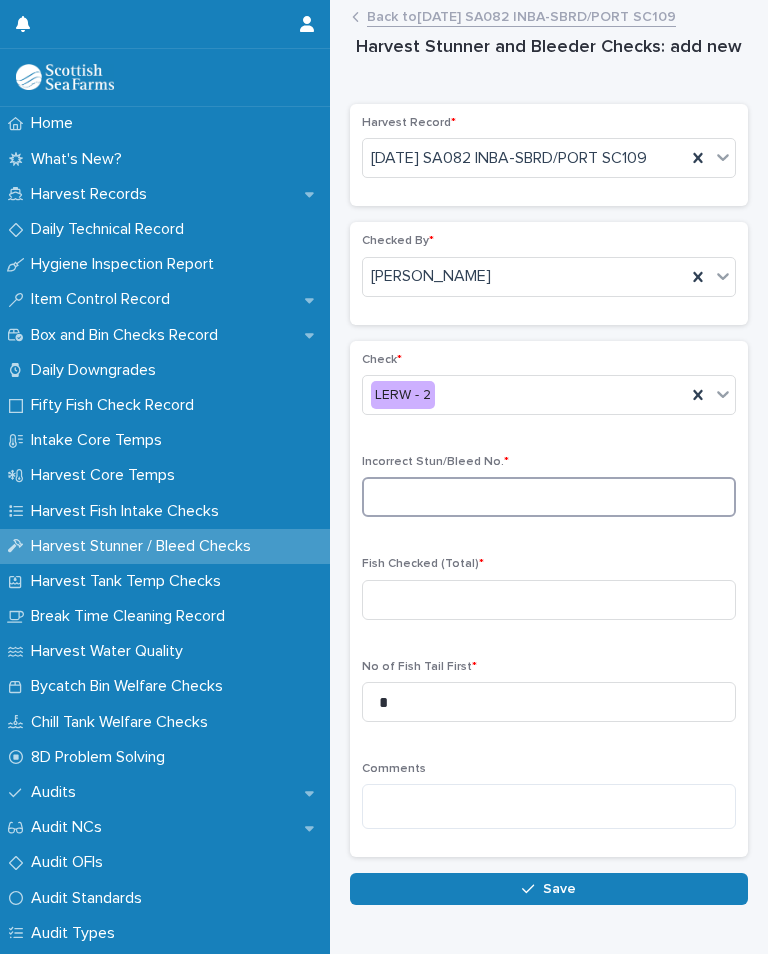 click at bounding box center [549, 497] 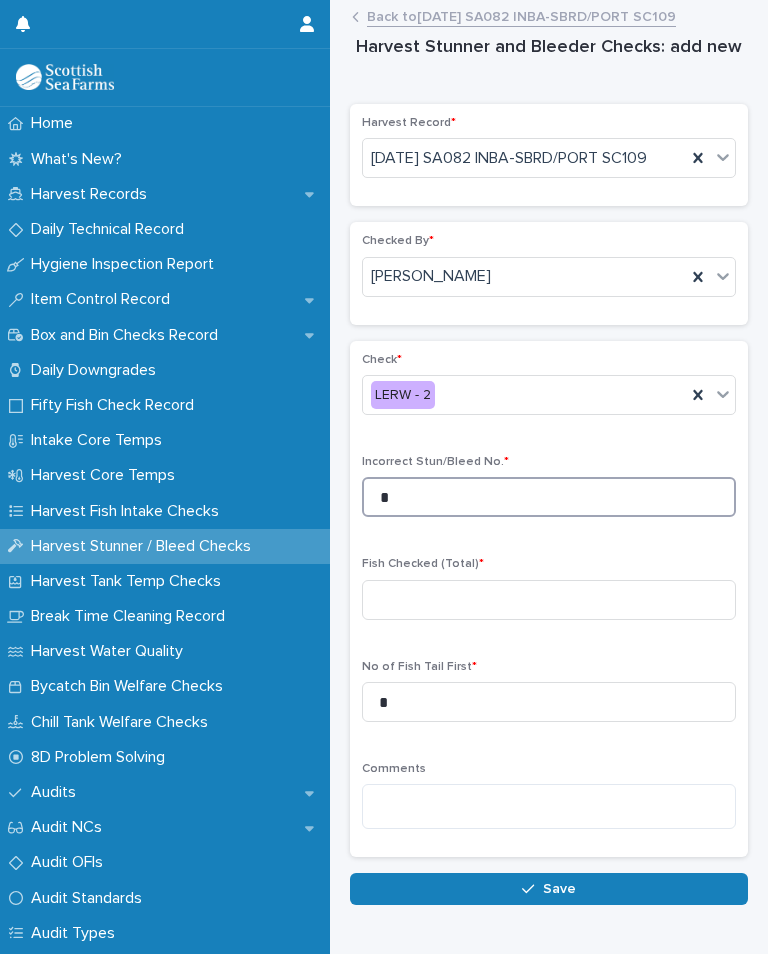 type on "*" 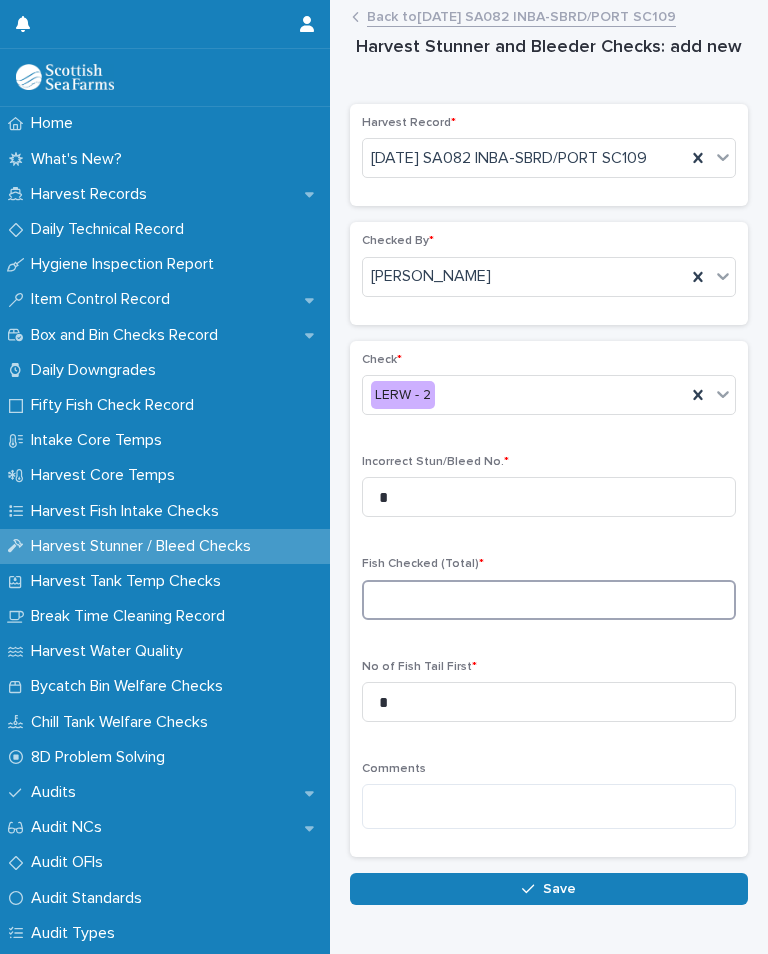 click at bounding box center (549, 600) 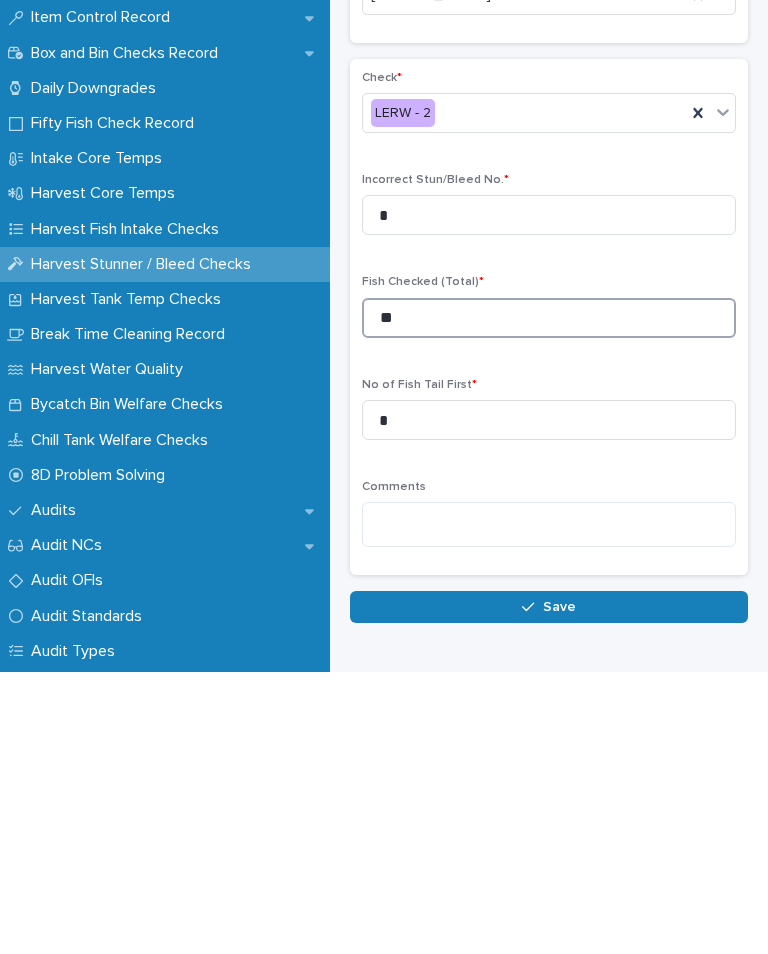 type on "**" 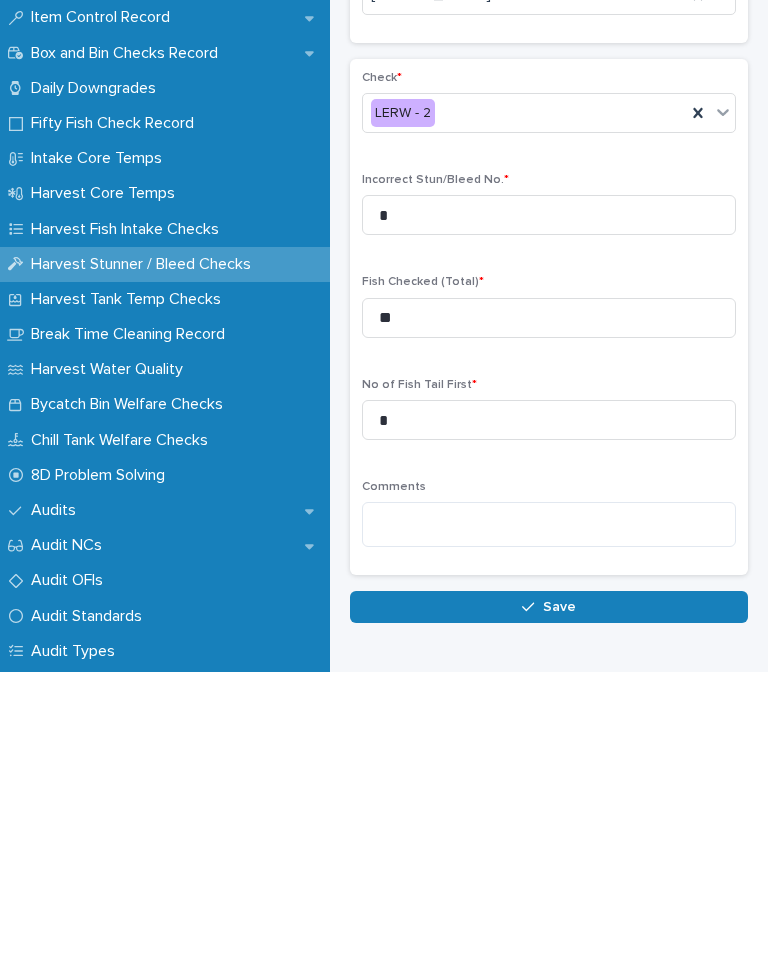 click on "Save" at bounding box center [559, 889] 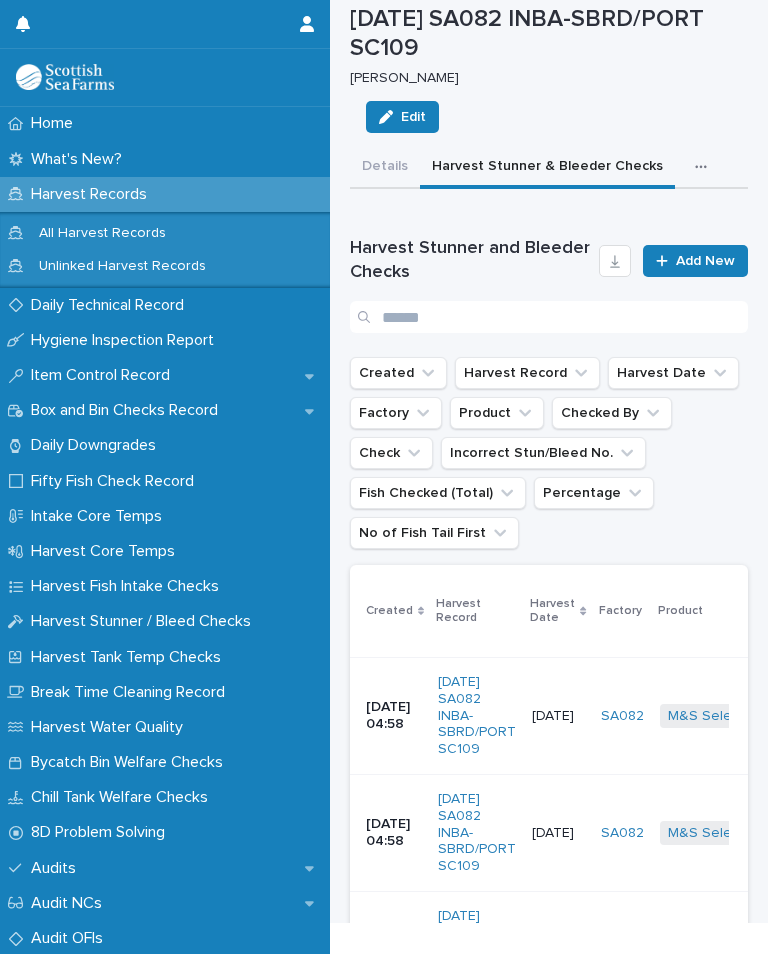 click on "Add New" at bounding box center (705, 261) 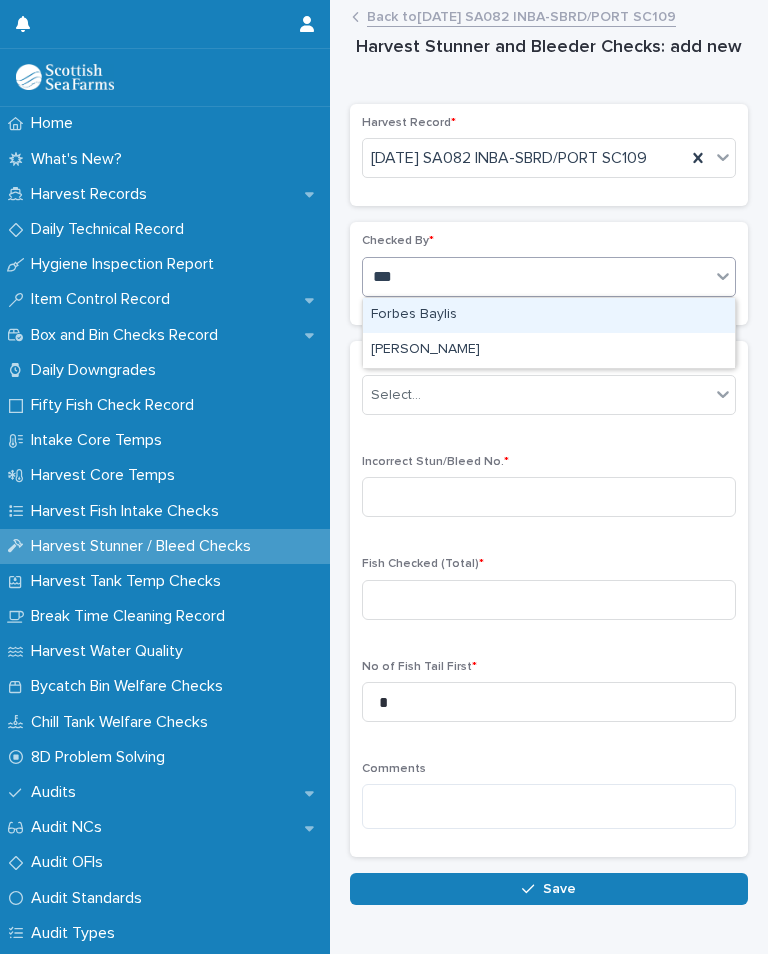 click on "[PERSON_NAME]" at bounding box center (549, 350) 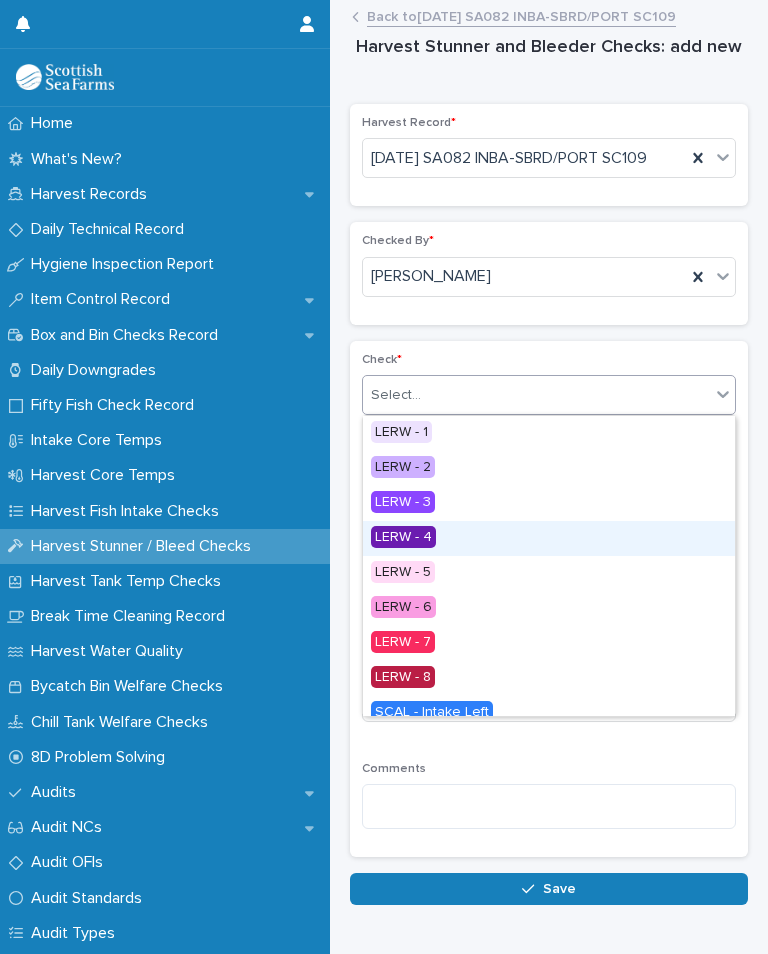click on "LERW - 4" at bounding box center (549, 538) 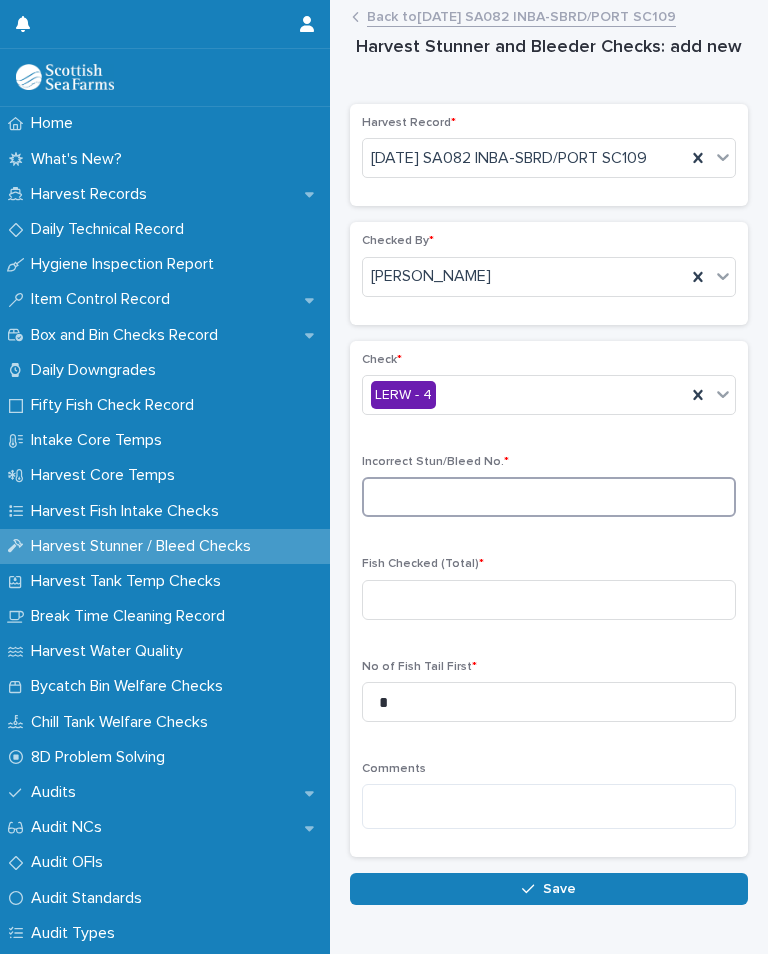 click at bounding box center [549, 497] 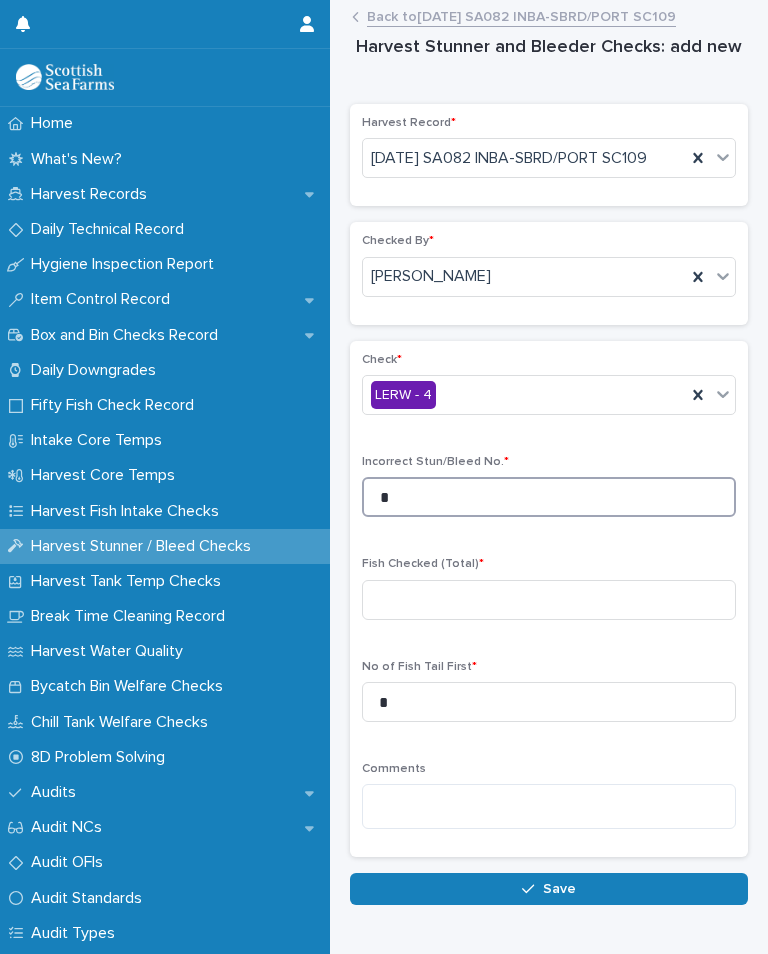 type on "*" 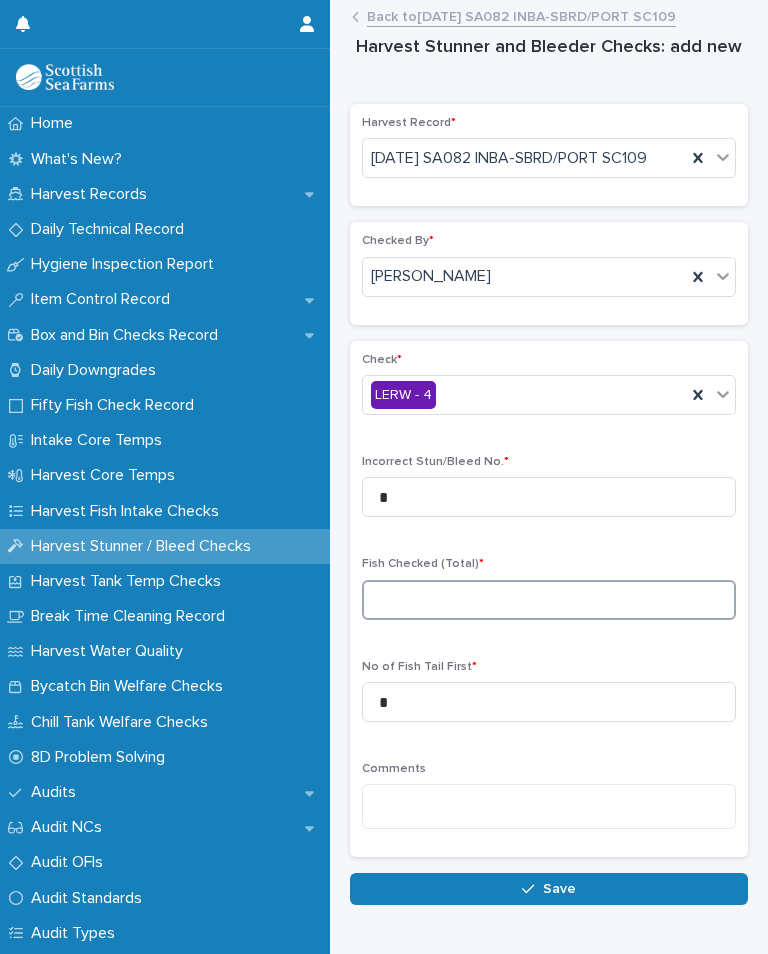 click at bounding box center [549, 600] 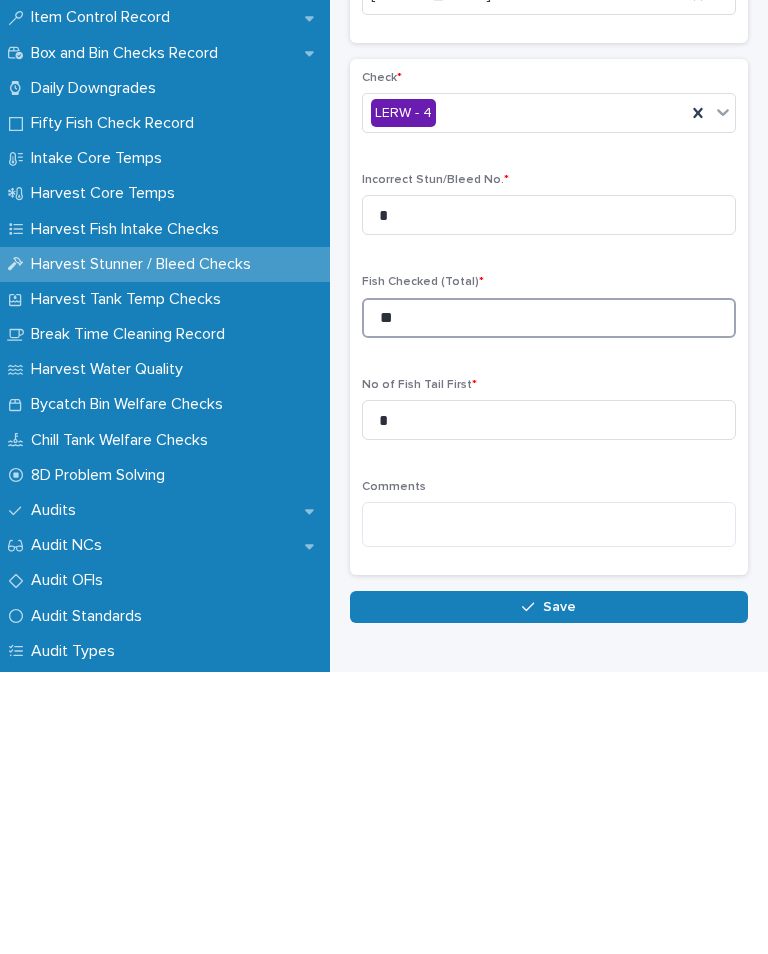 type on "**" 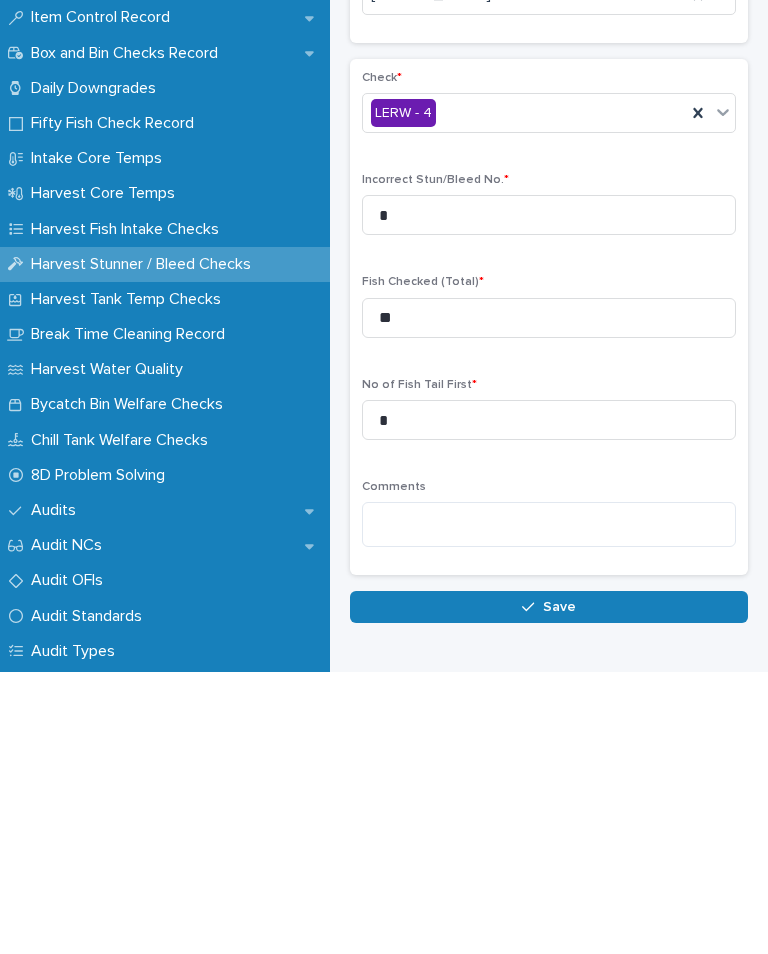 click on "Save" at bounding box center (549, 889) 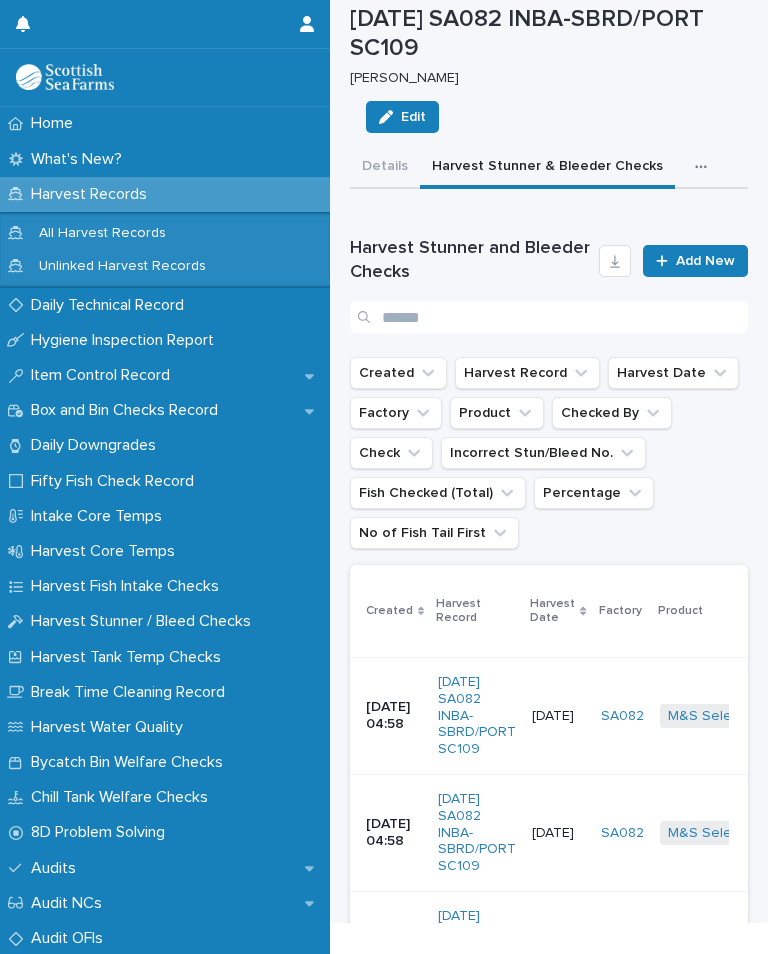 click on "Add New" at bounding box center [705, 261] 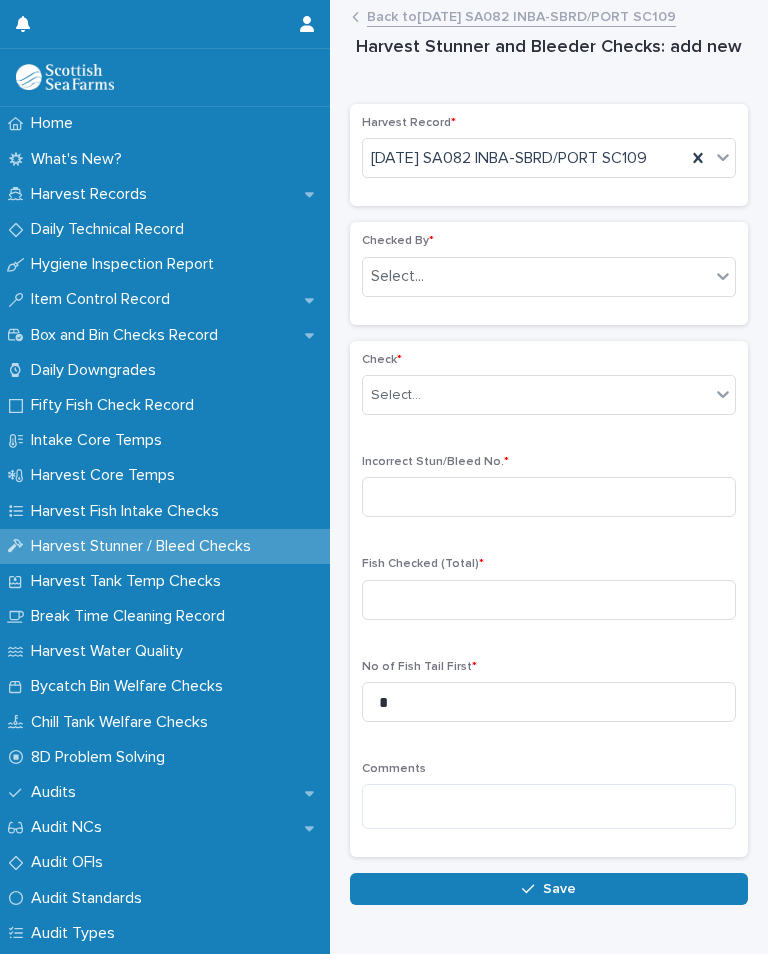 scroll, scrollTop: -1, scrollLeft: 0, axis: vertical 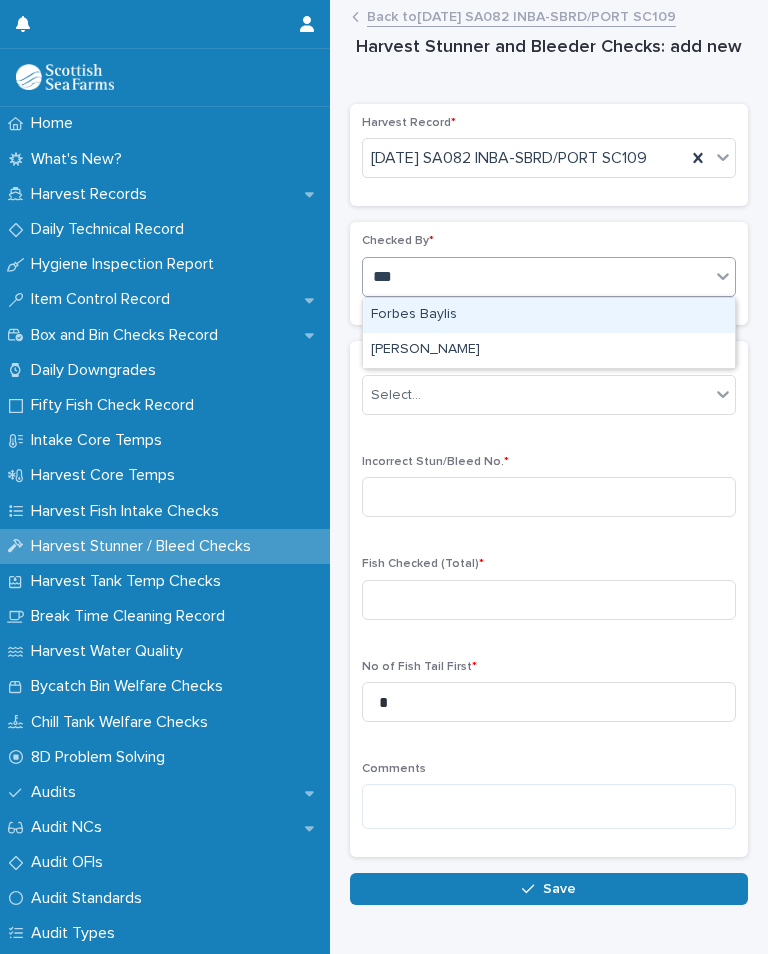 click on "[PERSON_NAME]" at bounding box center (549, 350) 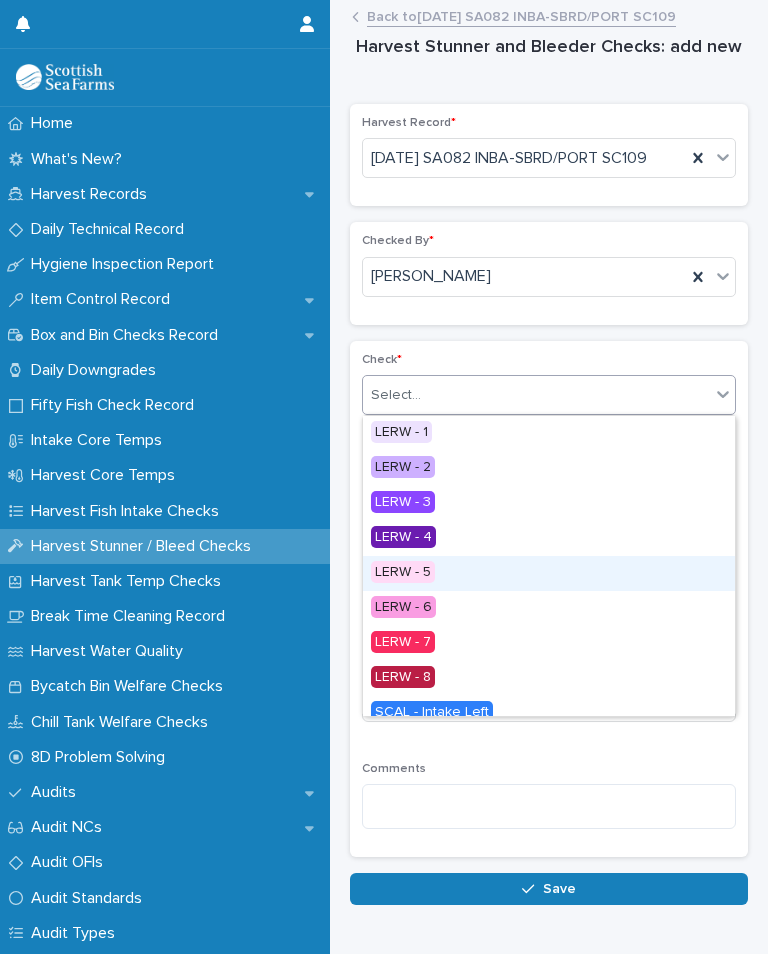 click on "LERW - 5" at bounding box center (549, 573) 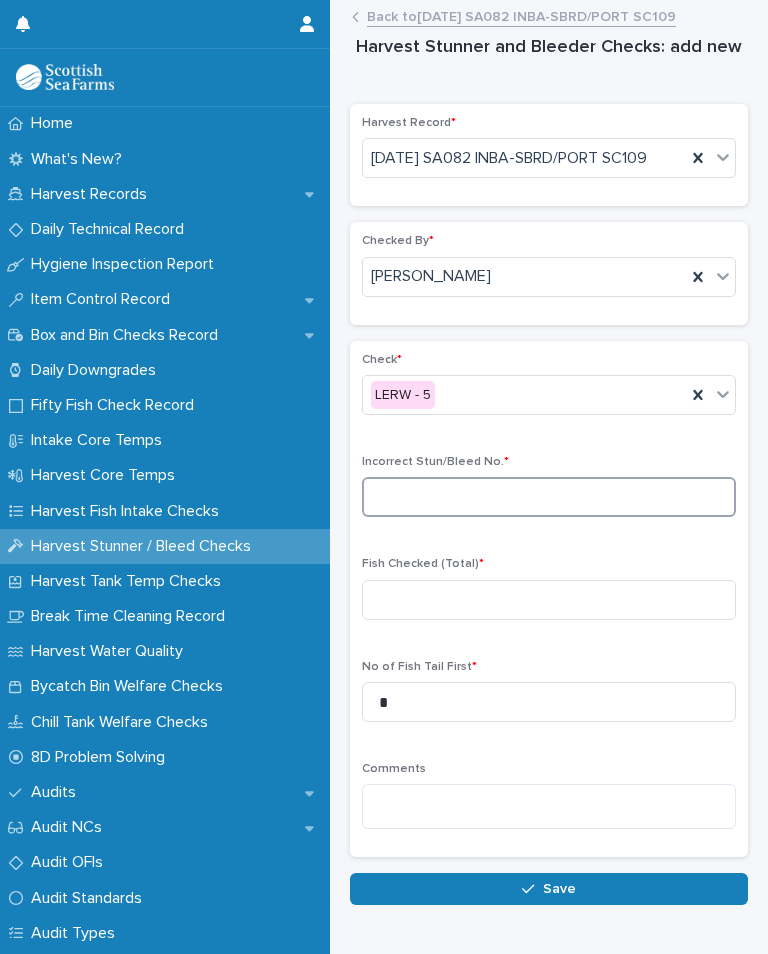 click at bounding box center [549, 497] 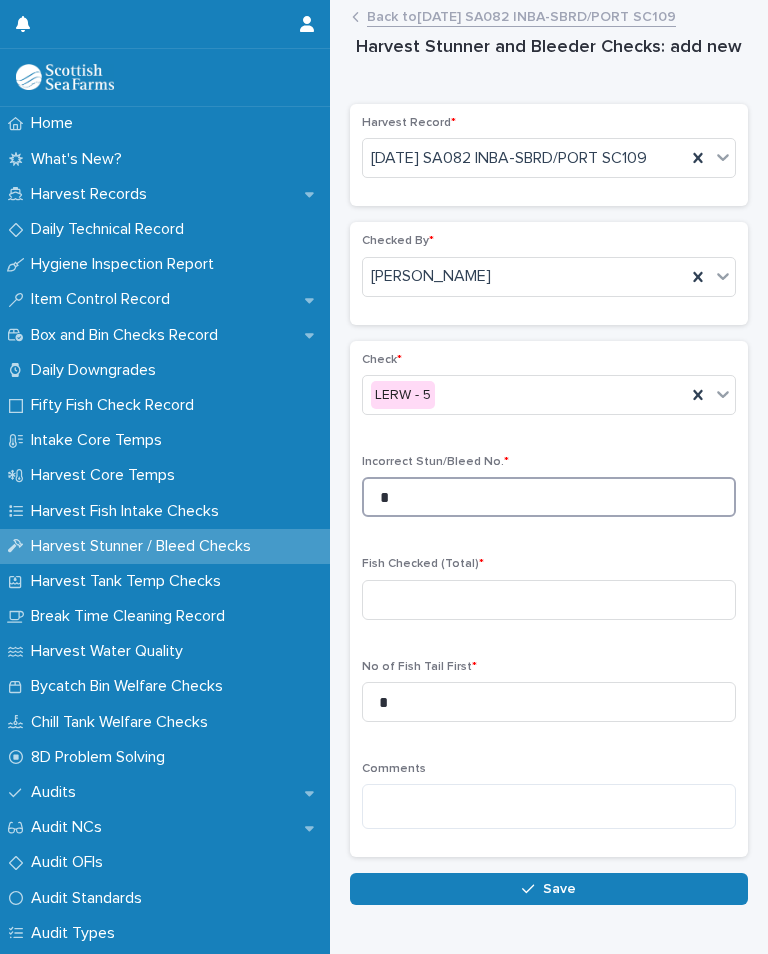 type on "*" 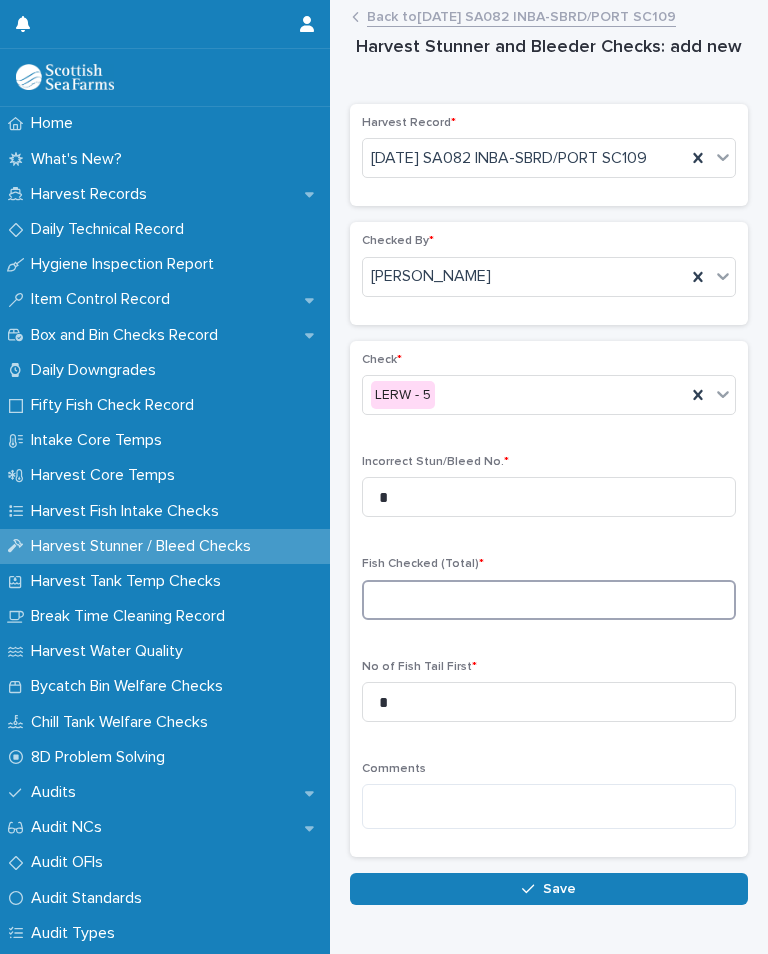 click at bounding box center (549, 600) 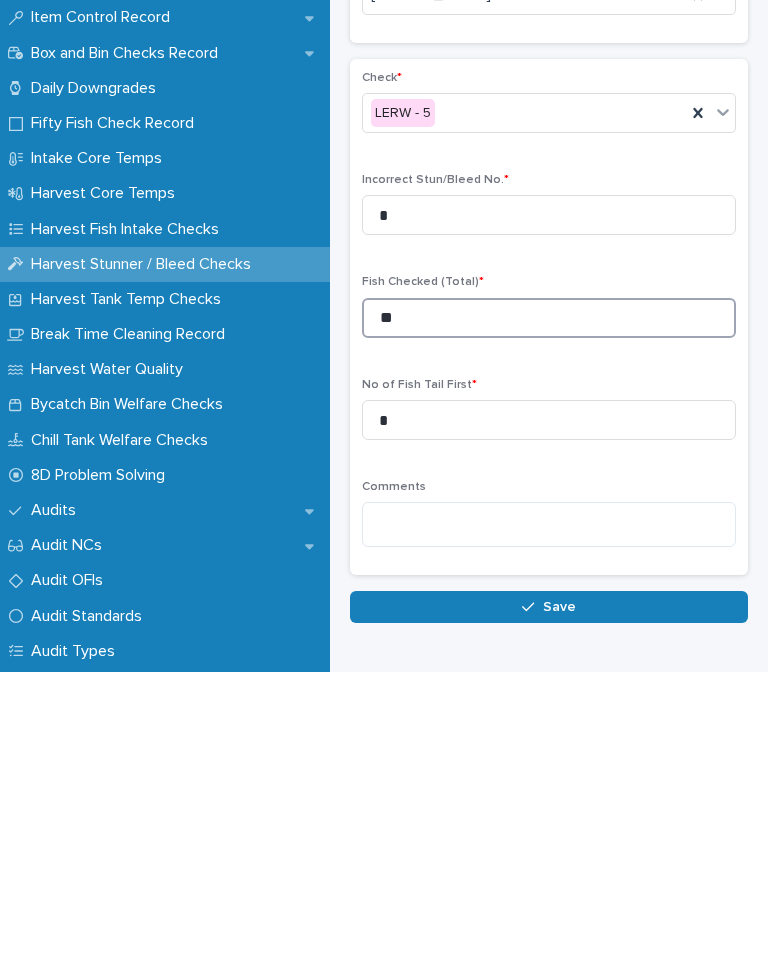 type on "**" 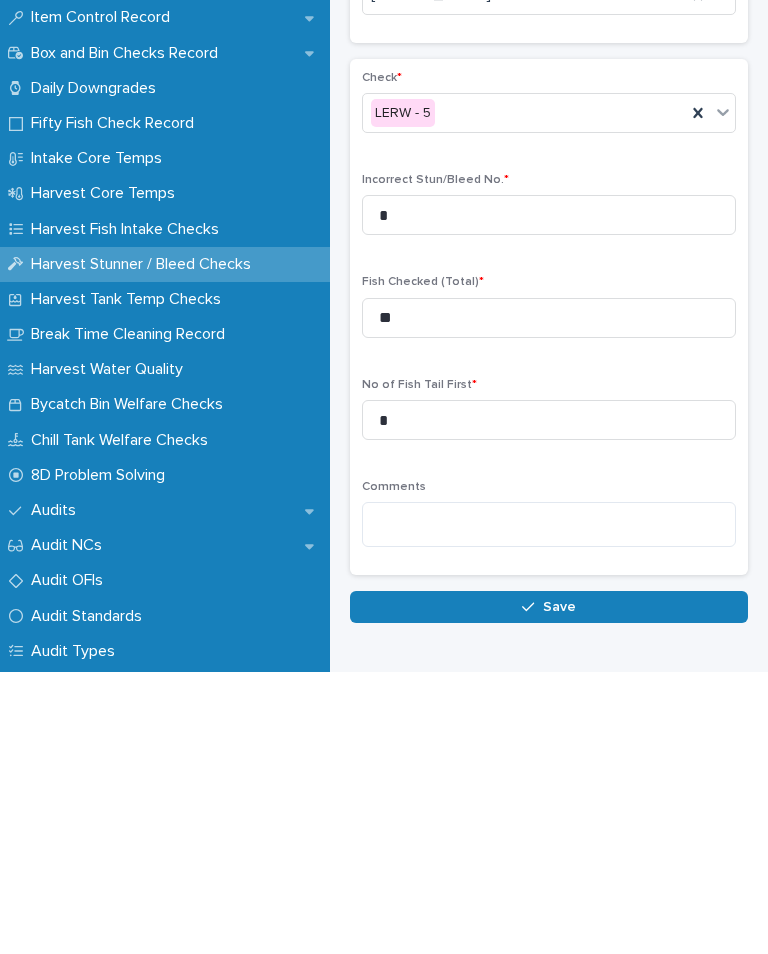 click on "Save" at bounding box center [559, 889] 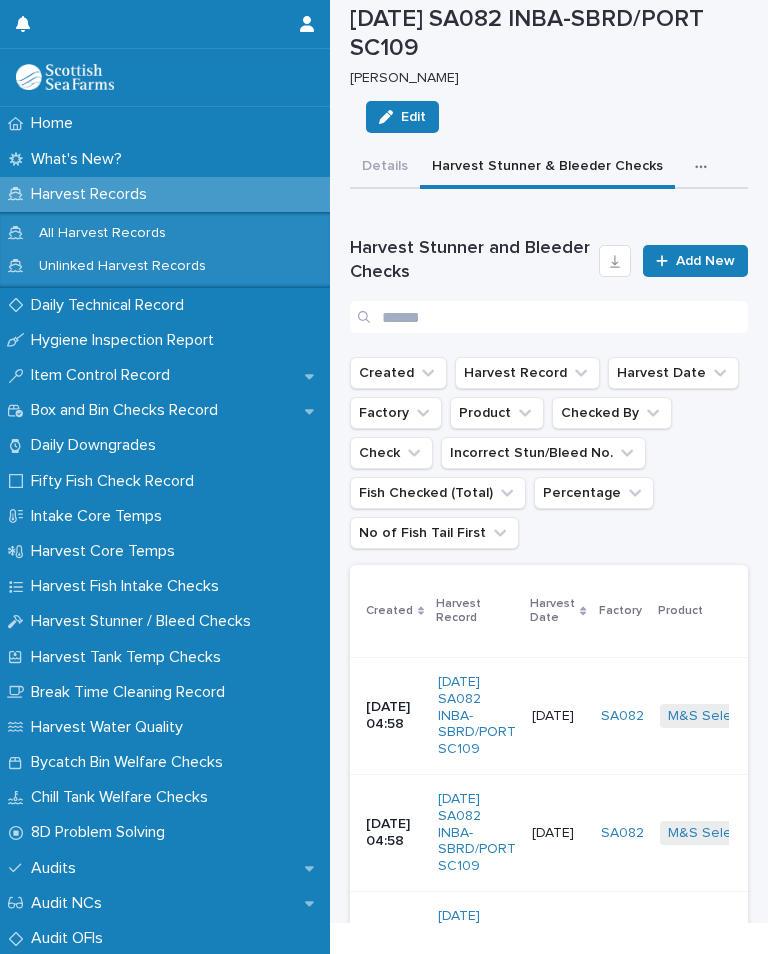 click on "Add New" at bounding box center [705, 261] 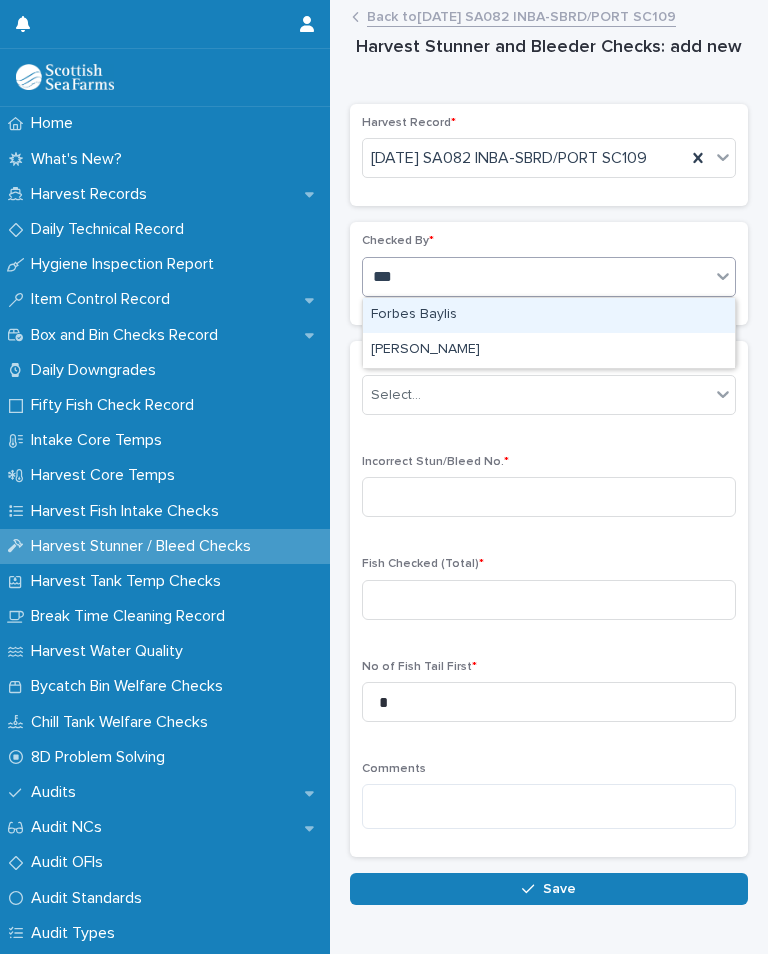click on "[PERSON_NAME]" at bounding box center [549, 350] 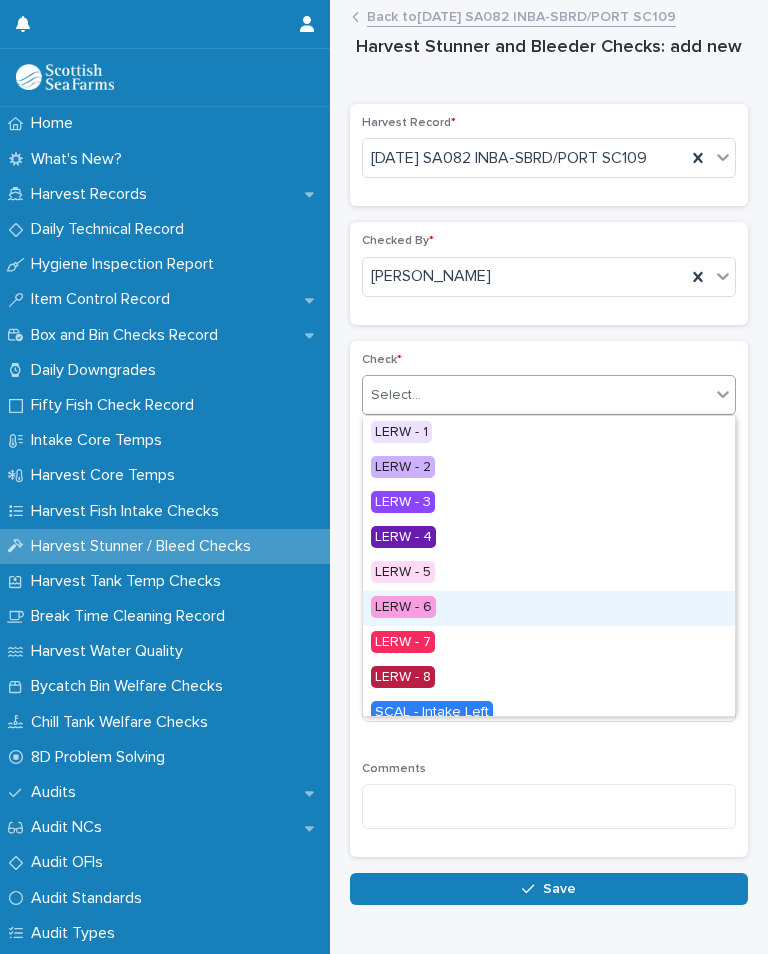 click on "LERW - 6" at bounding box center (549, 608) 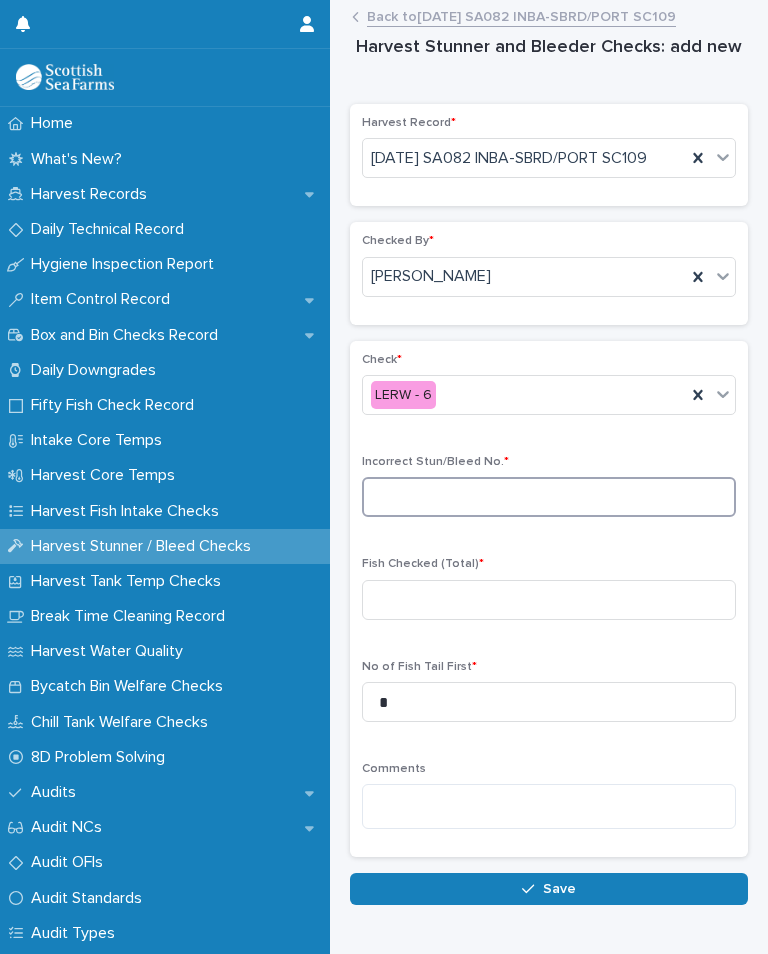click at bounding box center (549, 497) 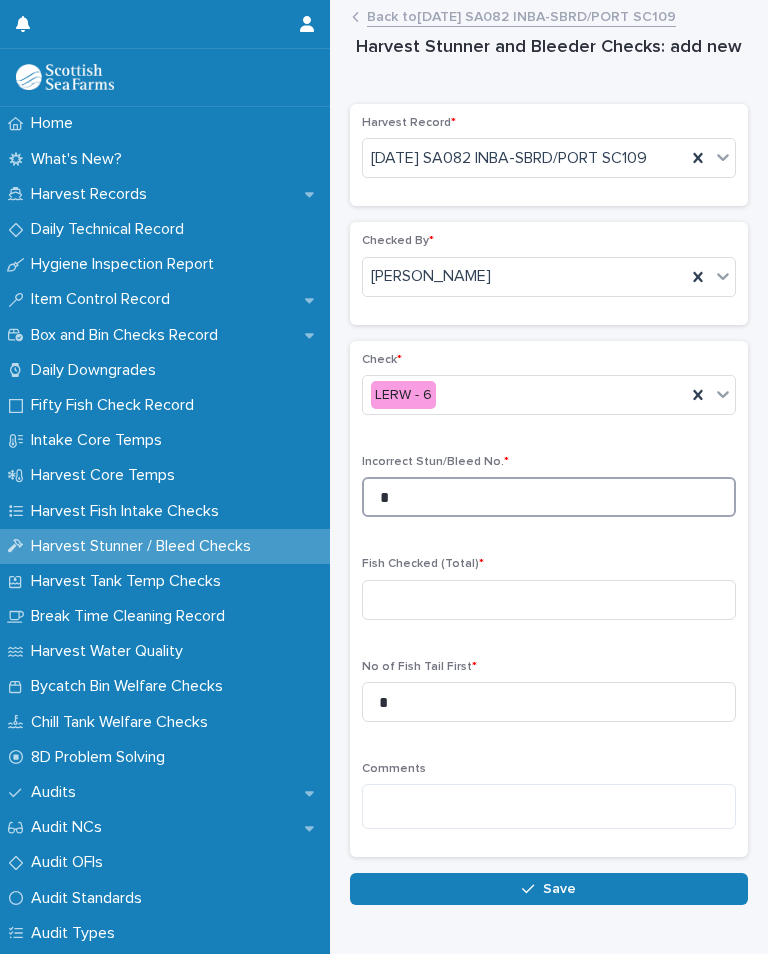 type on "*" 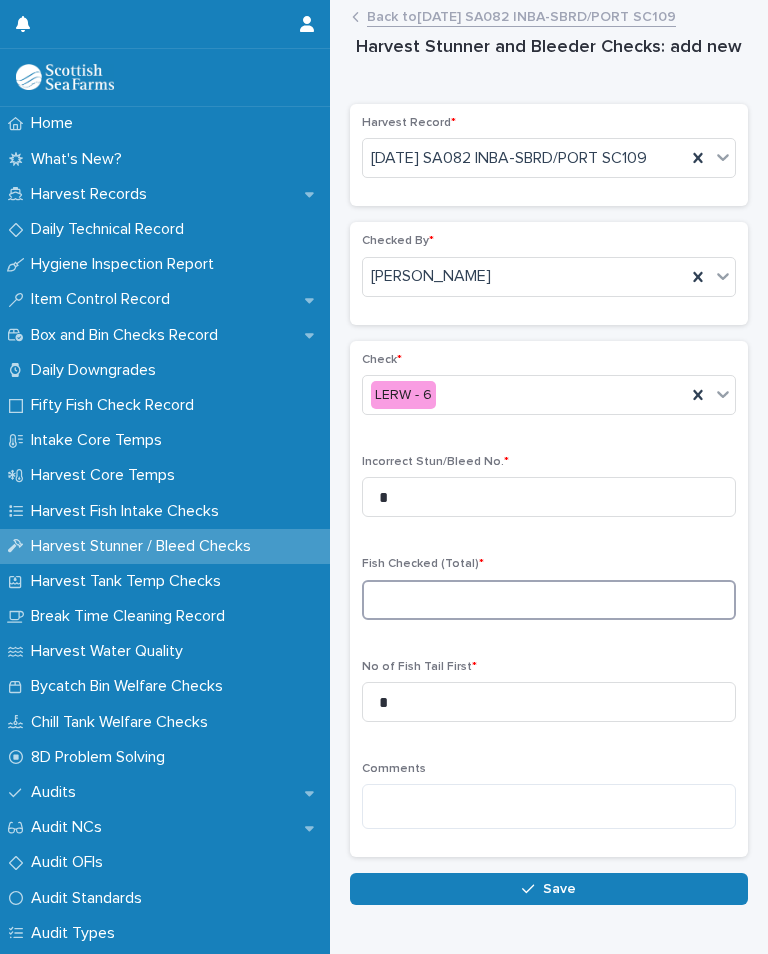 click at bounding box center [549, 600] 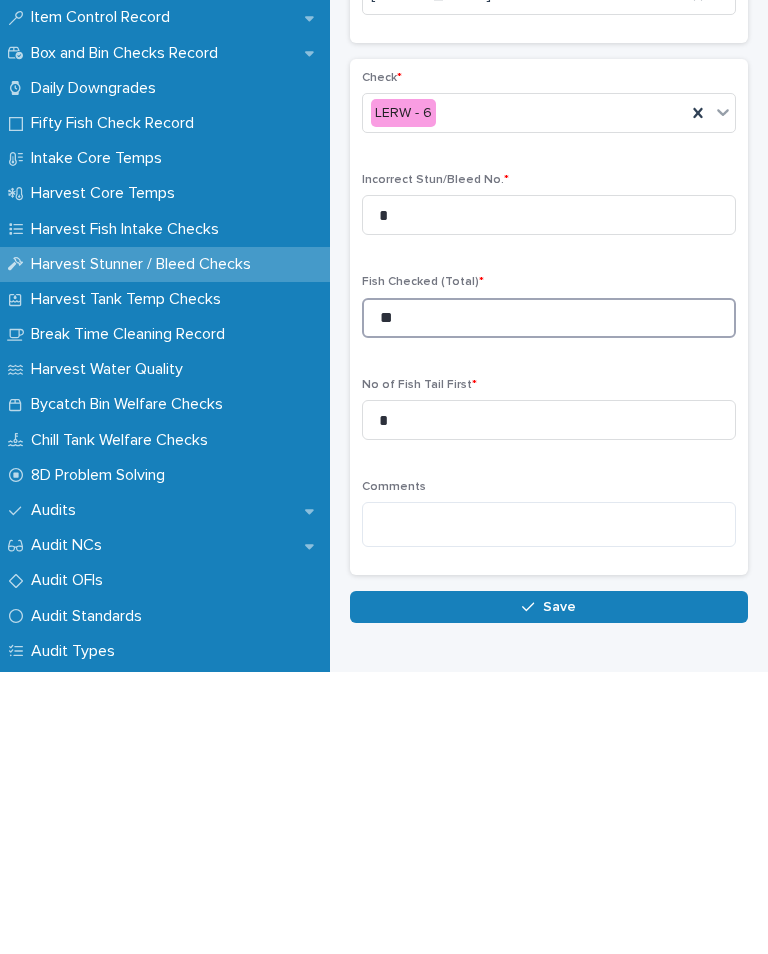 type on "**" 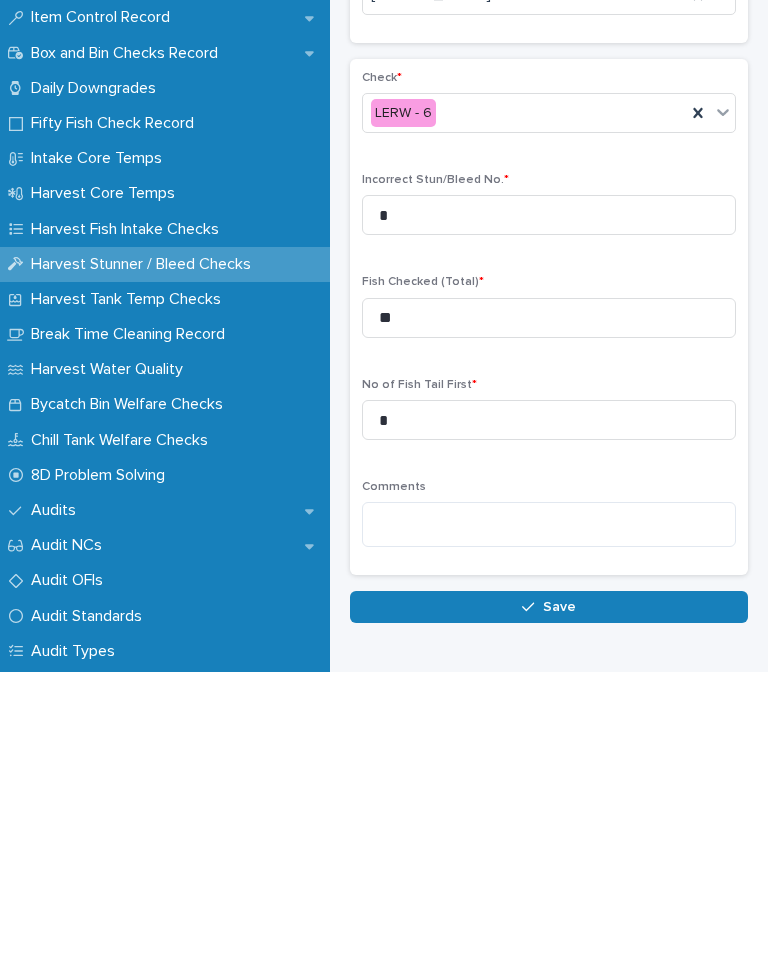 click on "Save" at bounding box center (549, 889) 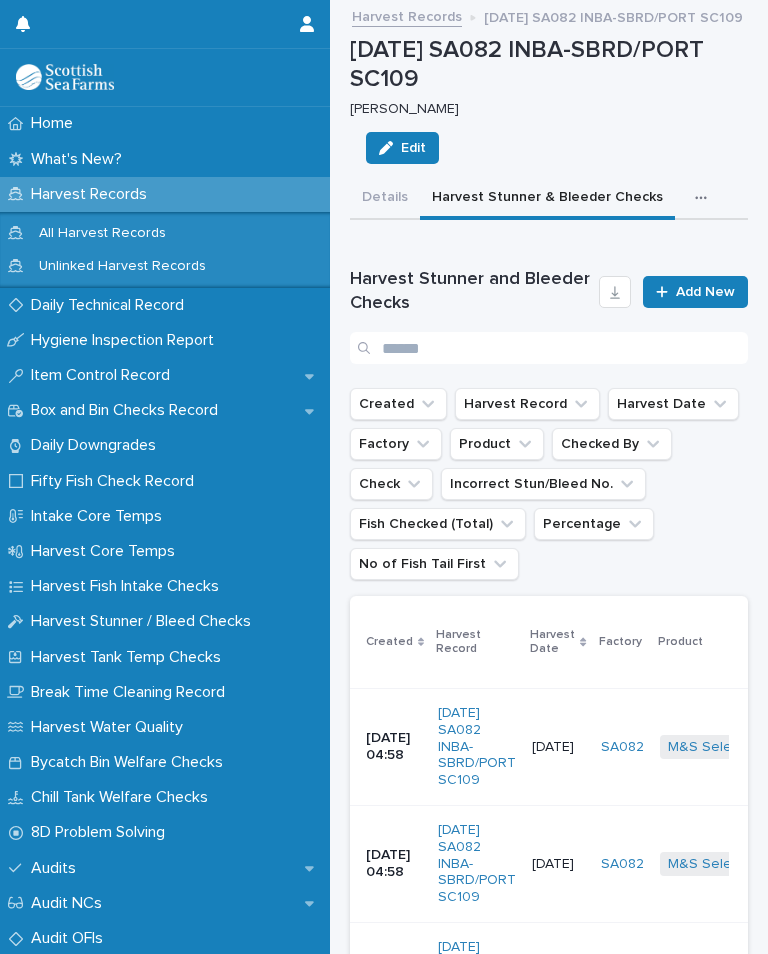 click on "Add New" at bounding box center (705, 292) 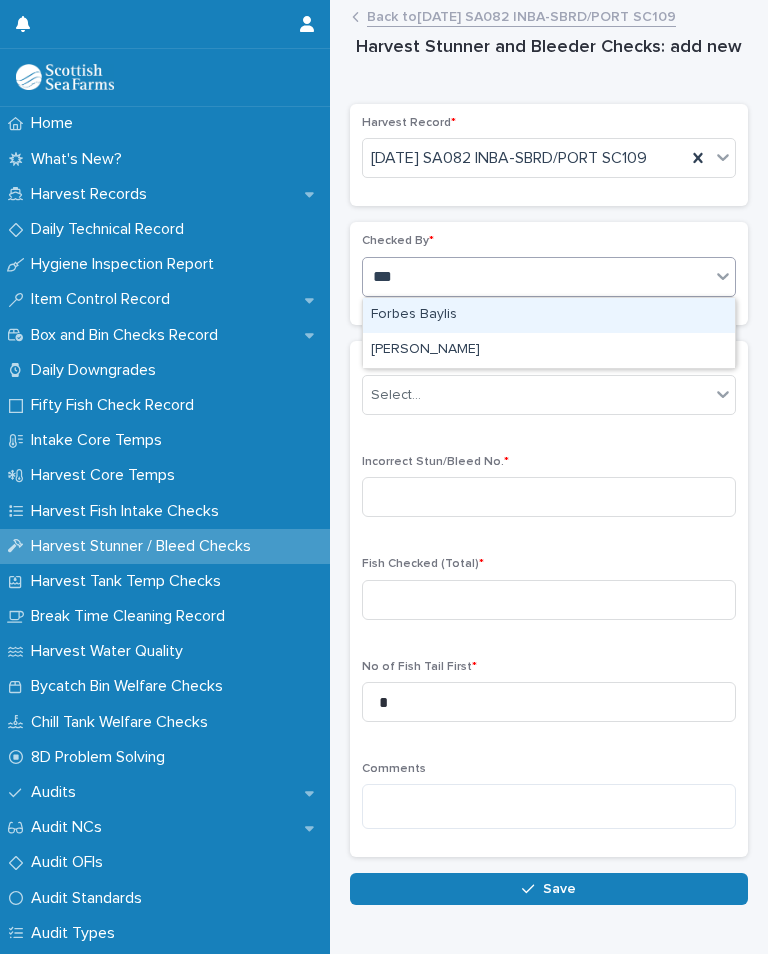 click on "[PERSON_NAME]" at bounding box center [549, 350] 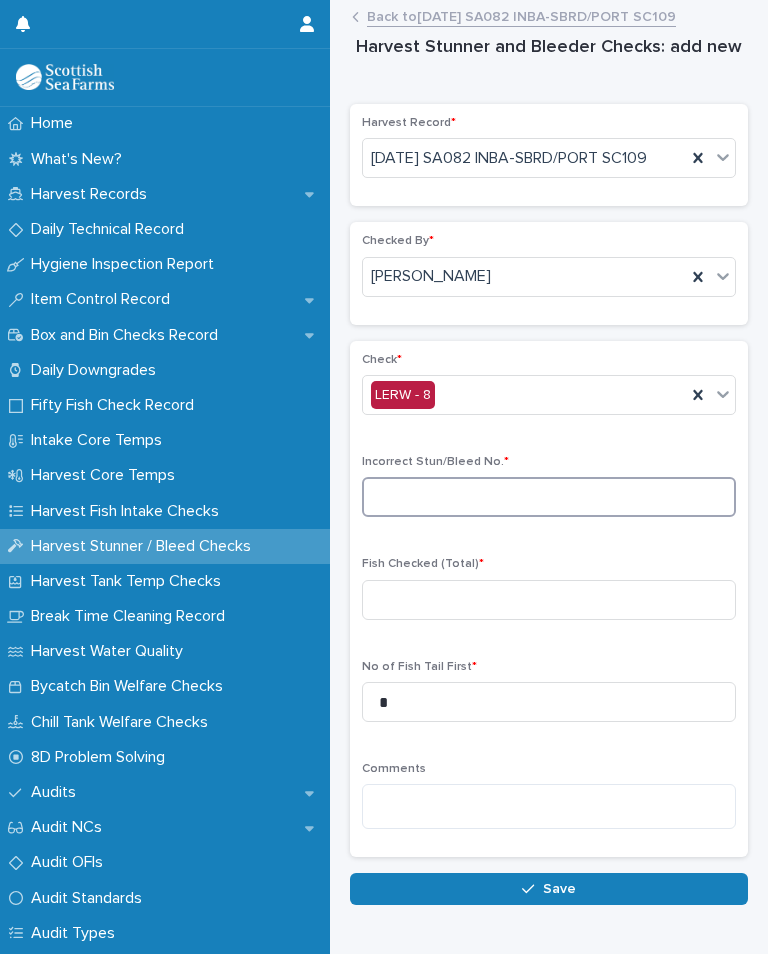 click at bounding box center [549, 497] 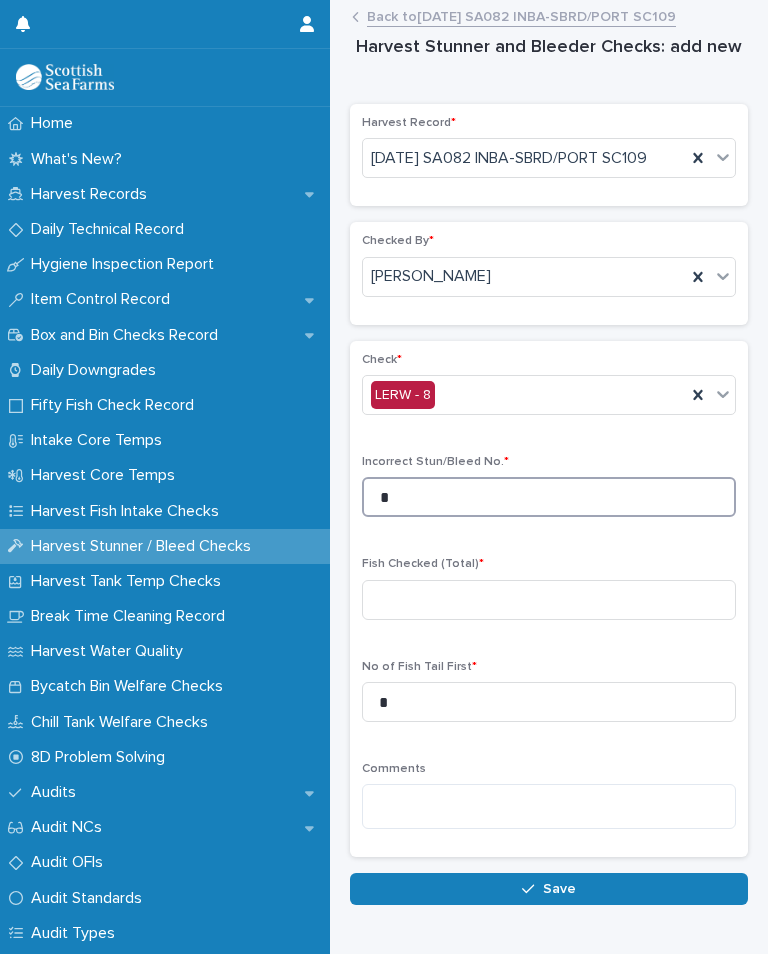 type on "*" 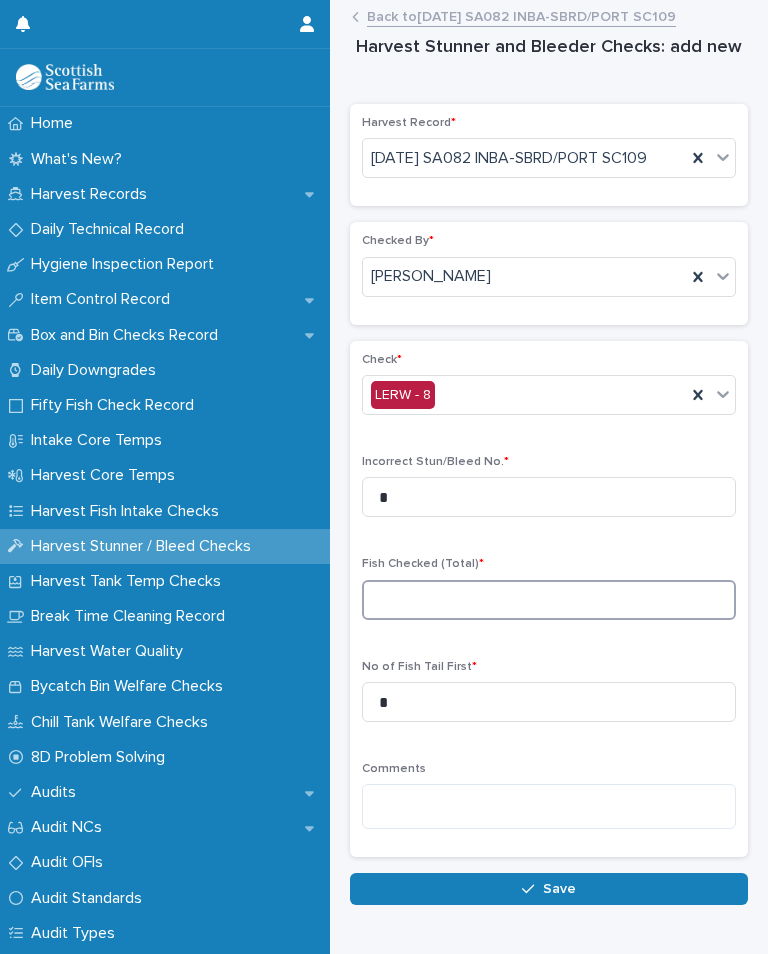 click at bounding box center [549, 600] 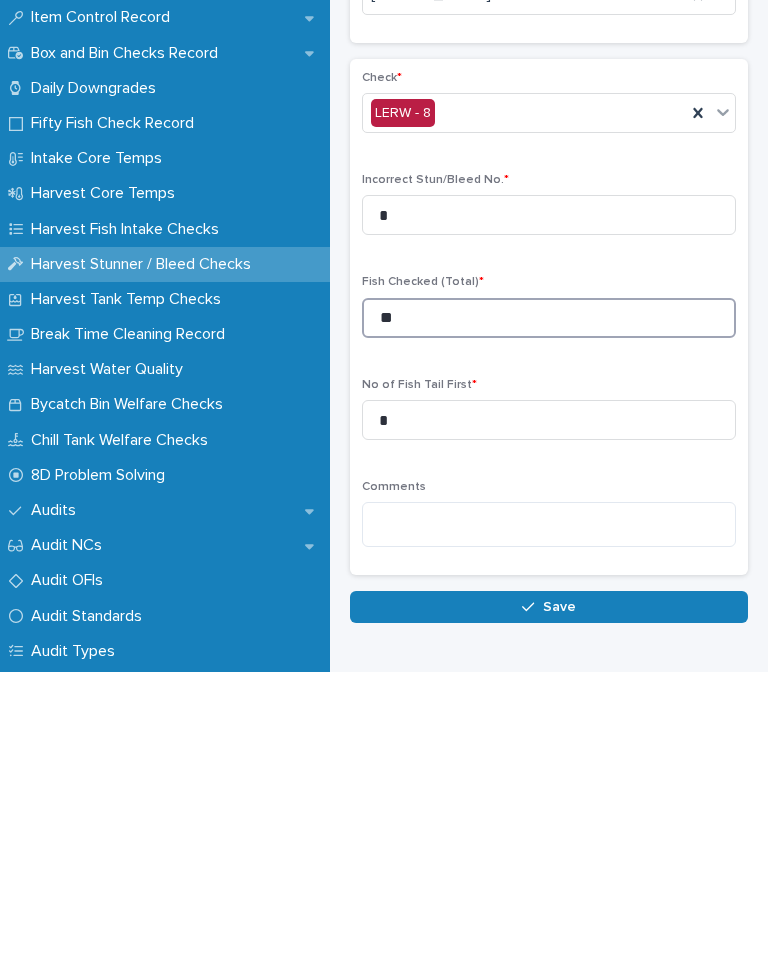 type on "**" 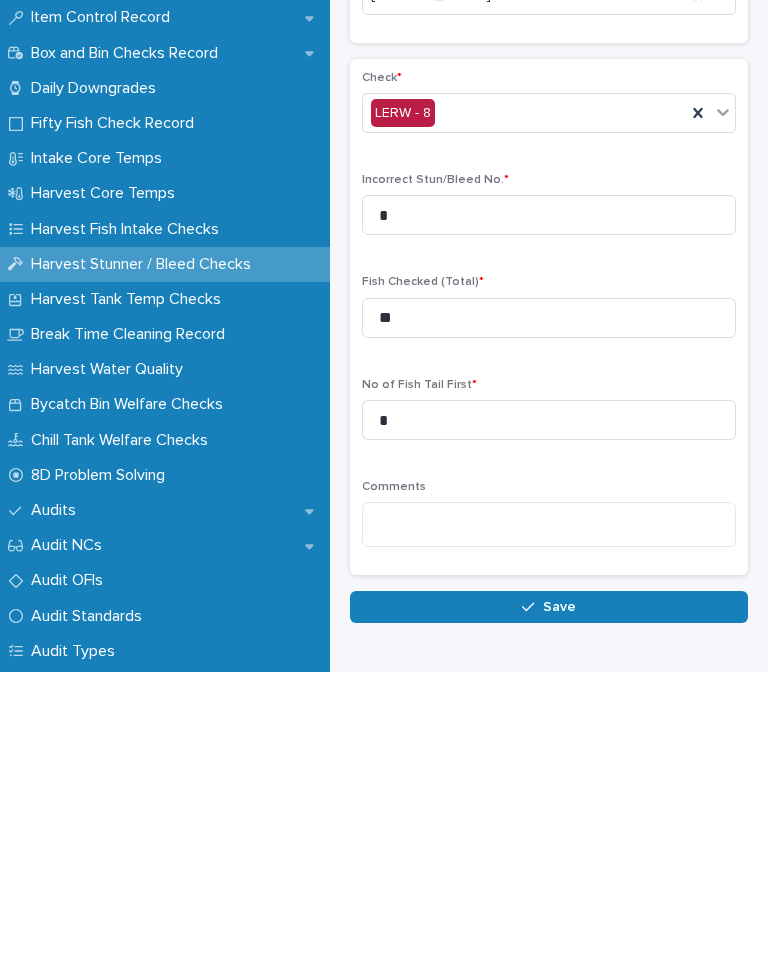 click on "Save" at bounding box center [549, 889] 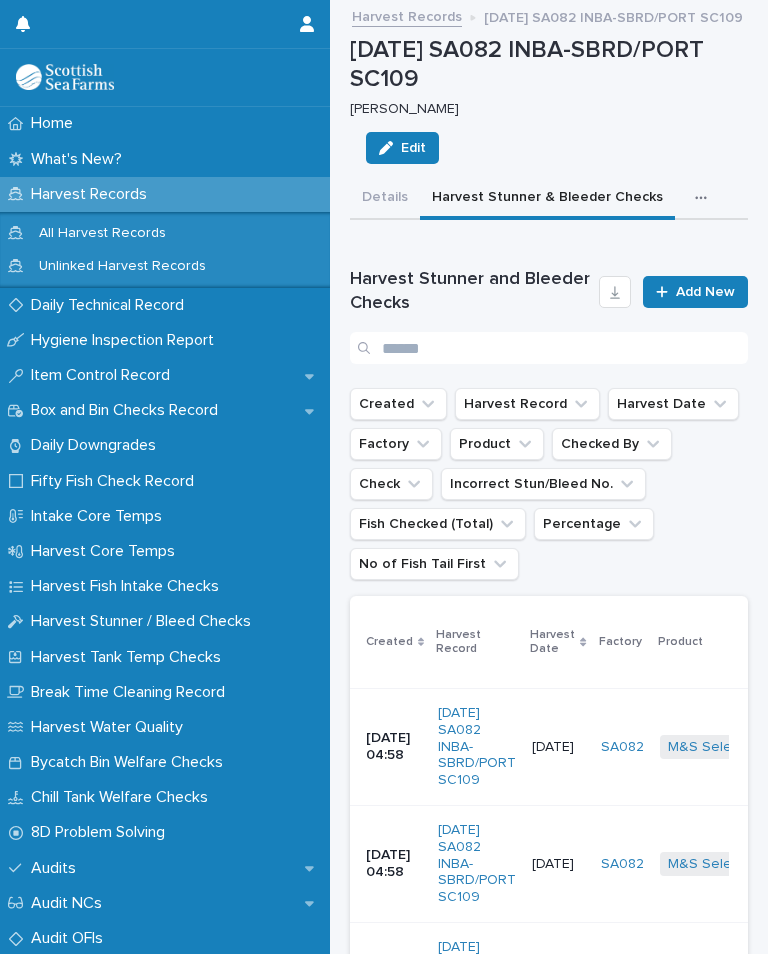 click at bounding box center (705, 198) 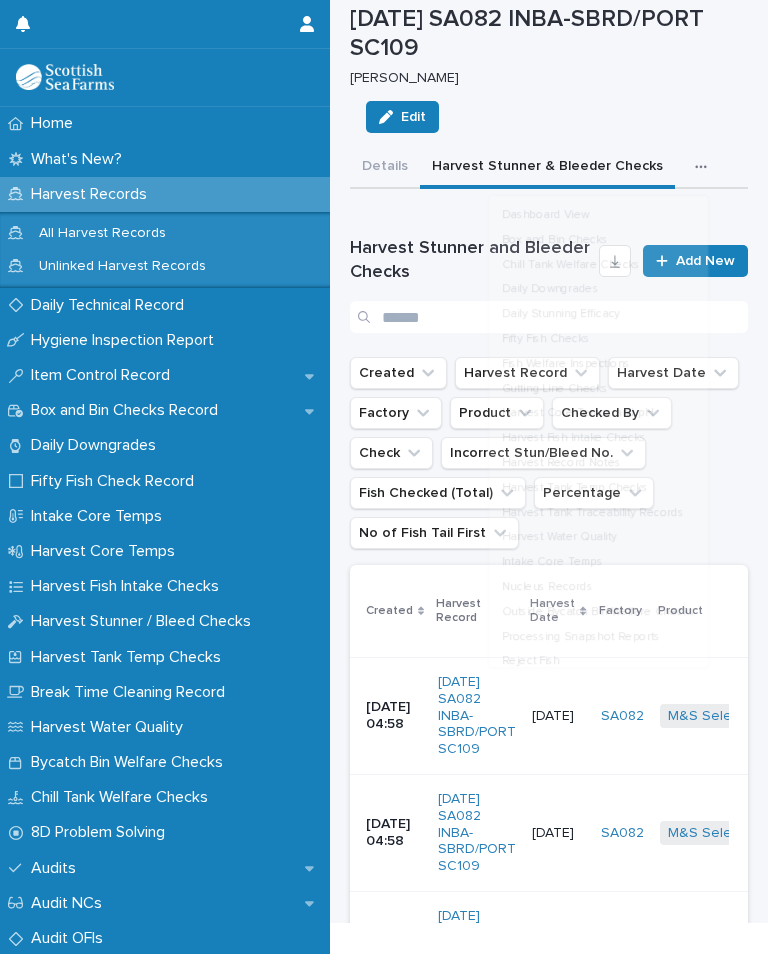 click 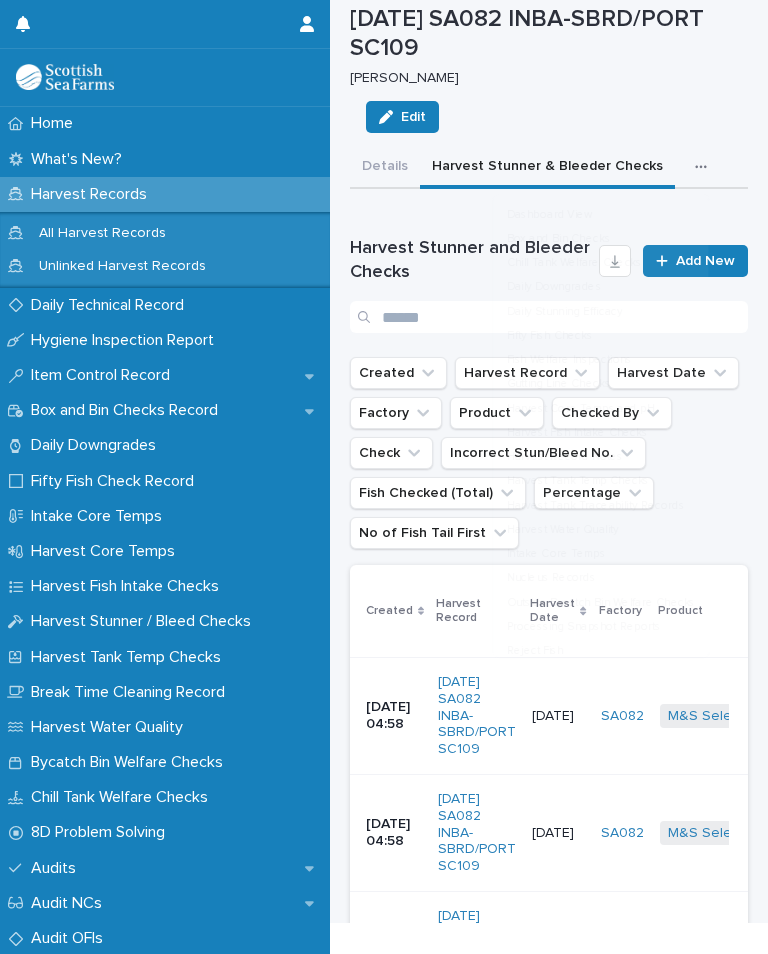click on "[PERSON_NAME]" at bounding box center (545, 78) 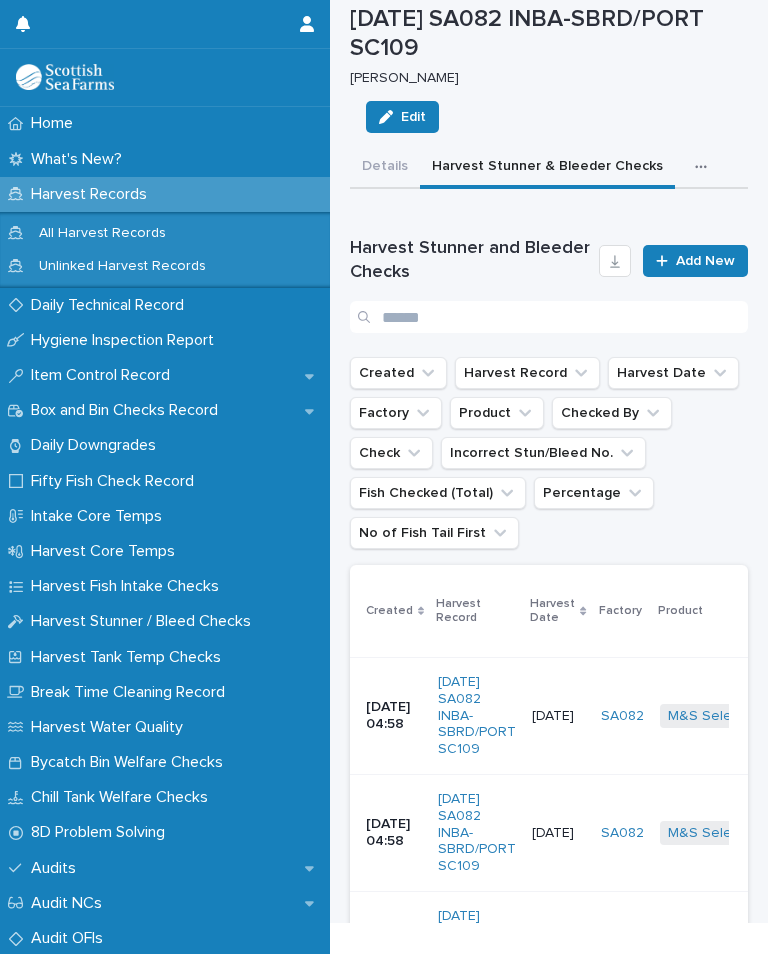click on "11-07-2025 SA082 INBA-SBRD/PORT SC109 Robert Forbes Edit" at bounding box center (549, 76) 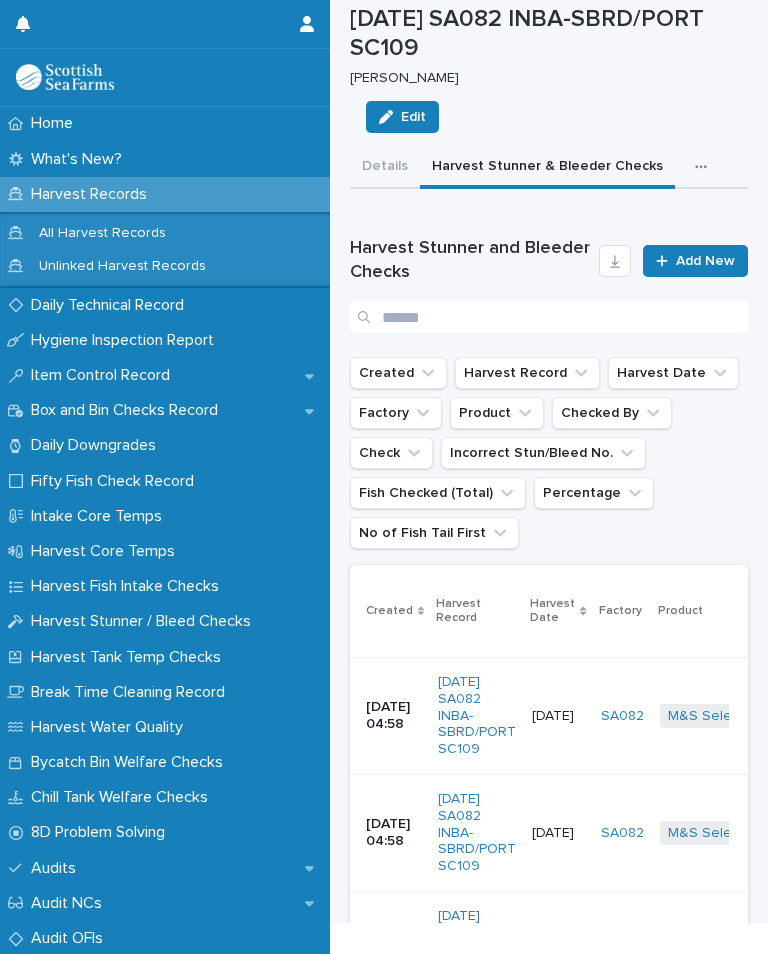 click on "Loading... Saving… Loading... Saving… Harvest Stunner and Bleeder Checks Add New Created Harvest Record Harvest Date Factory Product Checked By Check Incorrect Stun/Bleed No. Fish Checked (Total) Percentage No of Fish Tail First Created Harvest Record Harvest Date Factory Product Checked By Check Incorrect Stun/Bleed No. Fish Checked (Total) Percentage No of Fish Tail First 11/7/2025 04:58 11-07-2025 SA082 INBA-SBRD/PORT SC109   11/7/2025 SA082   M&S Select   + 0 Robert Forbes   LERW - 1 0 0   15 15   100 % 0 0   11/7/2025 04:58 11-07-2025 SA082 INBA-SBRD/PORT SC109   11/7/2025 SA082   M&S Select   + 0 Robert Forbes   LERW - 2 0 0   15 15   100 % 0 0   11/7/2025 04:58 11-07-2025 SA082 INBA-SBRD/PORT SC109   11/7/2025 SA082   M&S Select   + 0 Robert Forbes   LERW - 3 0 0   15 15   100 % 0 0   11/7/2025 04:59 11-07-2025 SA082 INBA-SBRD/PORT SC109   11/7/2025 SA082   M&S Select   + 0 Robert Forbes   LERW - 4 0 0   15 15   100 % 0 0   11/7/2025 04:59 11-07-2025 SA082 INBA-SBRD/PORT SC109   SA082" at bounding box center (549, 1378) 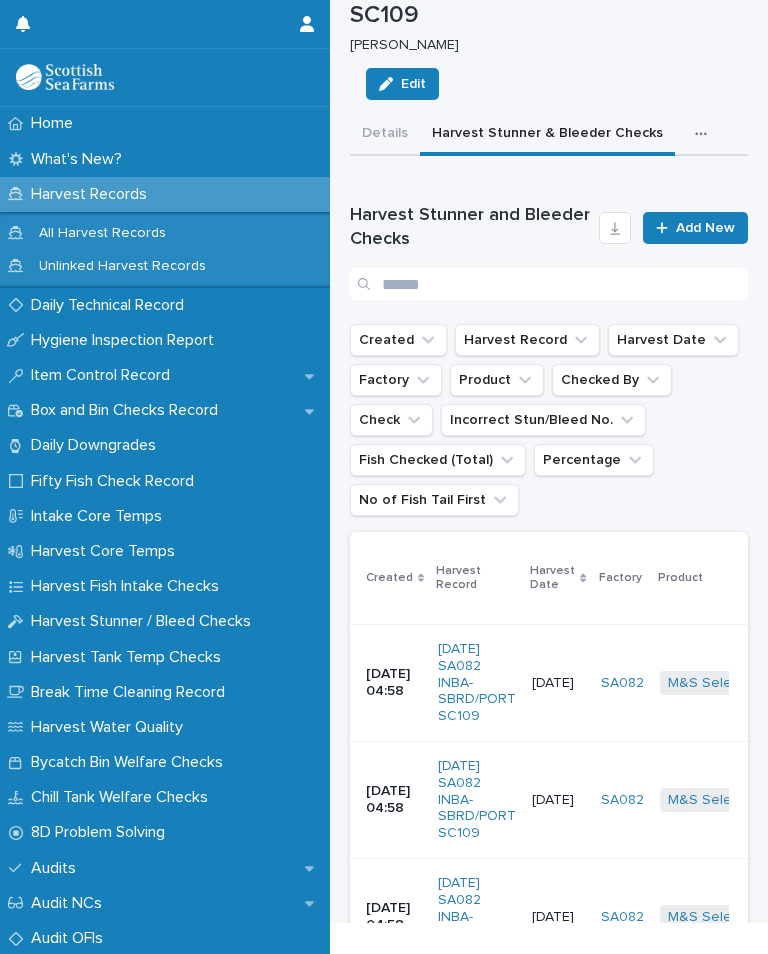 scroll, scrollTop: 20, scrollLeft: 0, axis: vertical 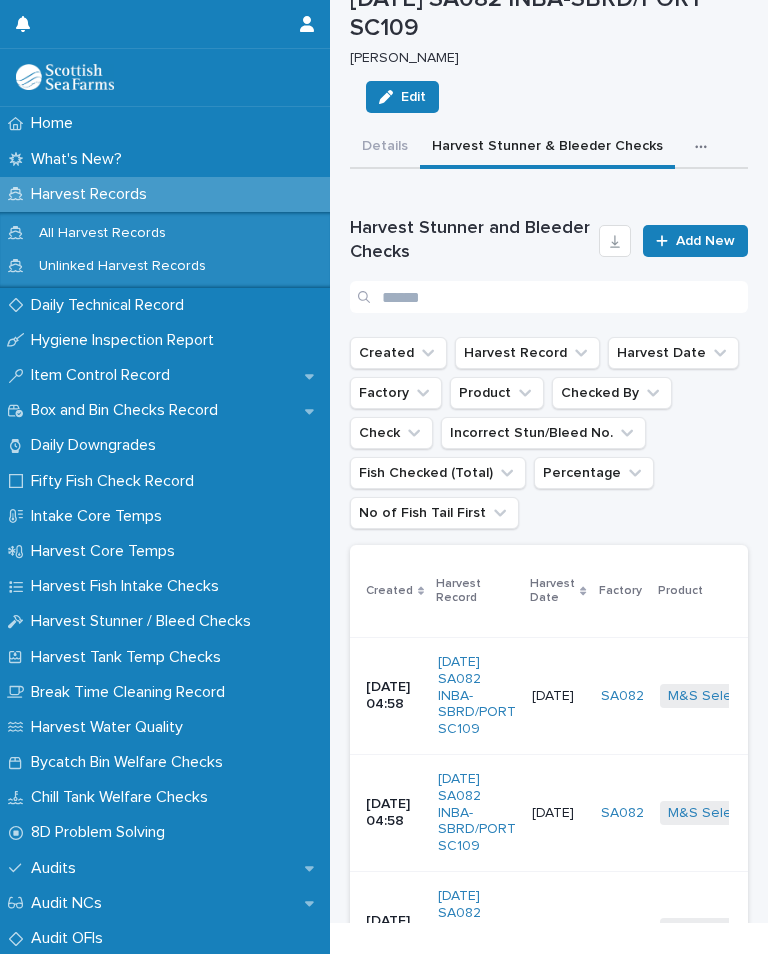 click at bounding box center (705, 147) 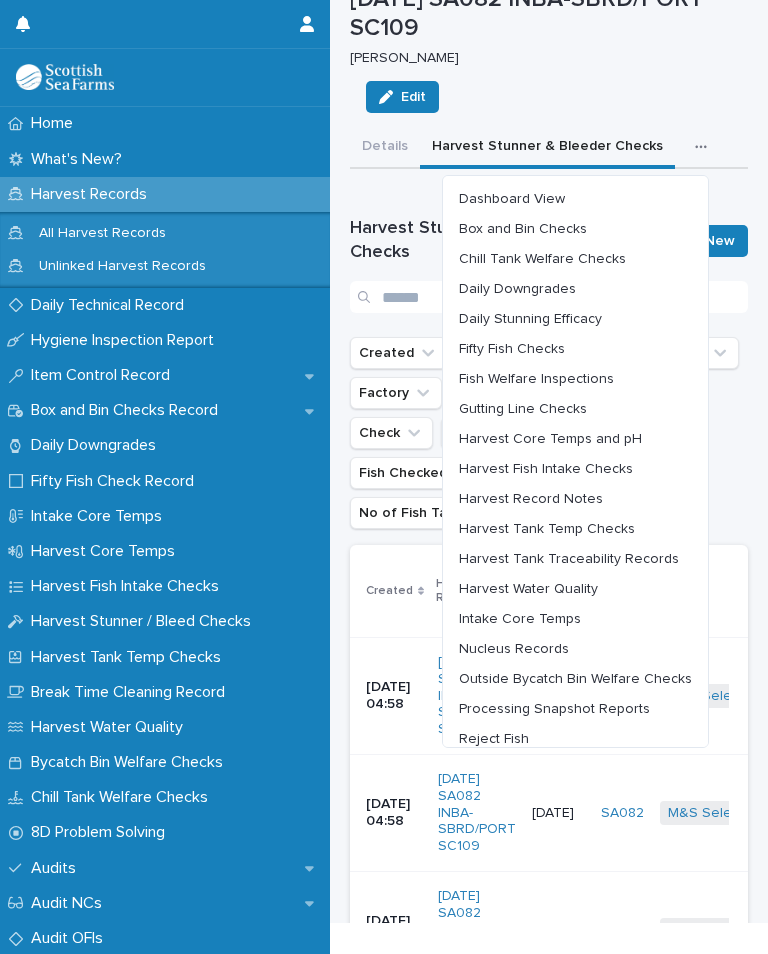 click on "Harvest Fish Intake Checks" at bounding box center (546, 469) 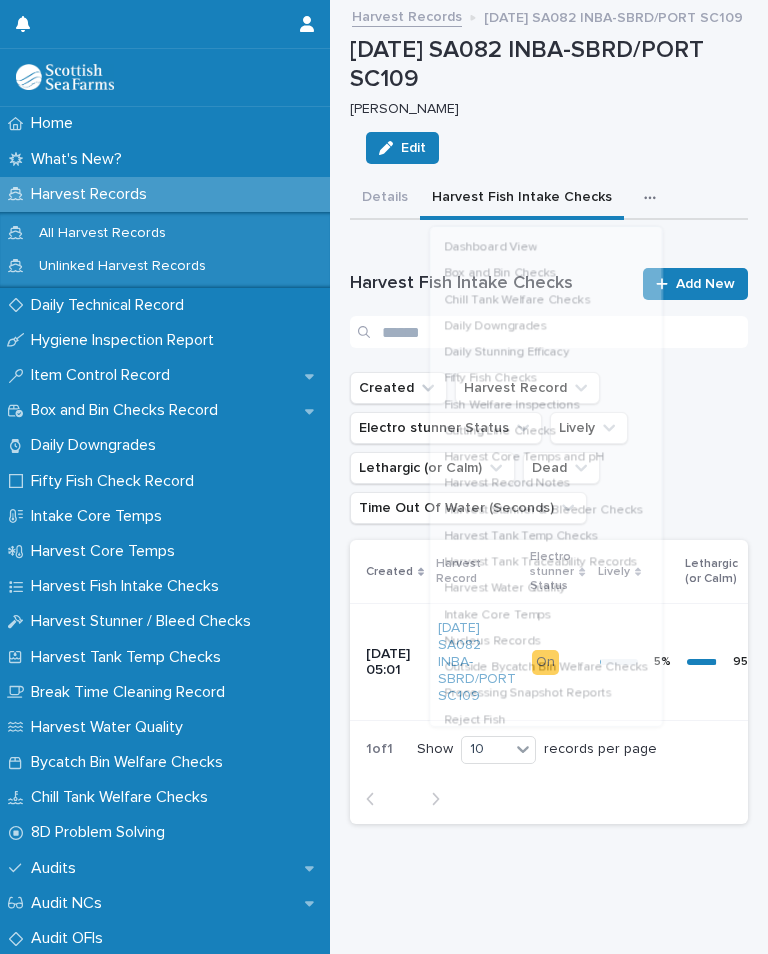 scroll, scrollTop: 0, scrollLeft: 0, axis: both 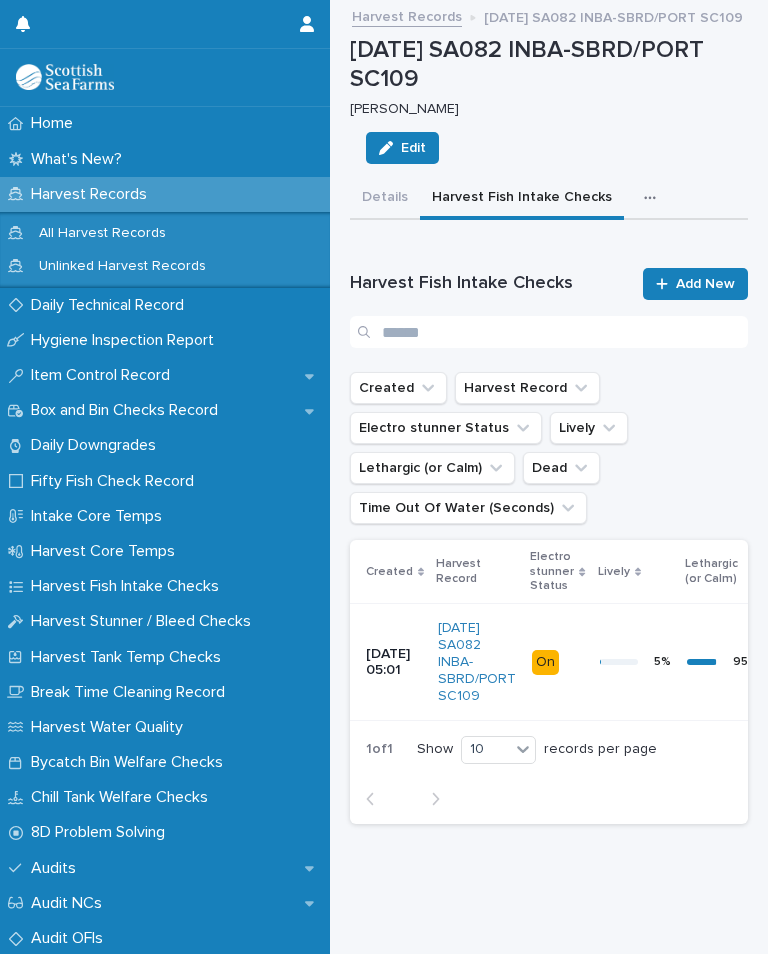 click on "Add New" at bounding box center (705, 284) 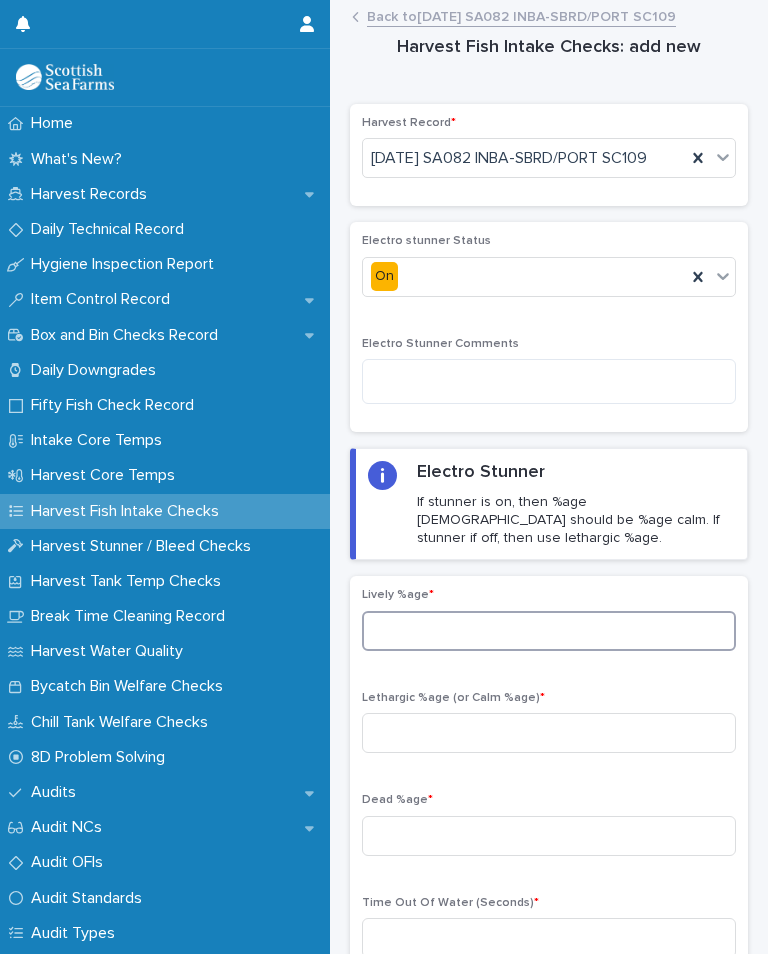 click at bounding box center (549, 631) 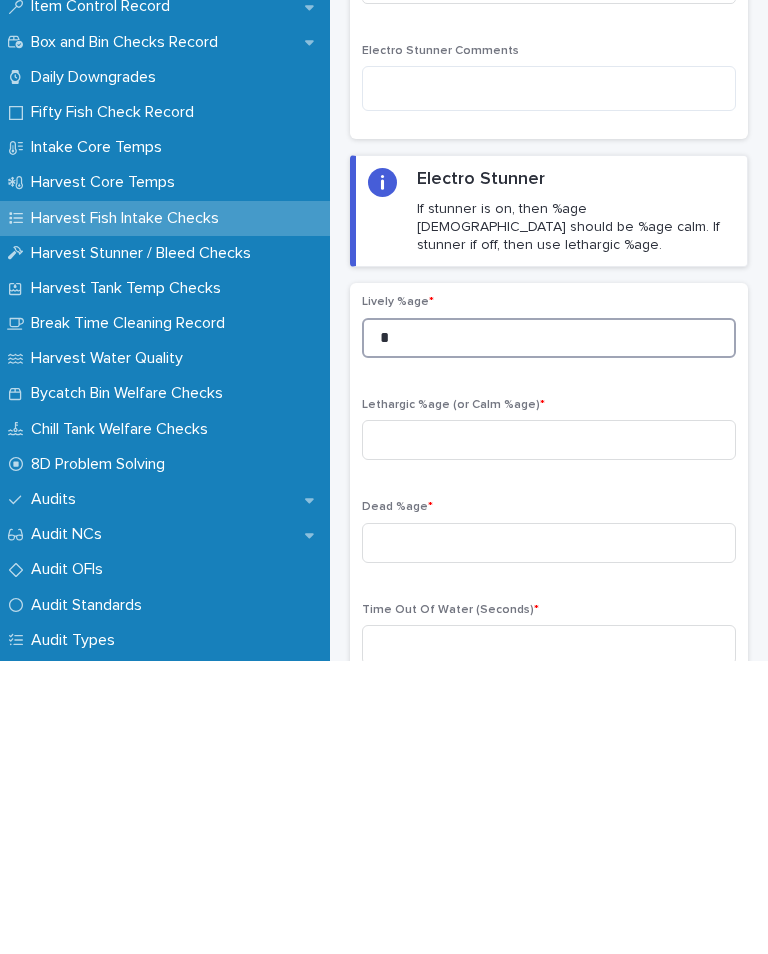 type on "*" 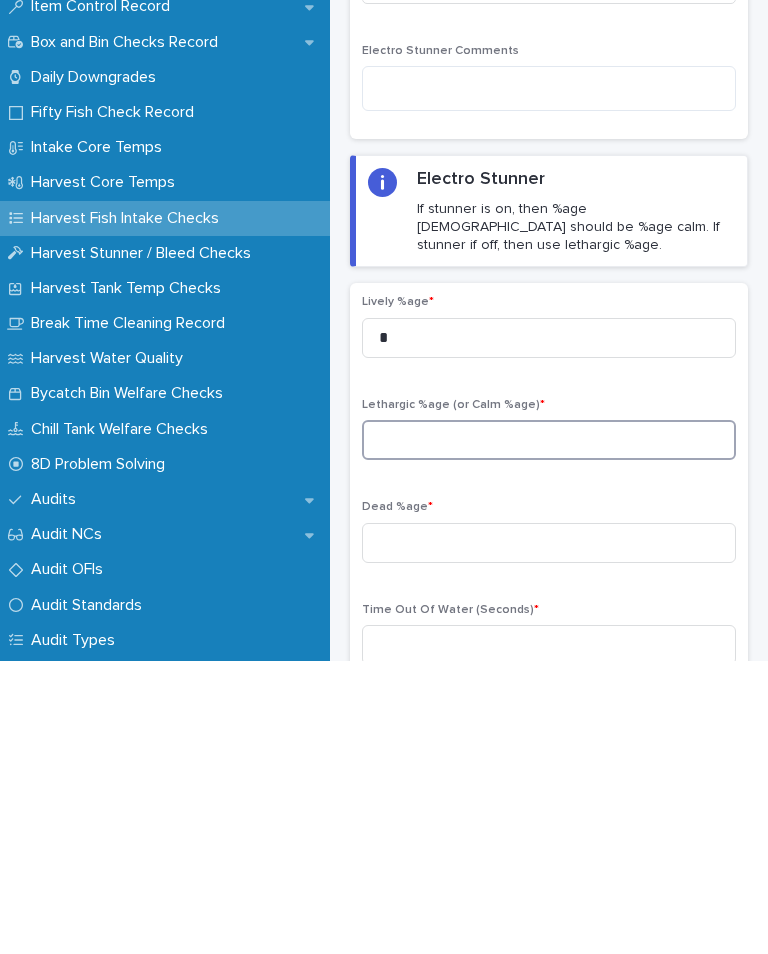 click at bounding box center (549, 733) 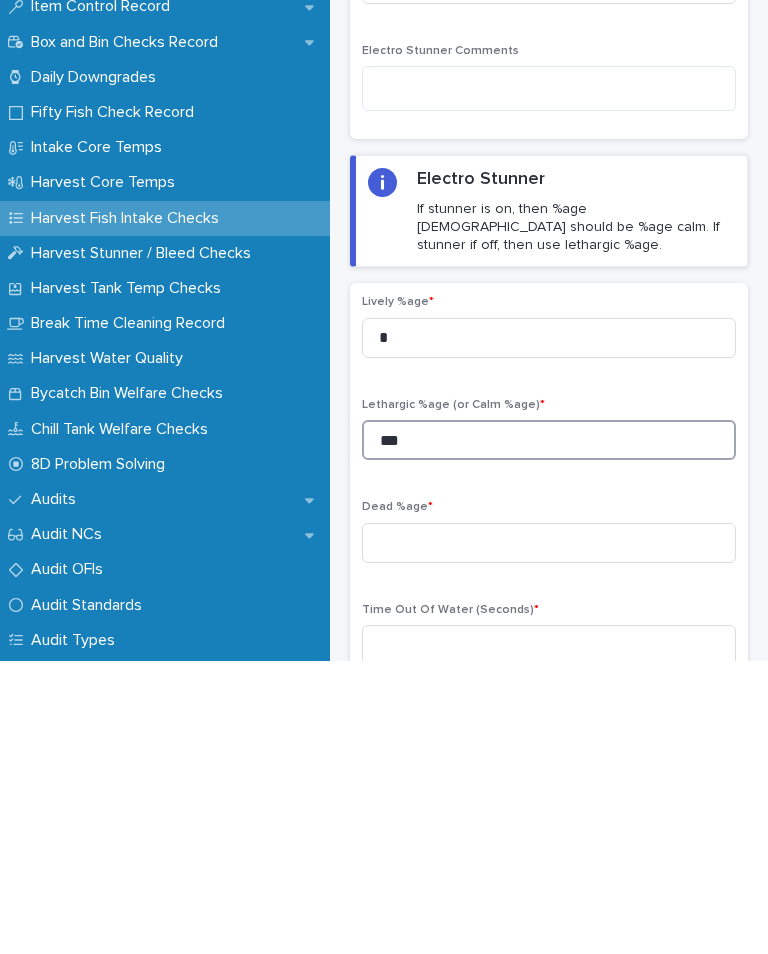 type on "***" 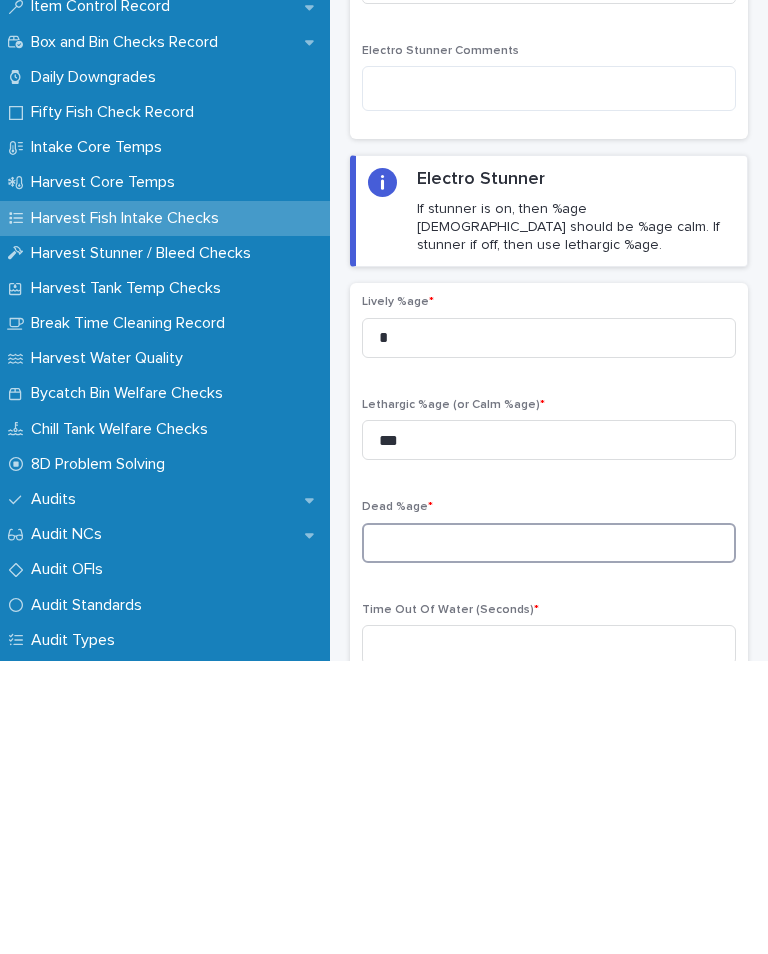 click at bounding box center (549, 836) 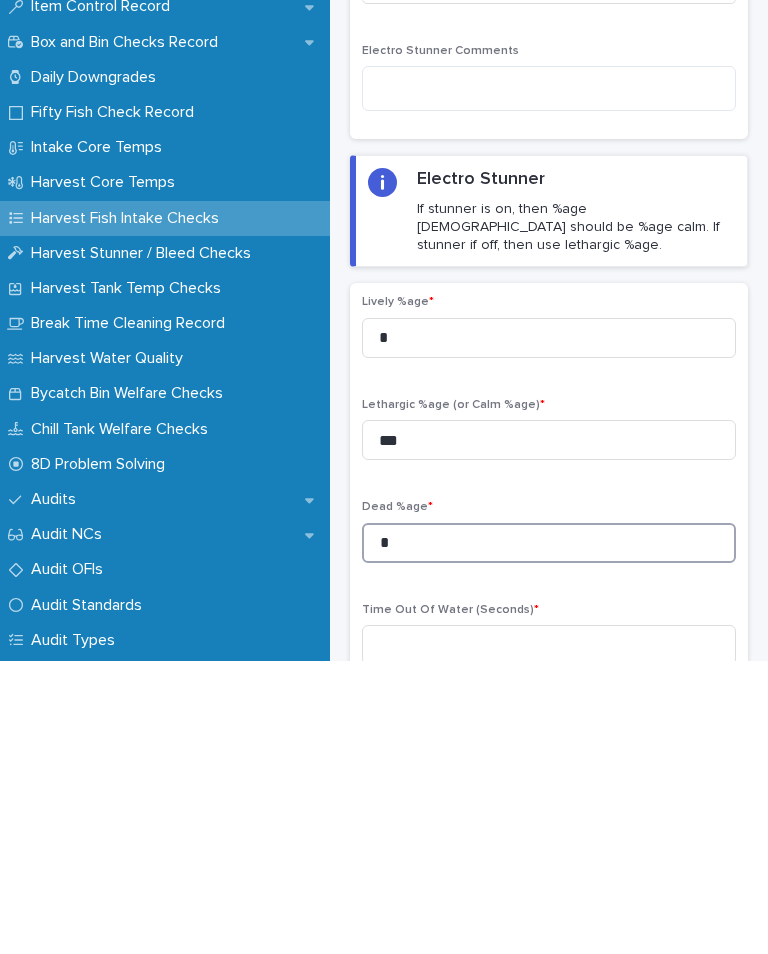 type on "*" 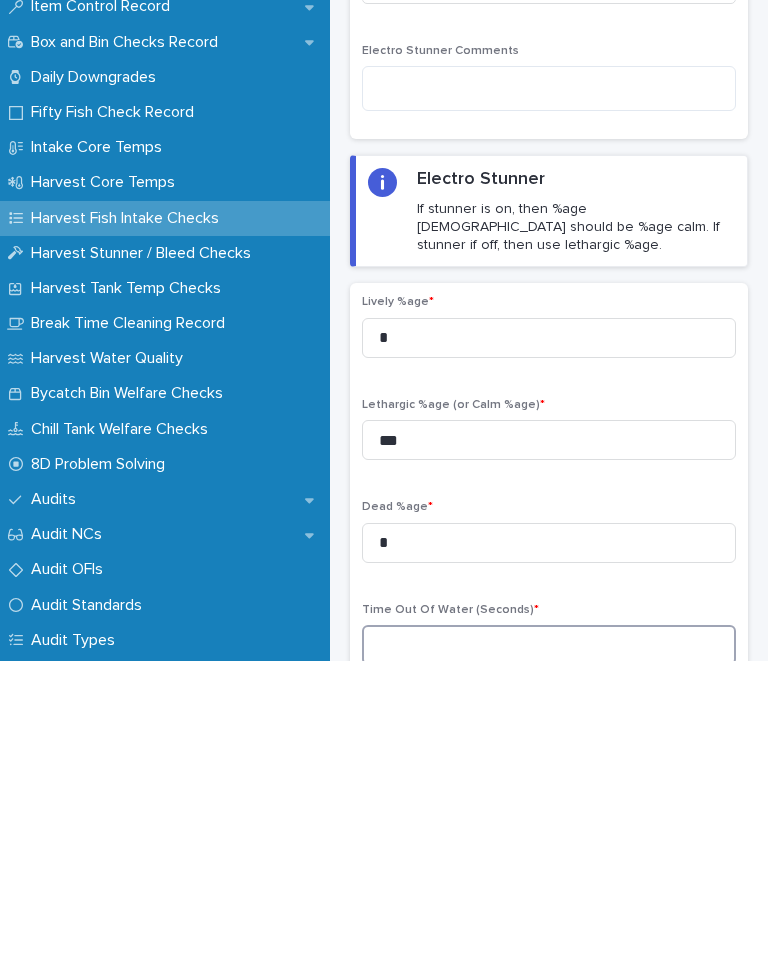 click at bounding box center (549, 938) 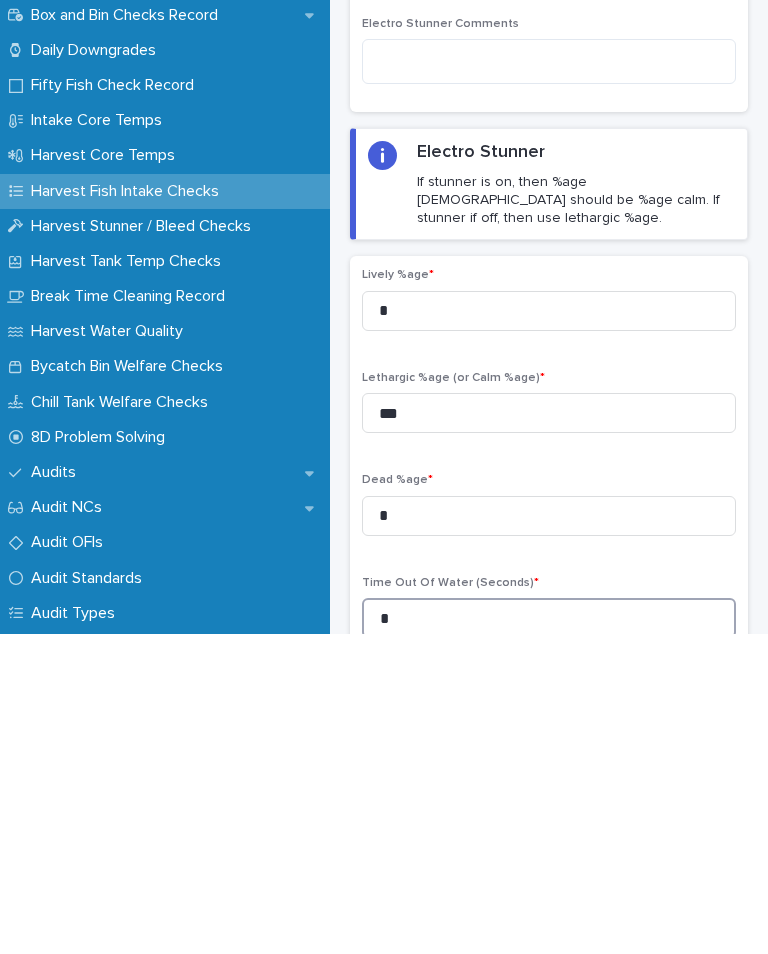 type on "*" 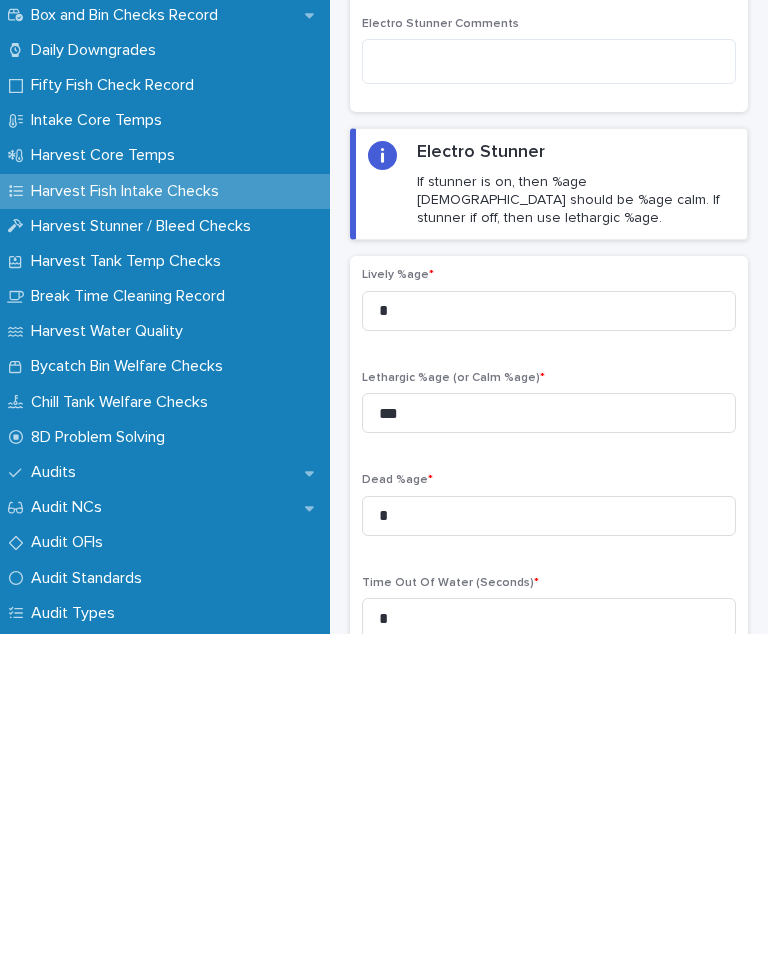 click on "Lively %age * * Lethargic %age (or Calm %age) * *** Dead %age * * Time Out Of Water (Seconds) * *" at bounding box center [549, 781] 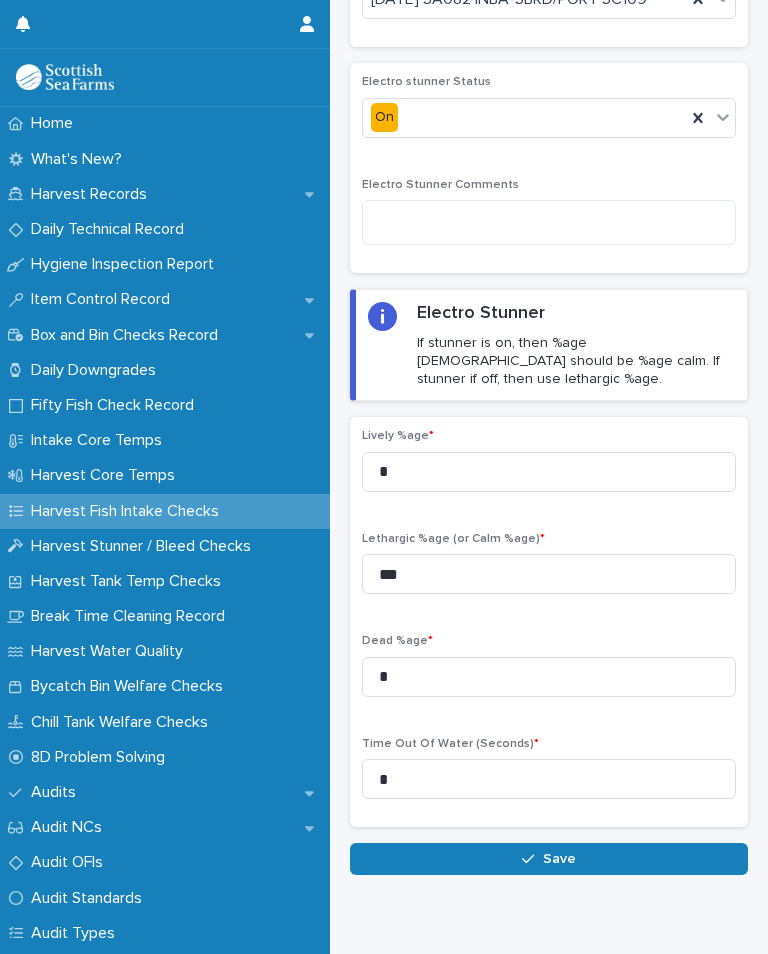 scroll, scrollTop: 158, scrollLeft: 0, axis: vertical 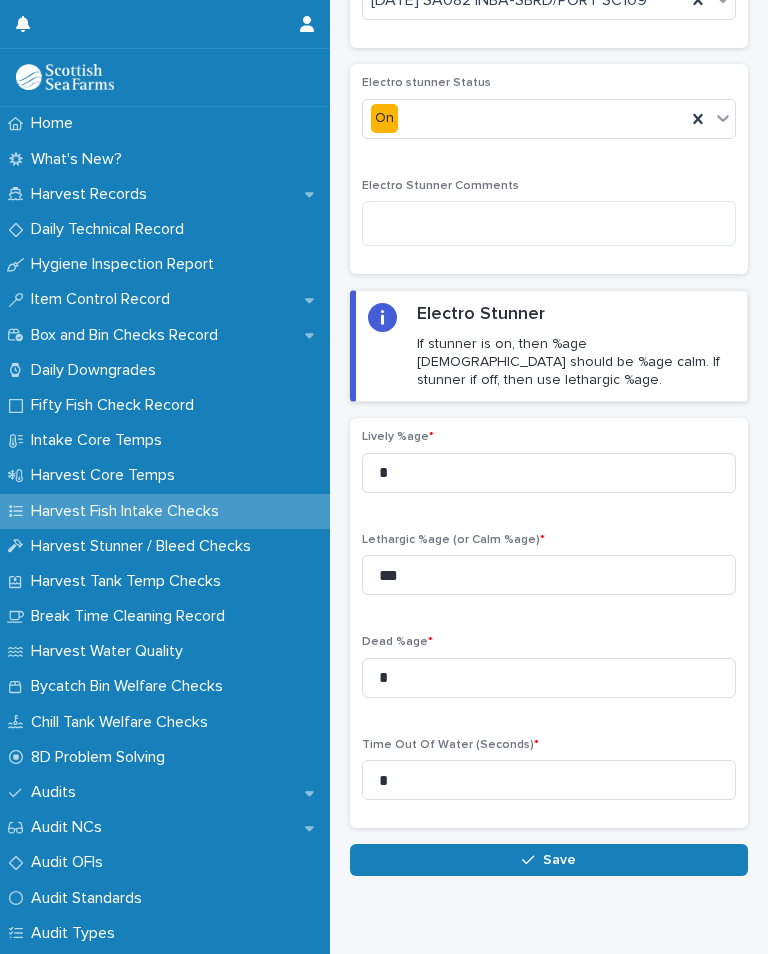 click on "Save" at bounding box center (549, 860) 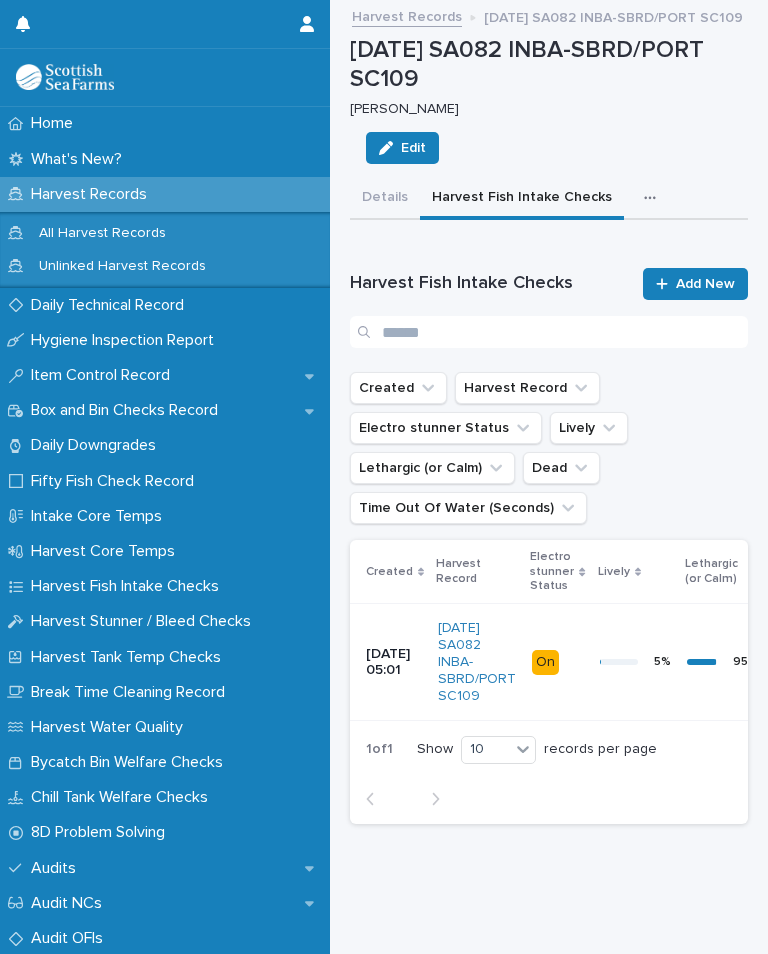 scroll, scrollTop: 0, scrollLeft: 0, axis: both 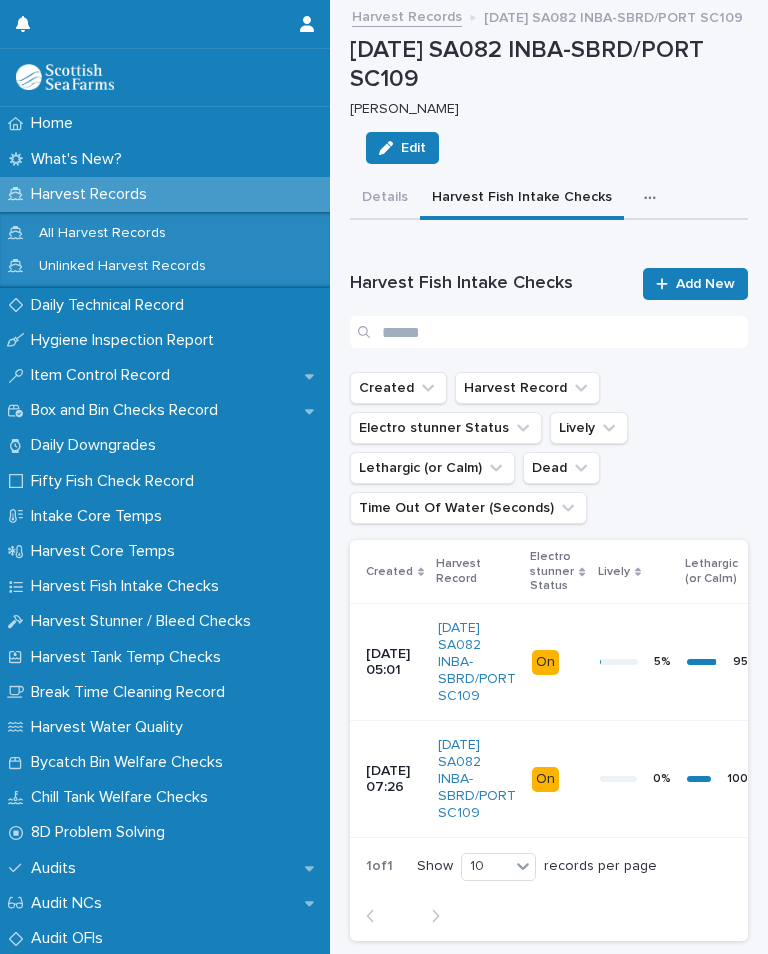 click at bounding box center (654, 198) 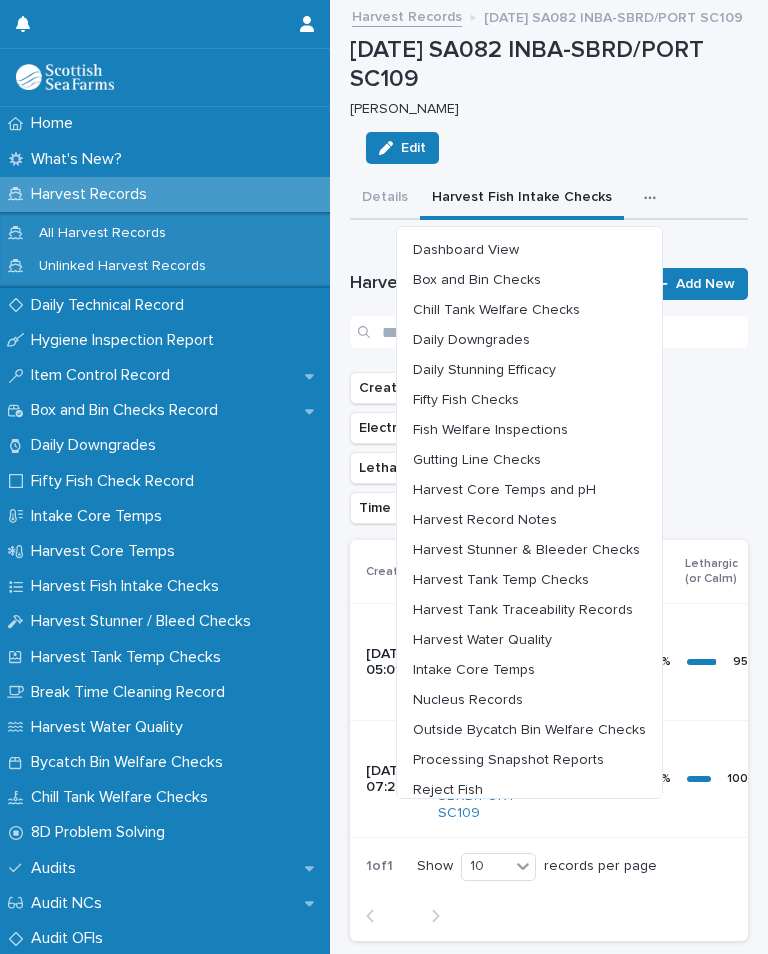 click on "Outside Bycatch Bin Welfare Checks" at bounding box center (529, 730) 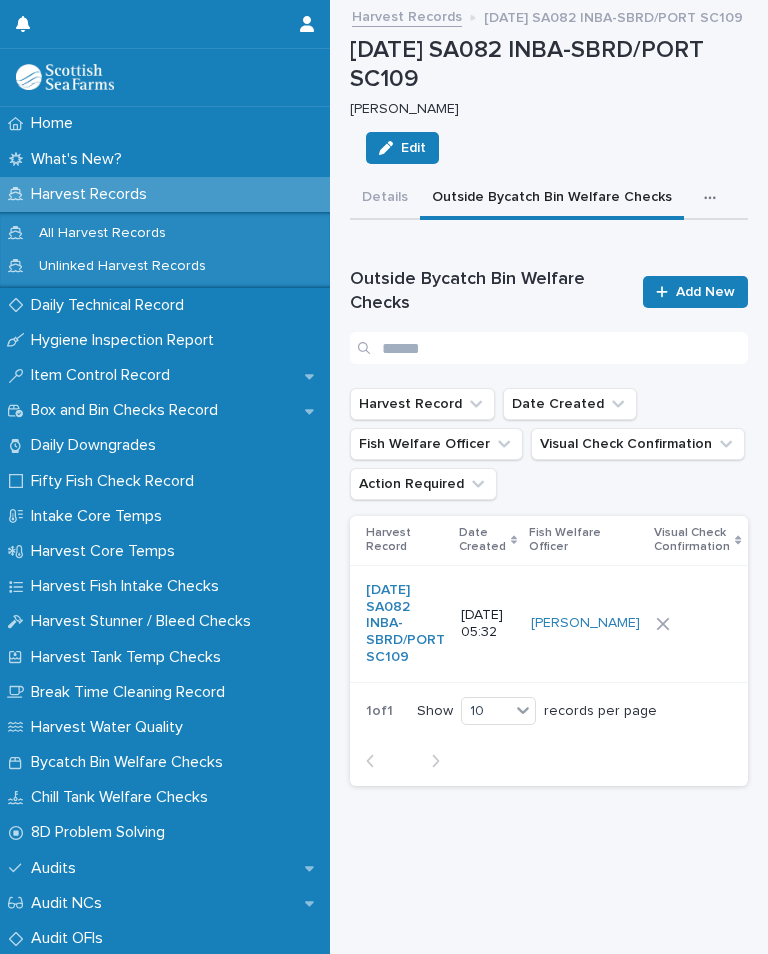 click at bounding box center [697, 624] 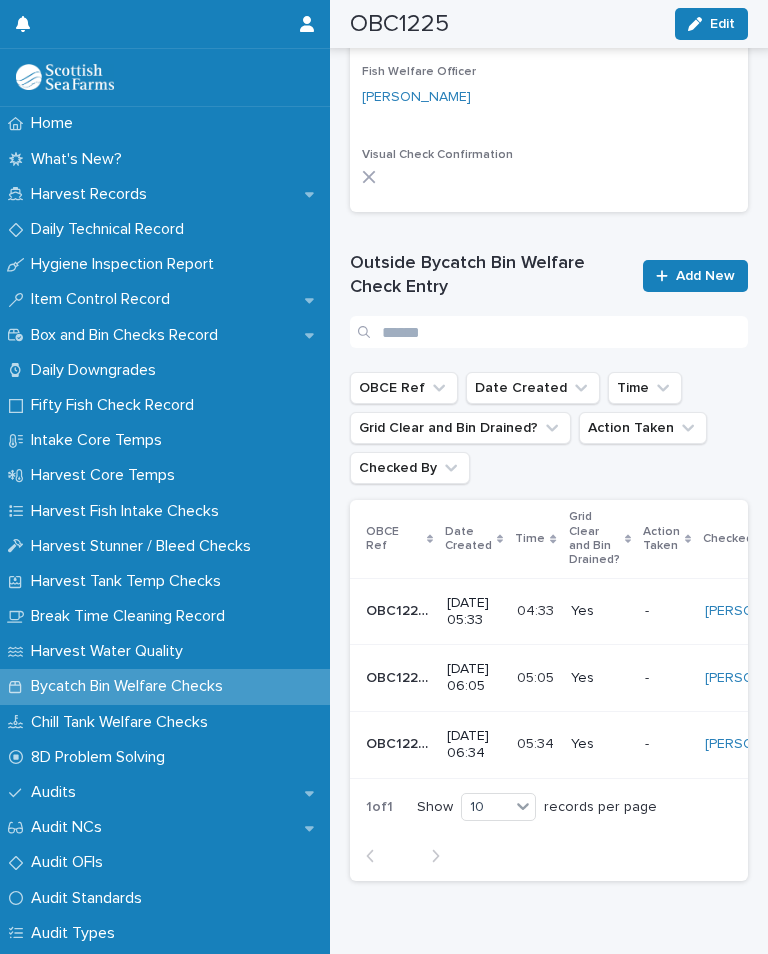 scroll, scrollTop: 785, scrollLeft: 0, axis: vertical 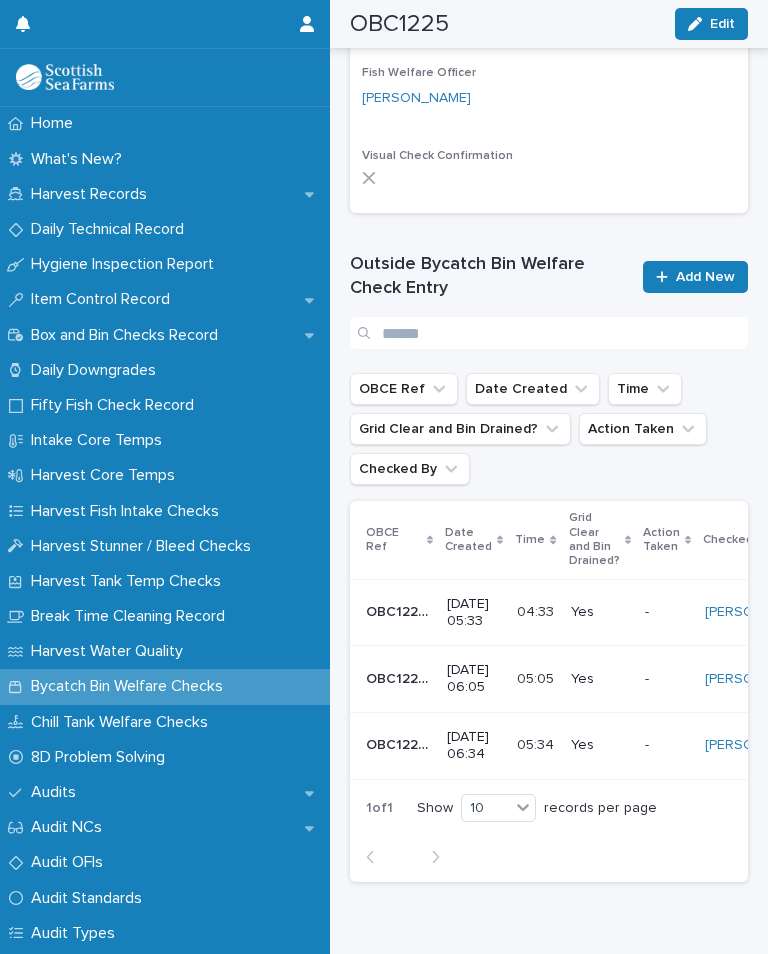 click on "Add New" at bounding box center [705, 277] 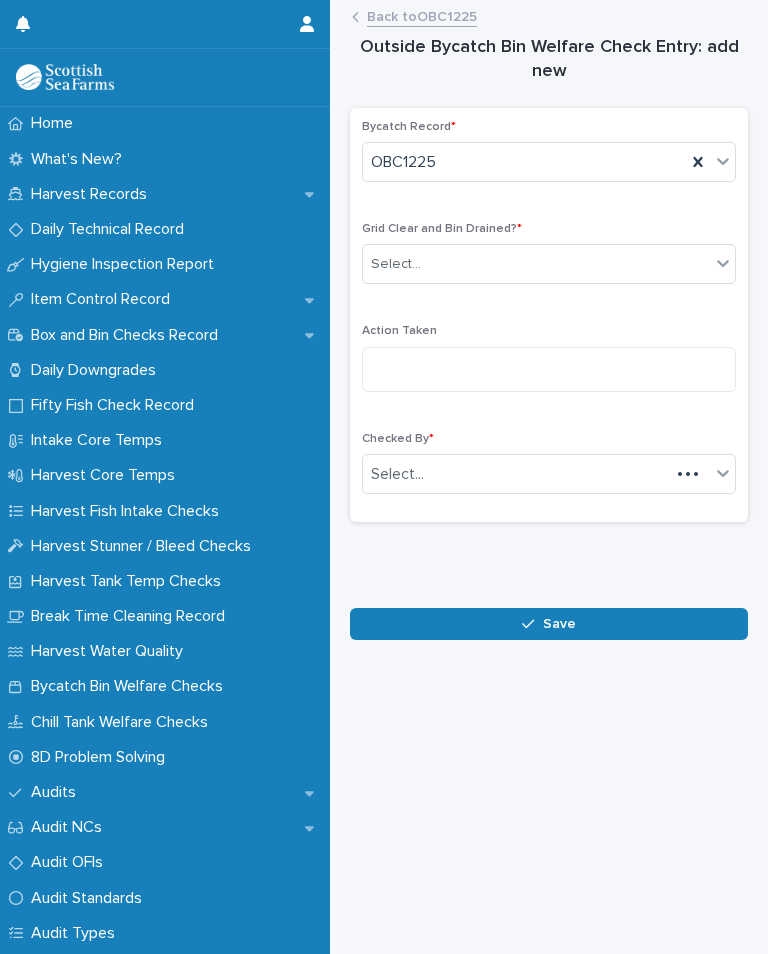 scroll, scrollTop: 0, scrollLeft: 0, axis: both 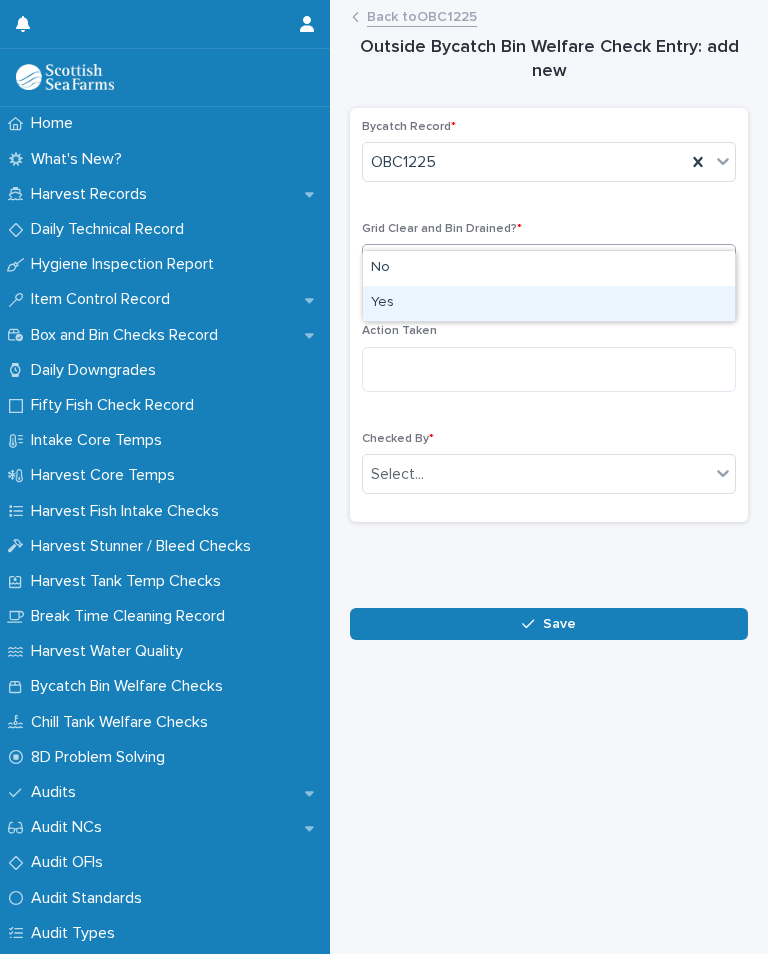 click on "Yes" at bounding box center (549, 303) 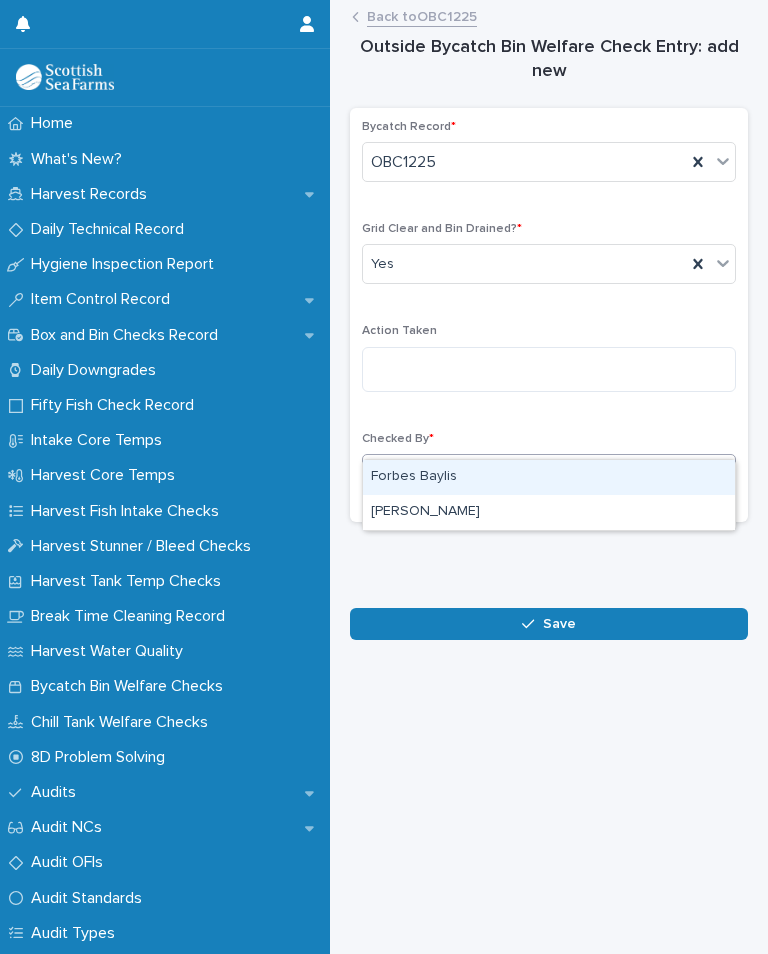 type on "***" 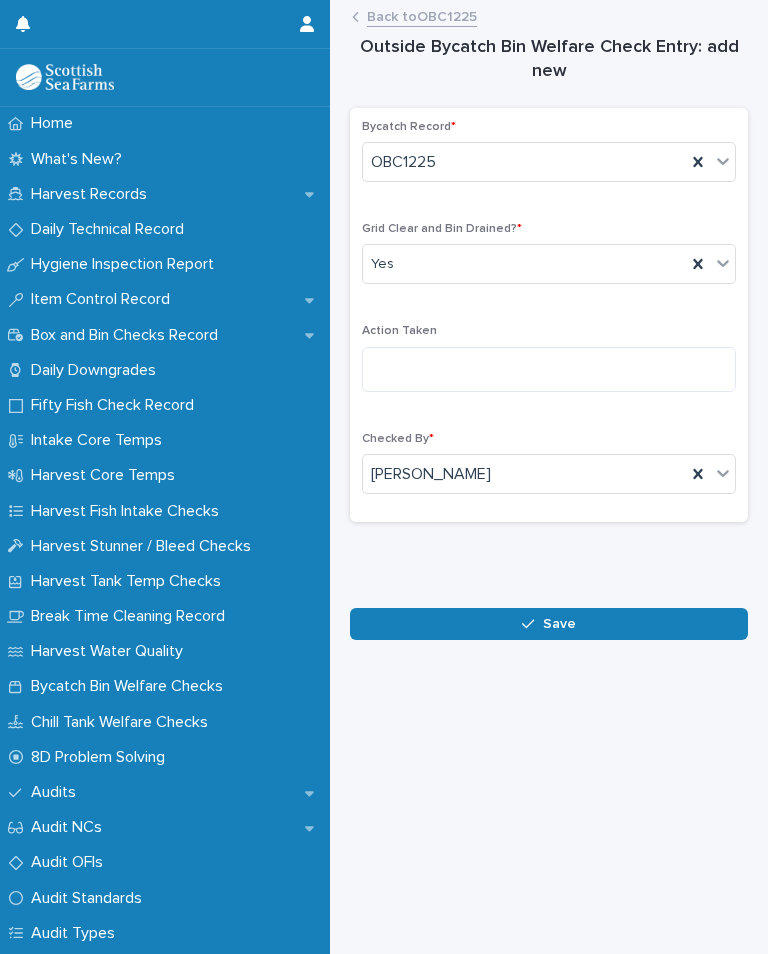 click on "Save" at bounding box center [549, 624] 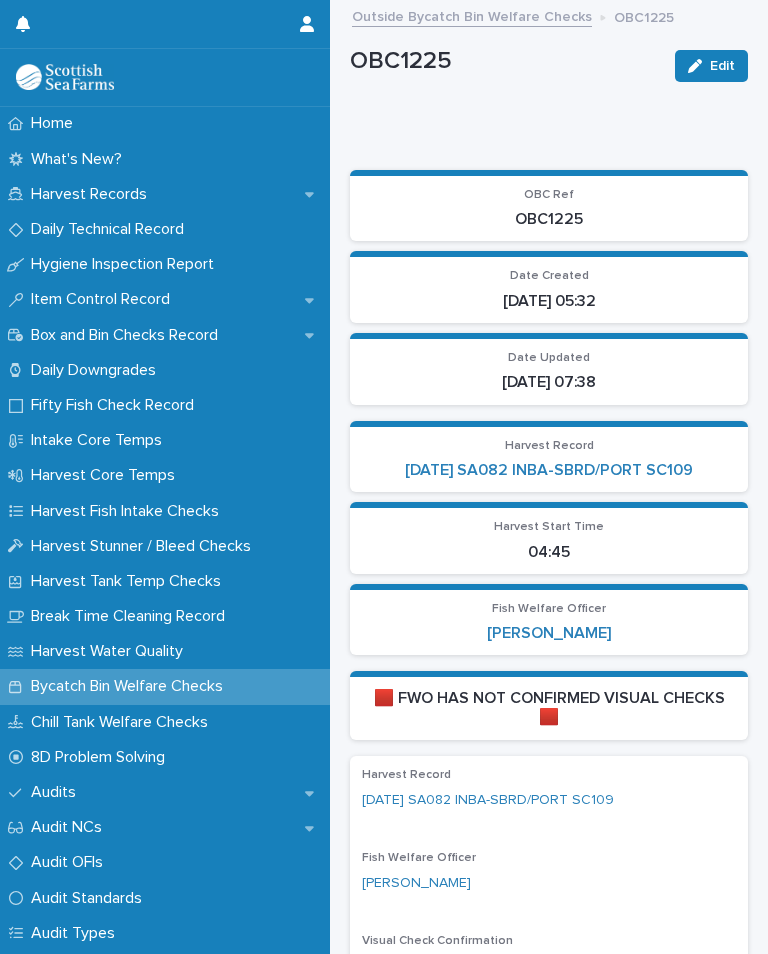 click on "[DATE] SA082 INBA-SBRD/PORT SC109" at bounding box center [549, 470] 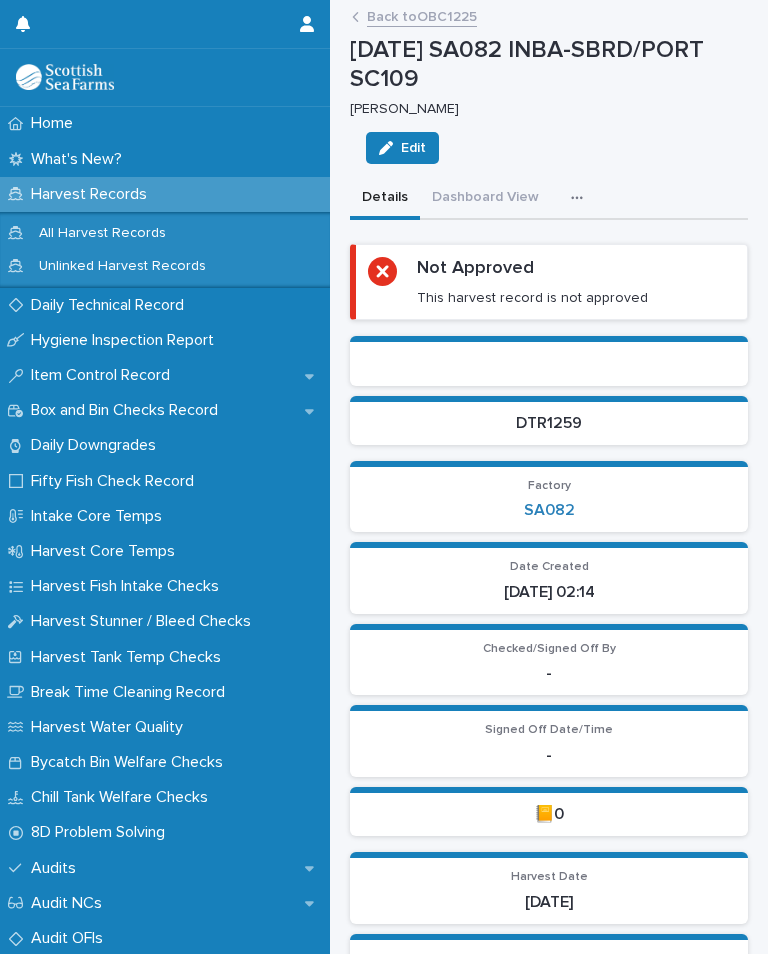 click at bounding box center [581, 198] 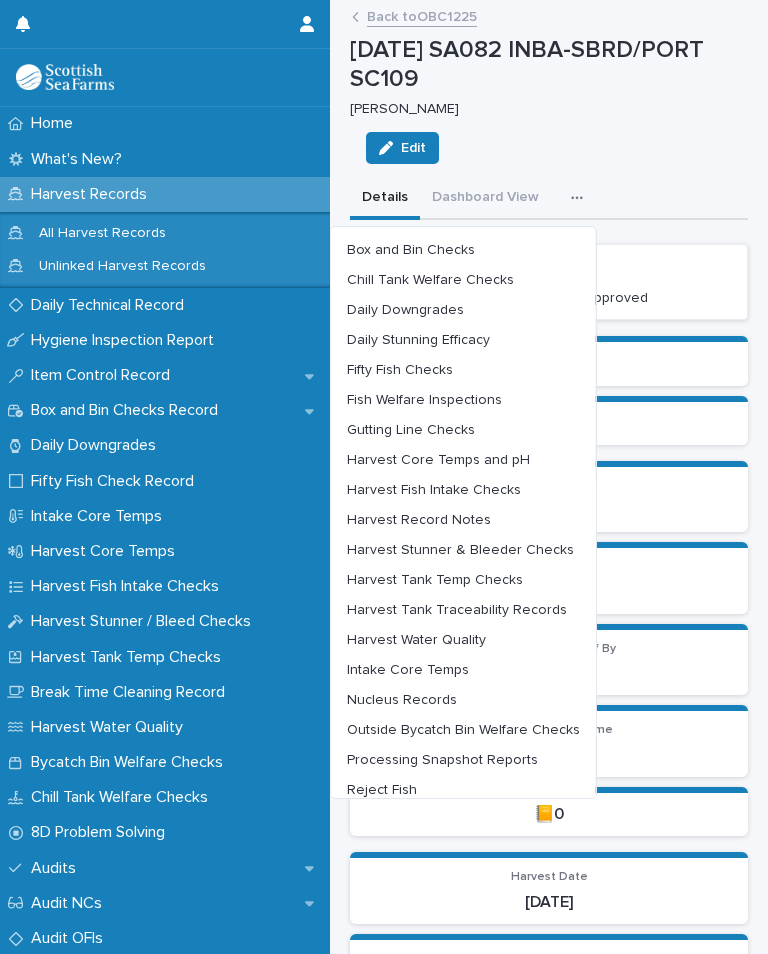 click on "Harvest Tank Temp Checks" at bounding box center (463, 580) 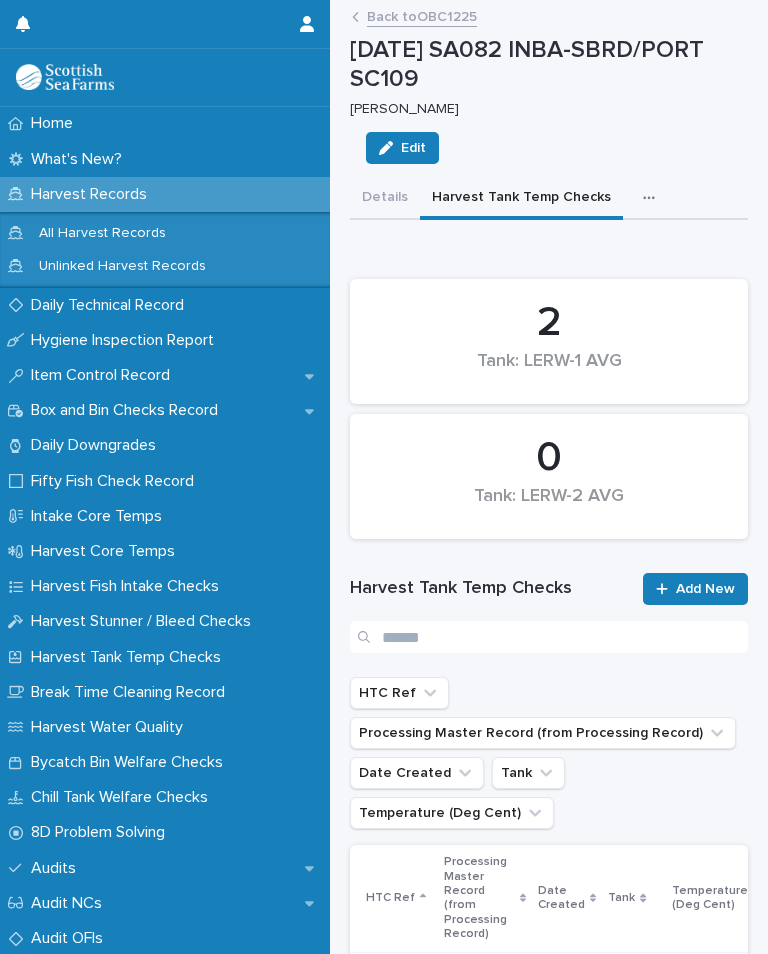scroll, scrollTop: 265, scrollLeft: 0, axis: vertical 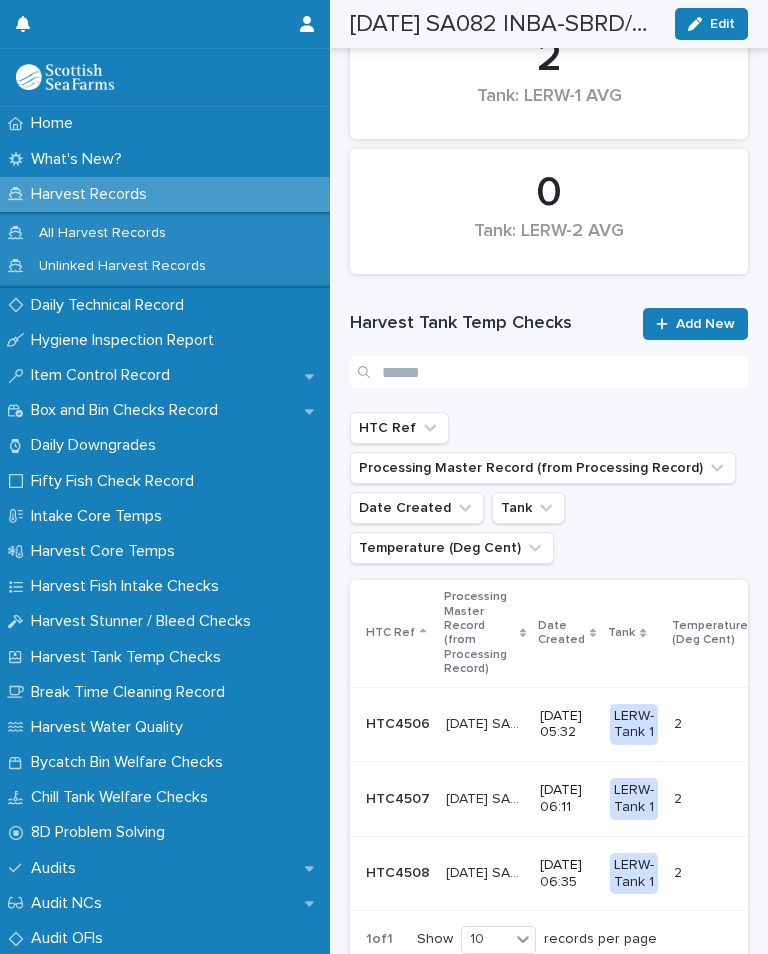 click on "Add New" at bounding box center [705, 324] 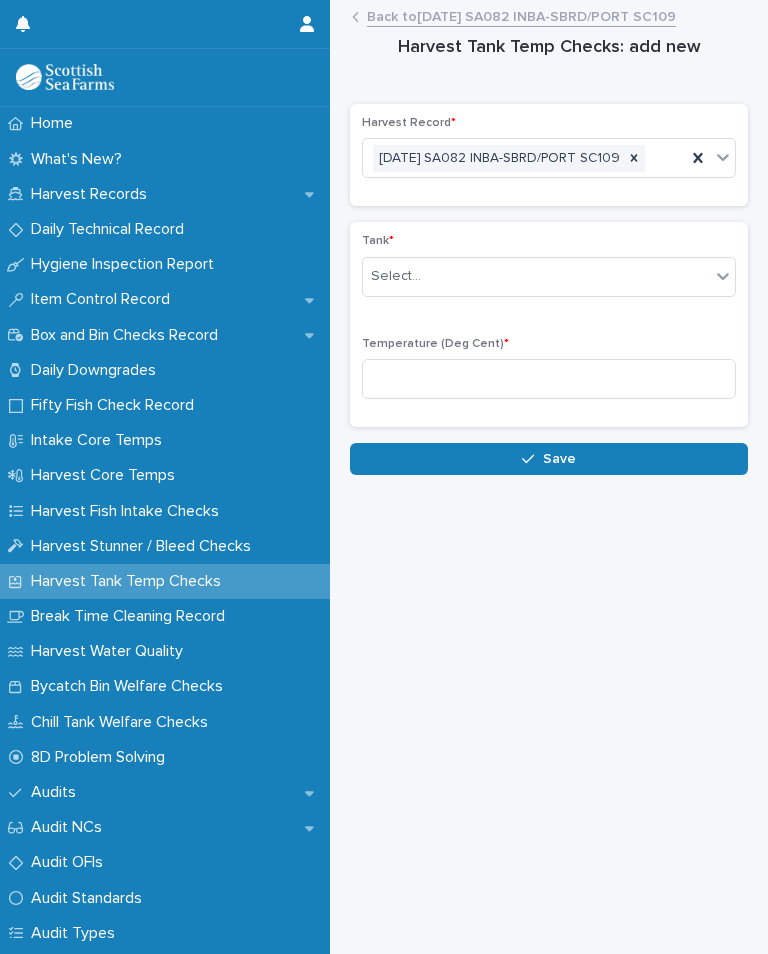 scroll, scrollTop: 0, scrollLeft: 0, axis: both 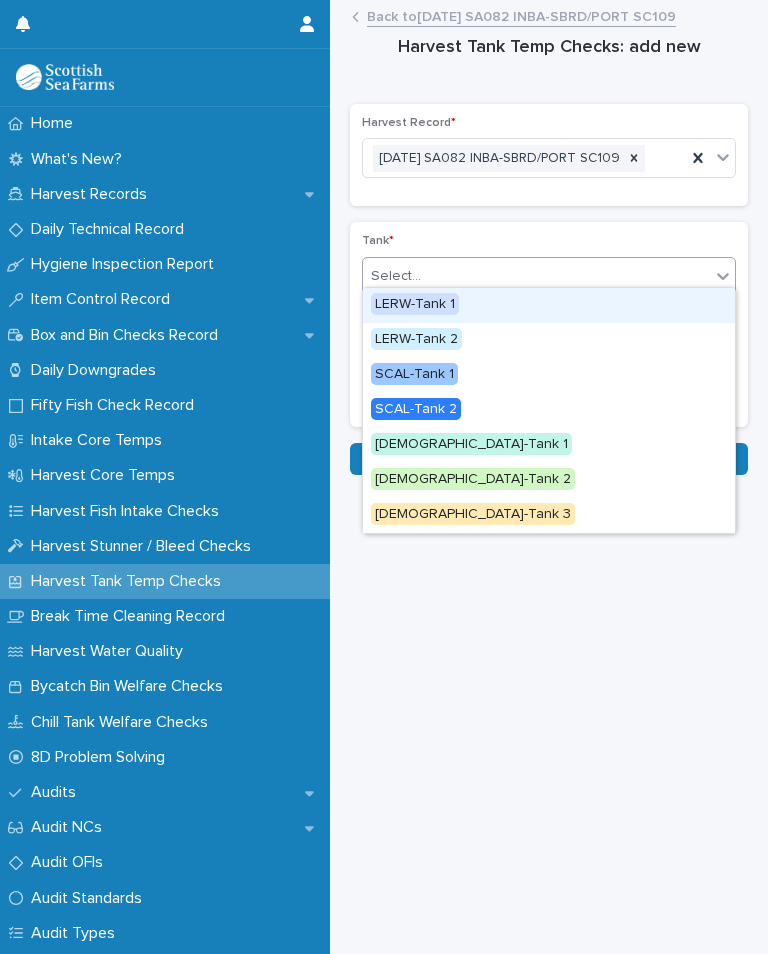click on "LERW-Tank 1" at bounding box center [415, 304] 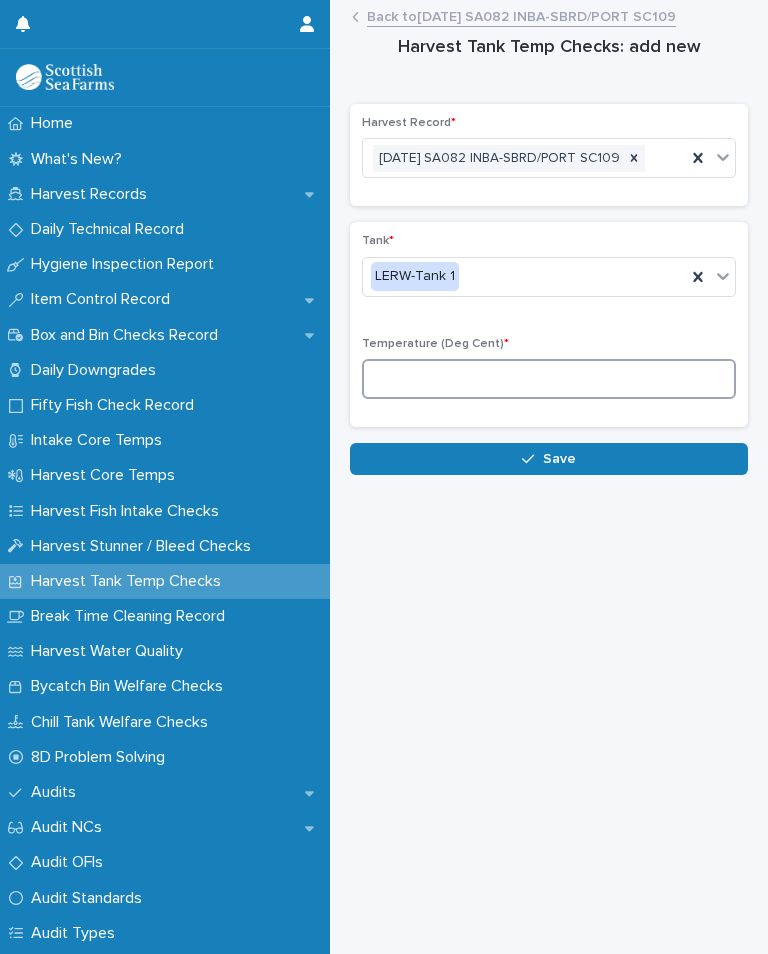 click at bounding box center [549, 379] 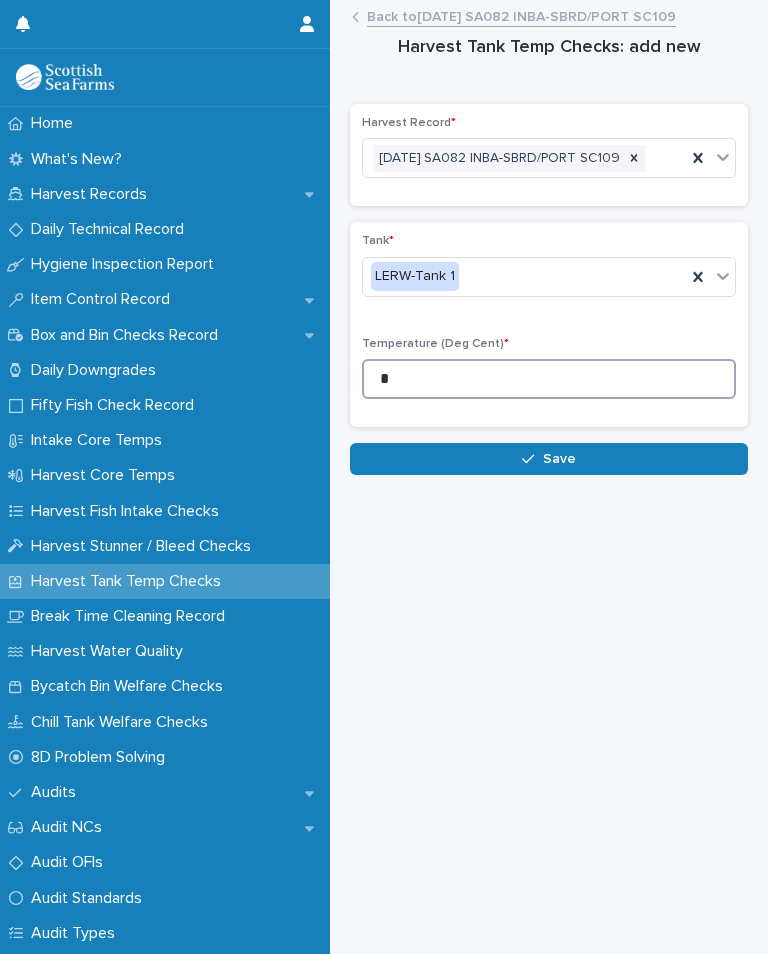 type on "*" 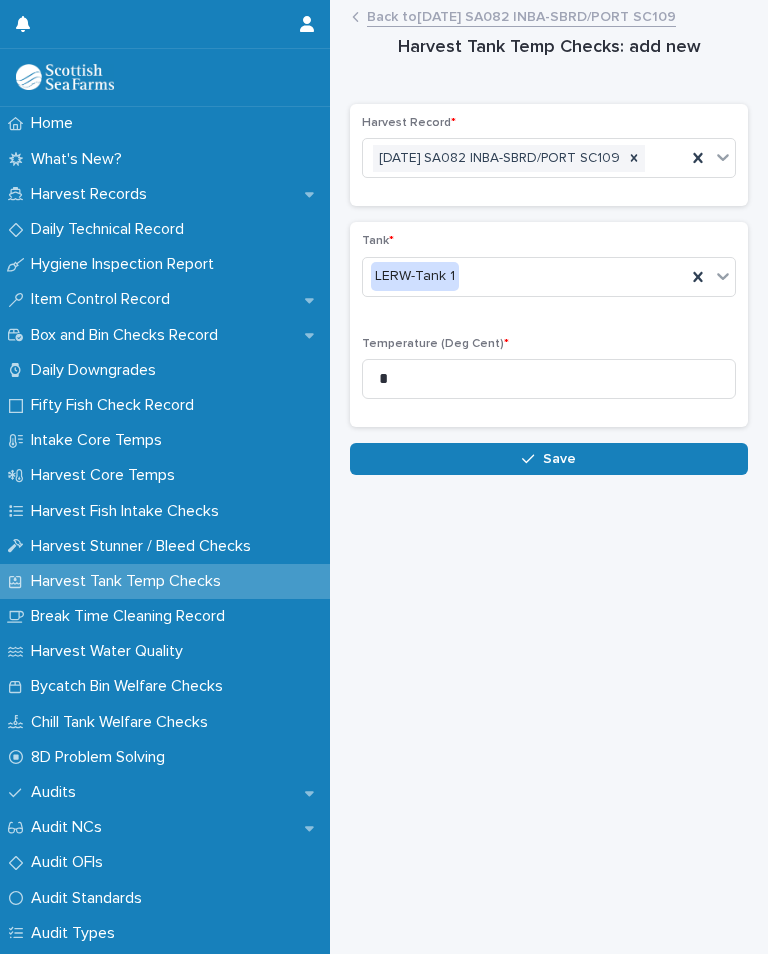 click on "Save" at bounding box center [559, 459] 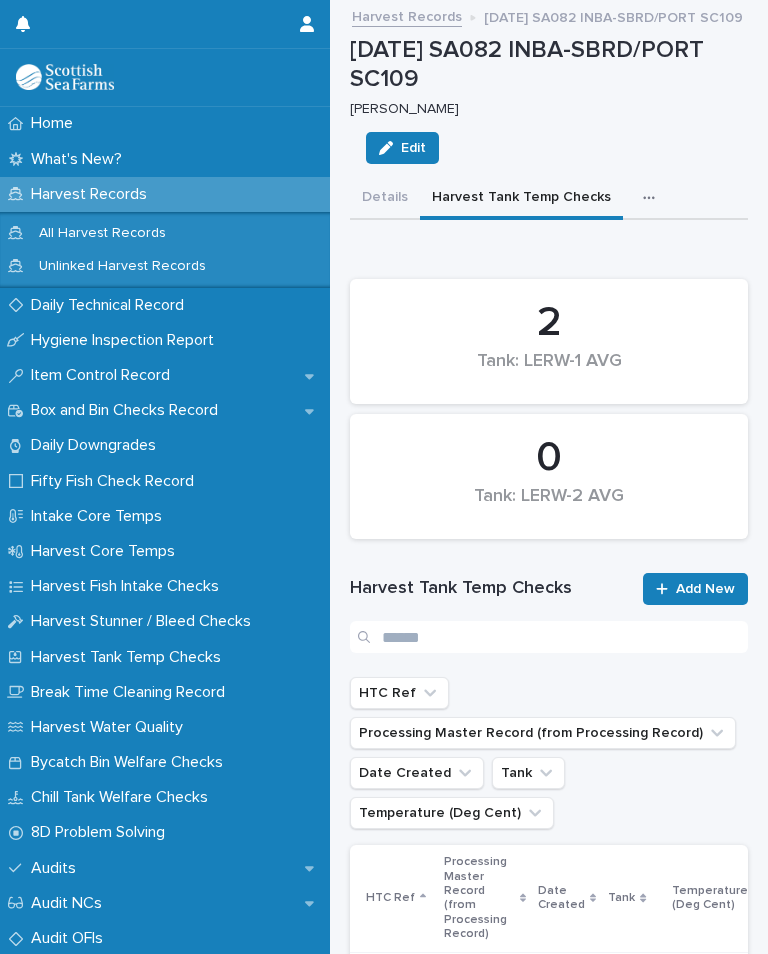 click at bounding box center (653, 198) 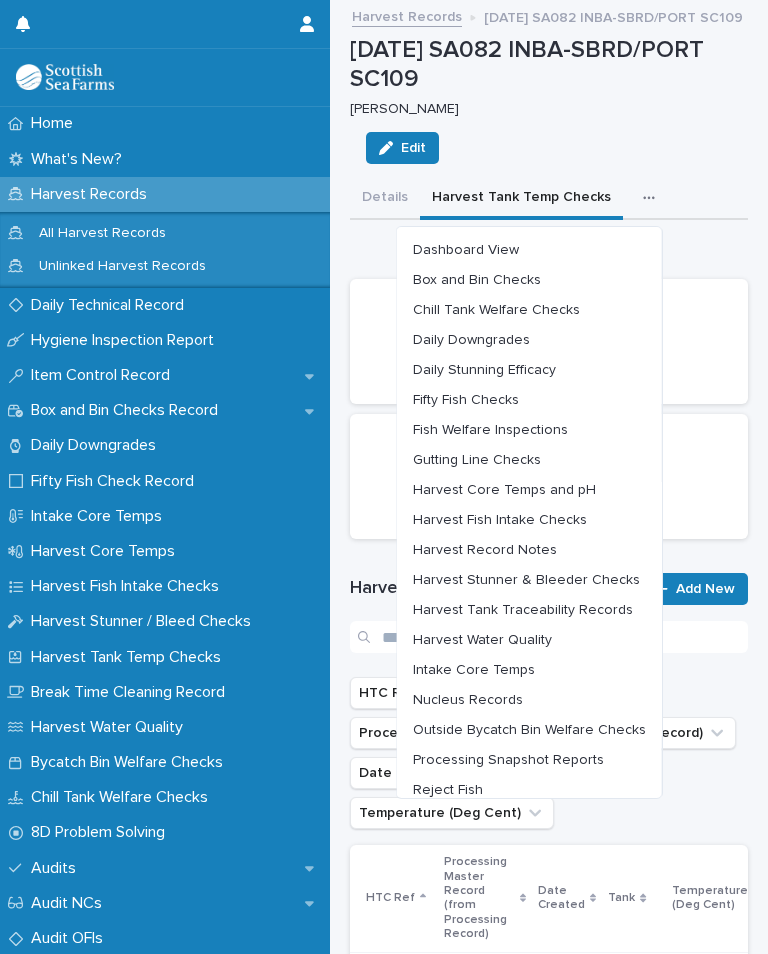 click on "Chill Tank Welfare Checks" at bounding box center [496, 310] 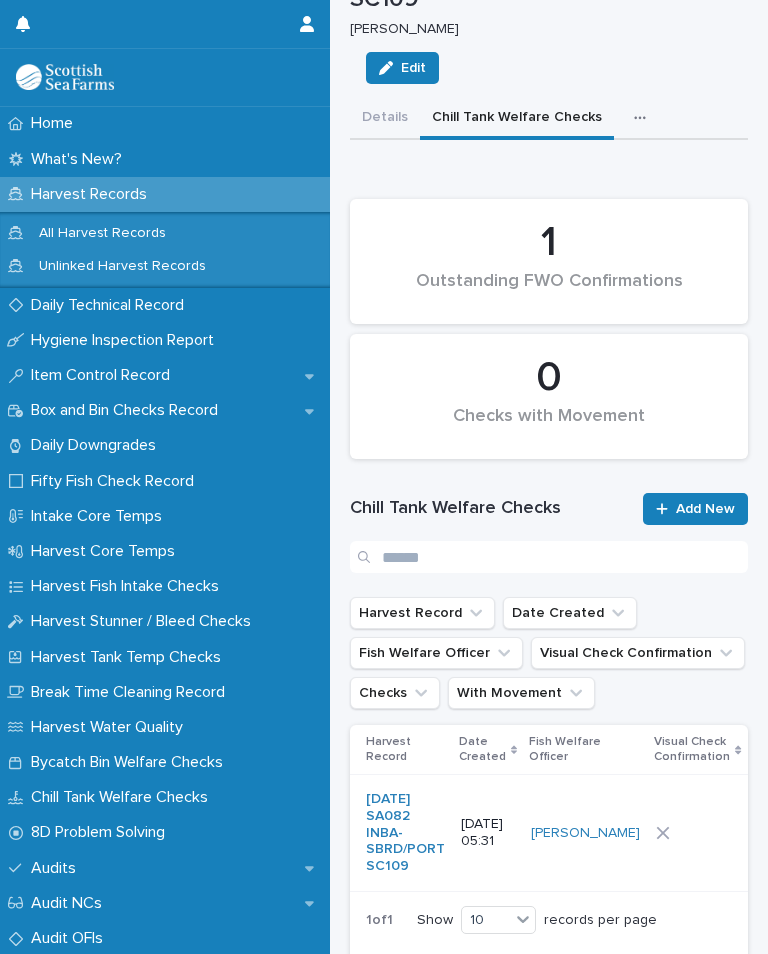 scroll, scrollTop: 83, scrollLeft: 0, axis: vertical 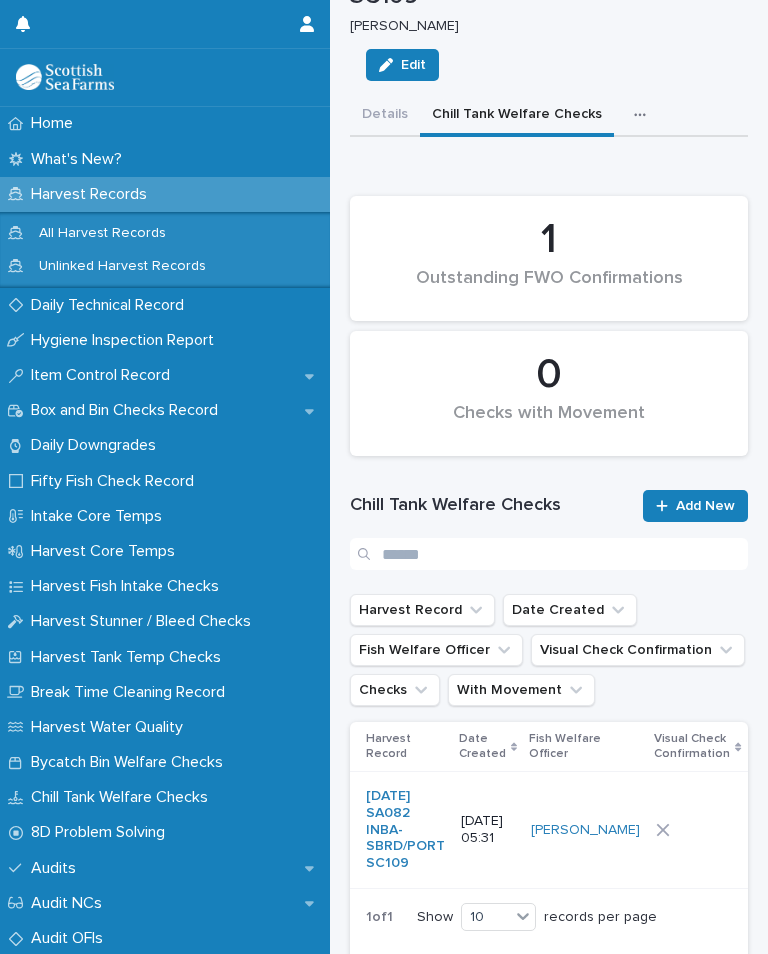 click at bounding box center [697, 830] 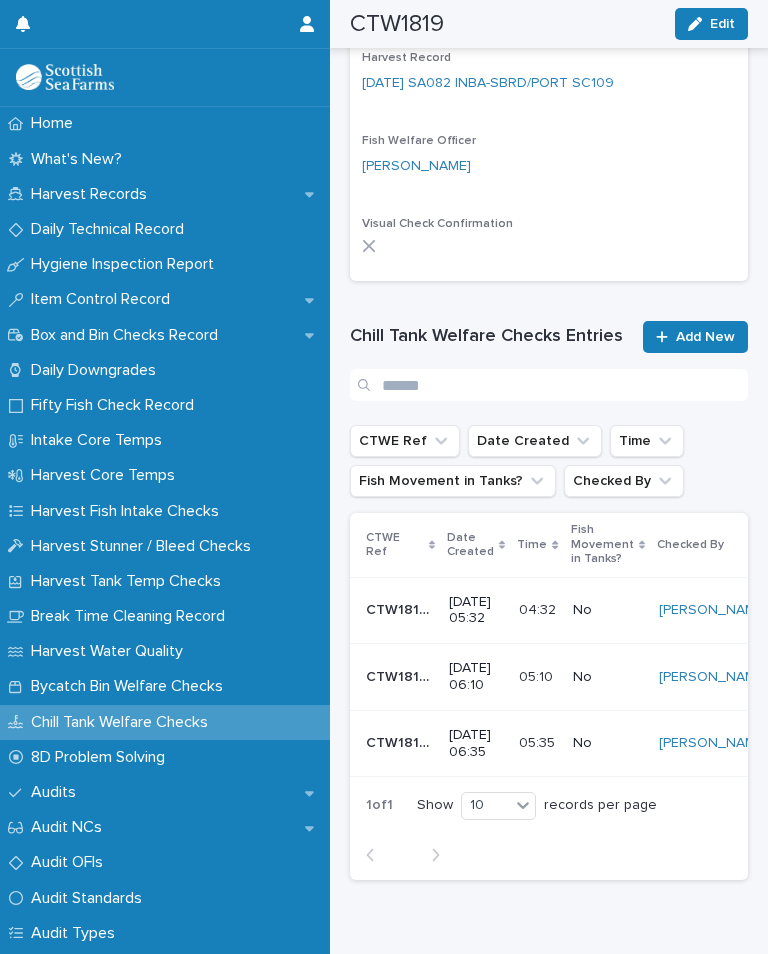 scroll, scrollTop: 666, scrollLeft: 0, axis: vertical 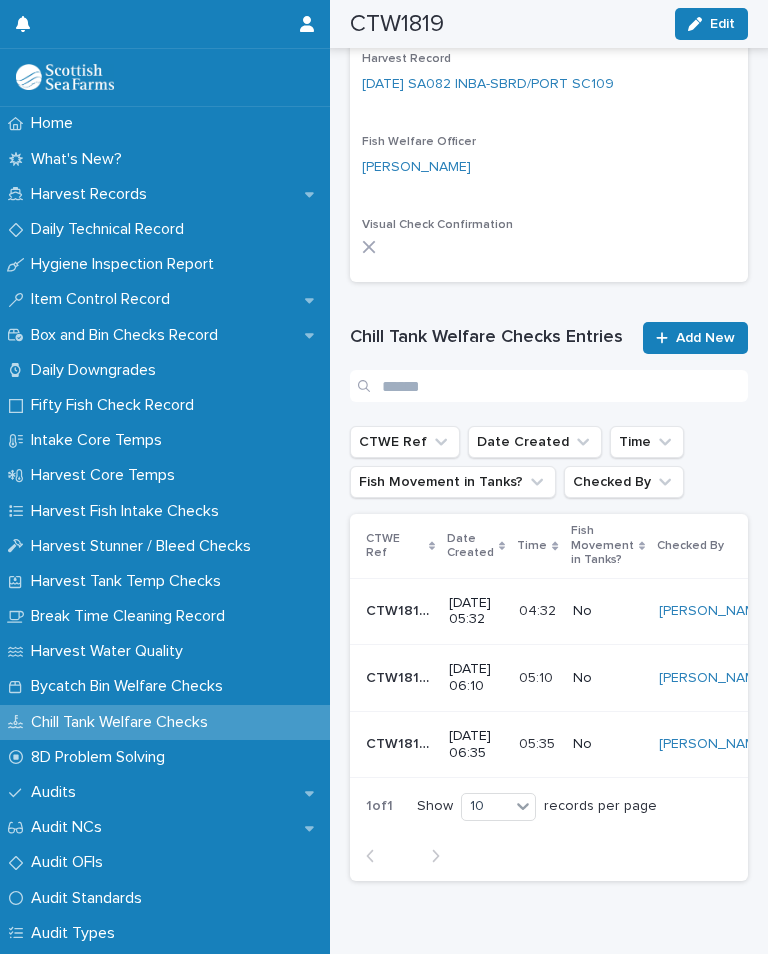 click on "Add New" at bounding box center [705, 338] 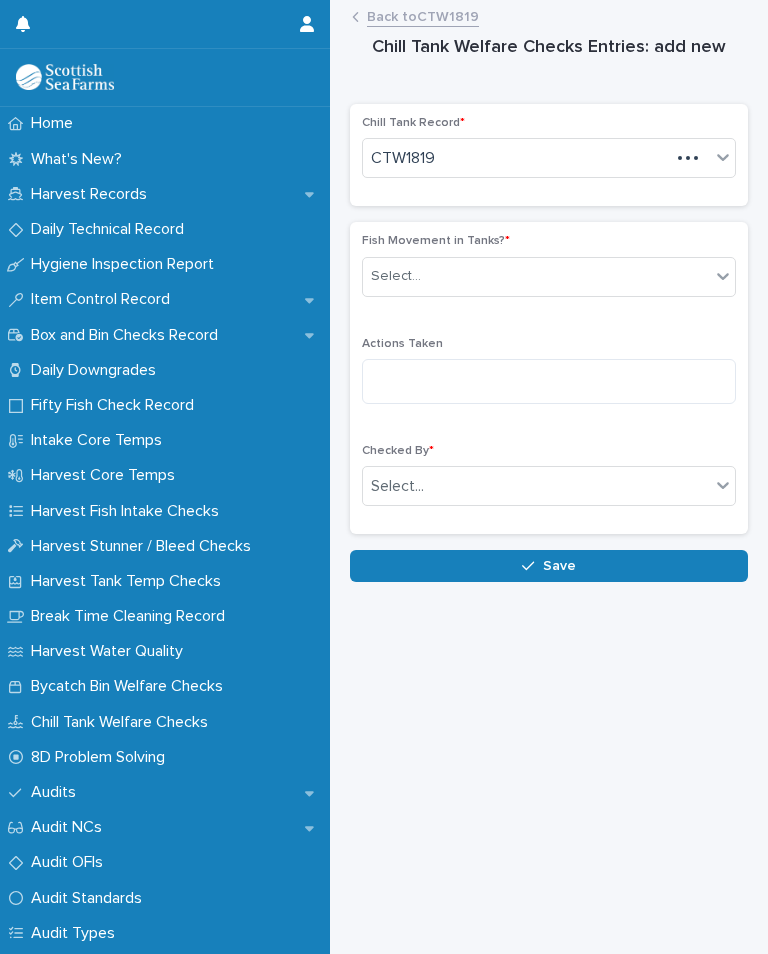 scroll, scrollTop: 0, scrollLeft: 0, axis: both 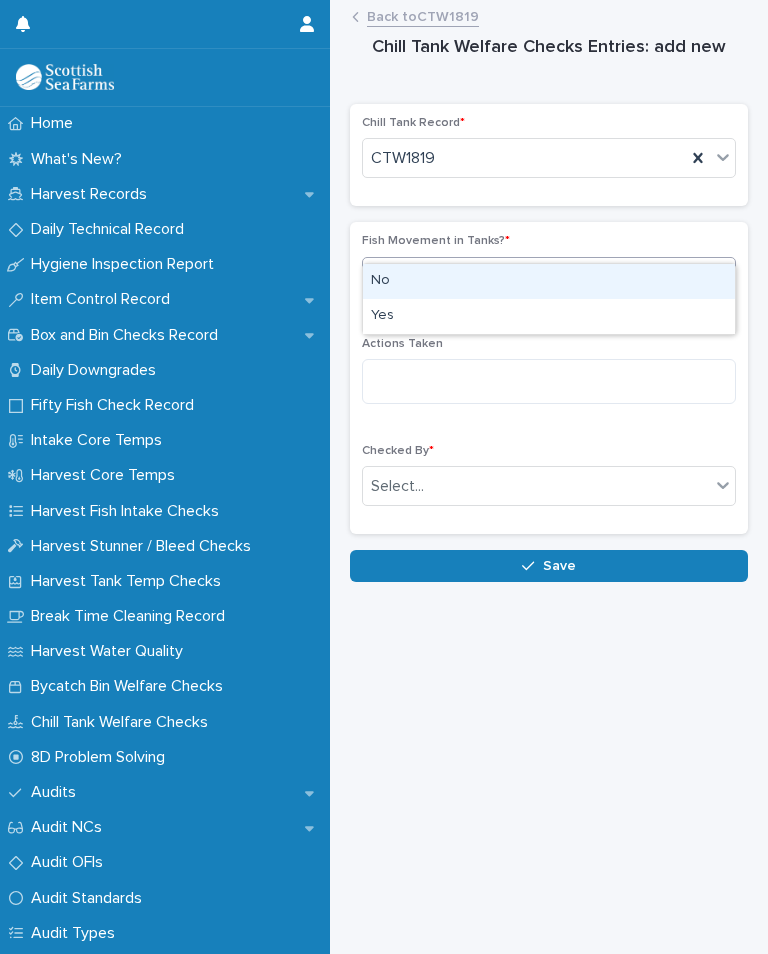 click on "No" at bounding box center (549, 281) 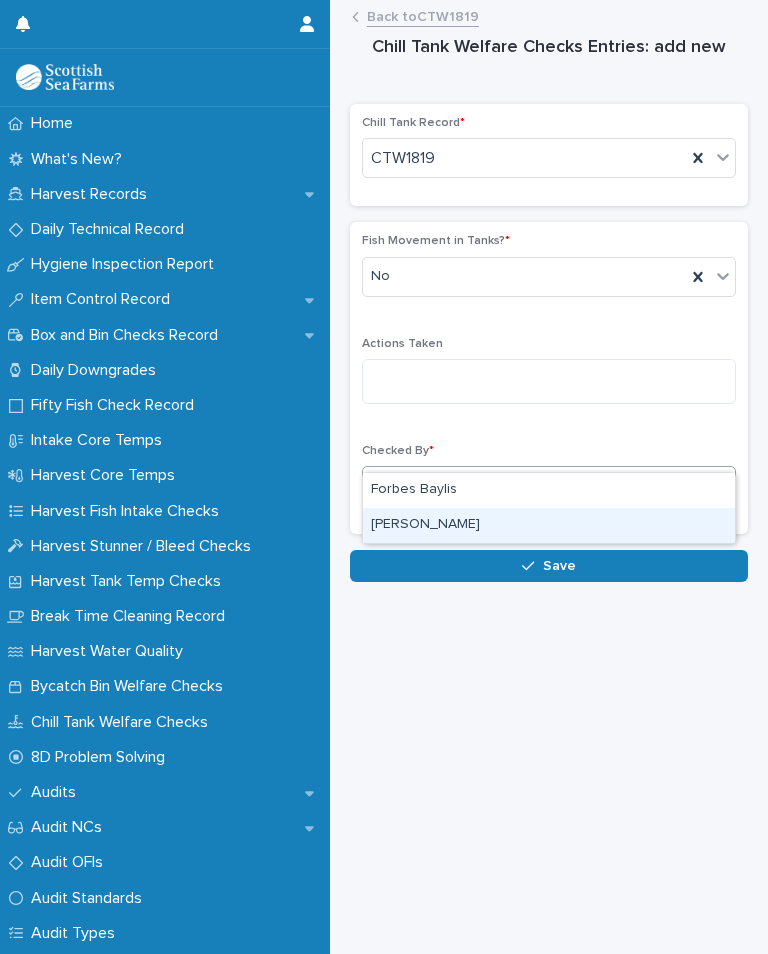 click on "[PERSON_NAME]" at bounding box center [549, 525] 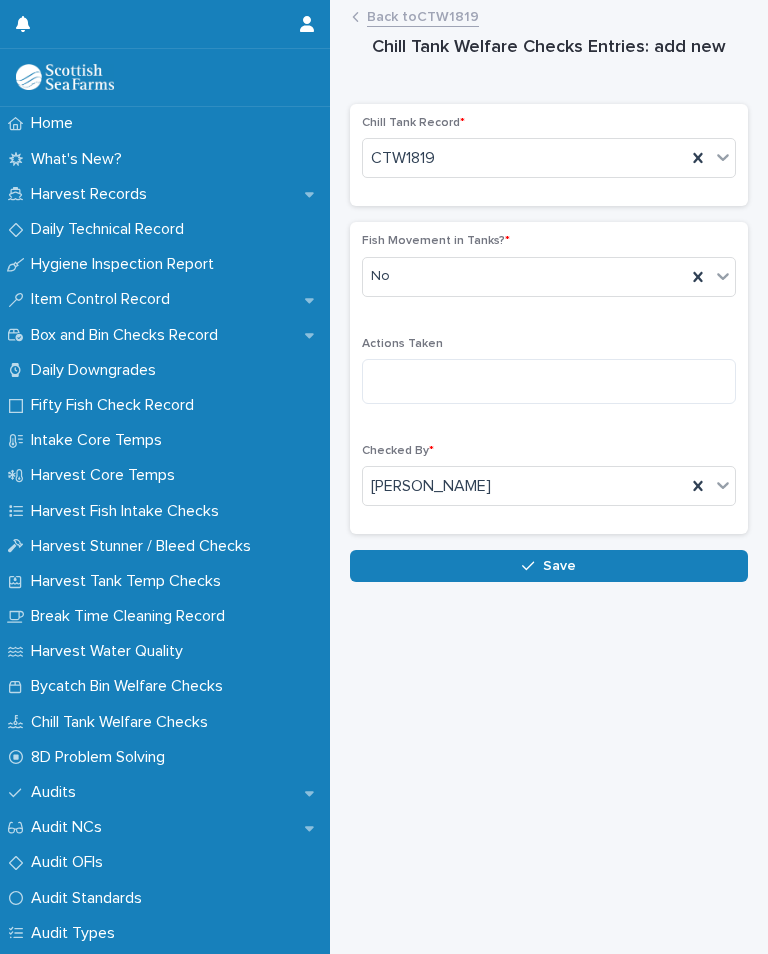 click on "Save" at bounding box center [559, 566] 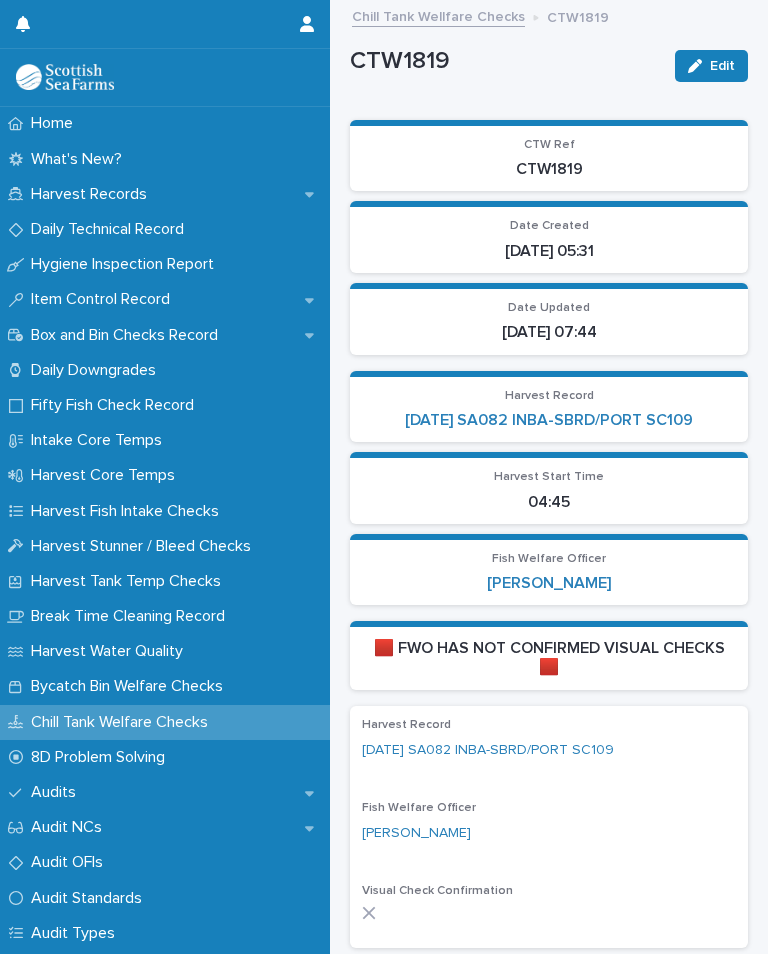 scroll, scrollTop: 0, scrollLeft: 0, axis: both 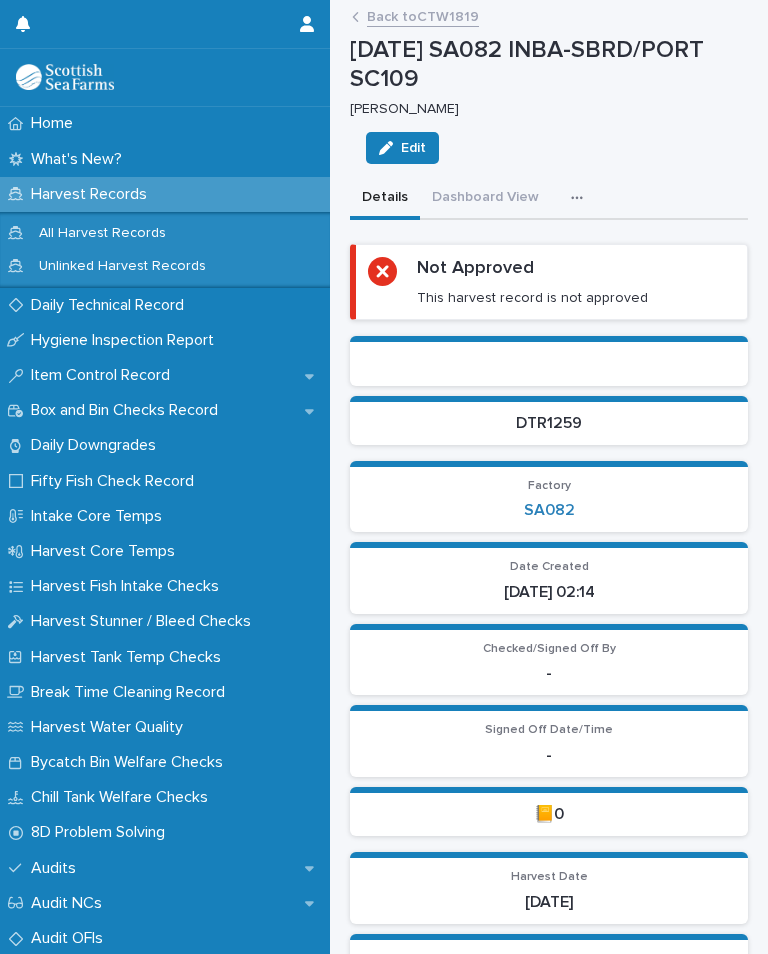 click 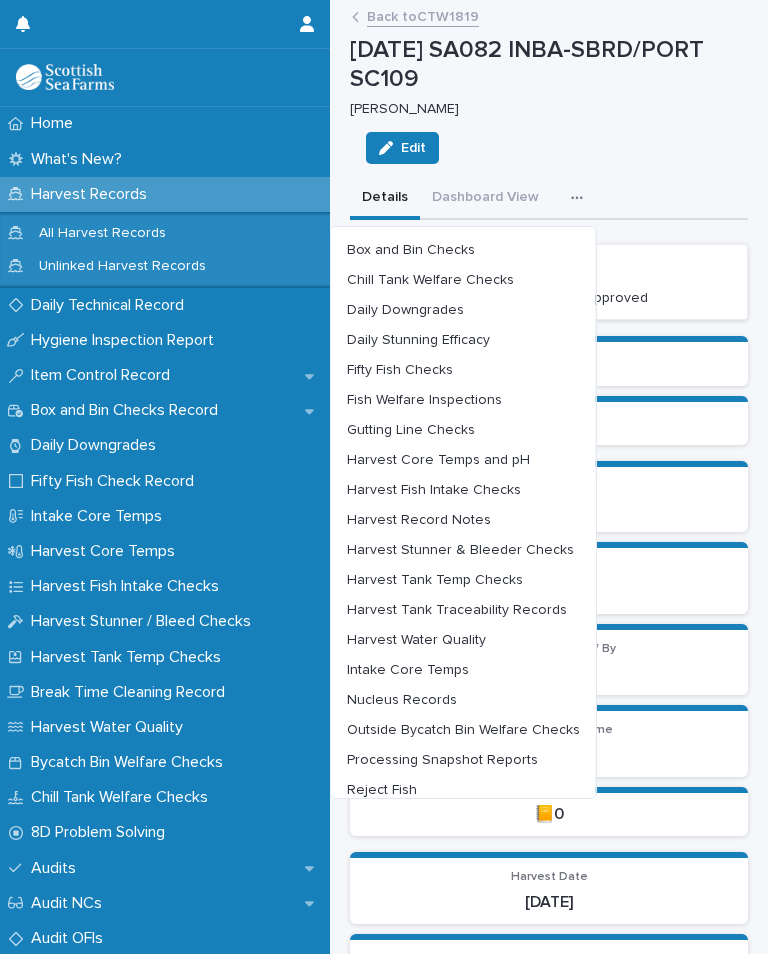 click on "Harvest Water Quality" at bounding box center (416, 640) 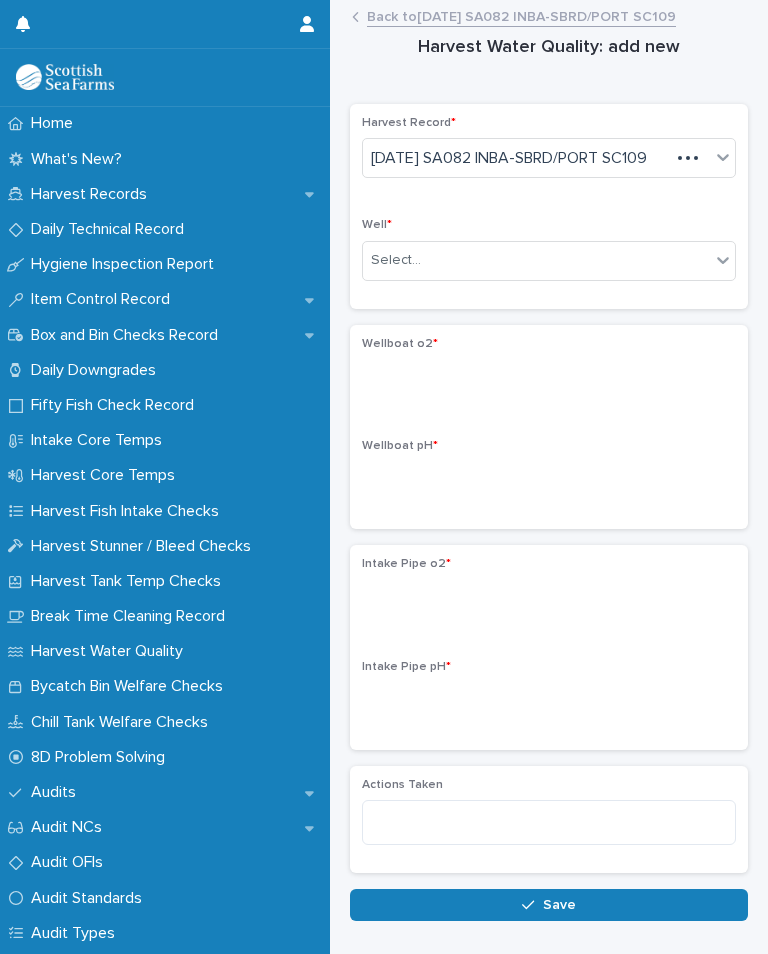 scroll, scrollTop: 0, scrollLeft: 0, axis: both 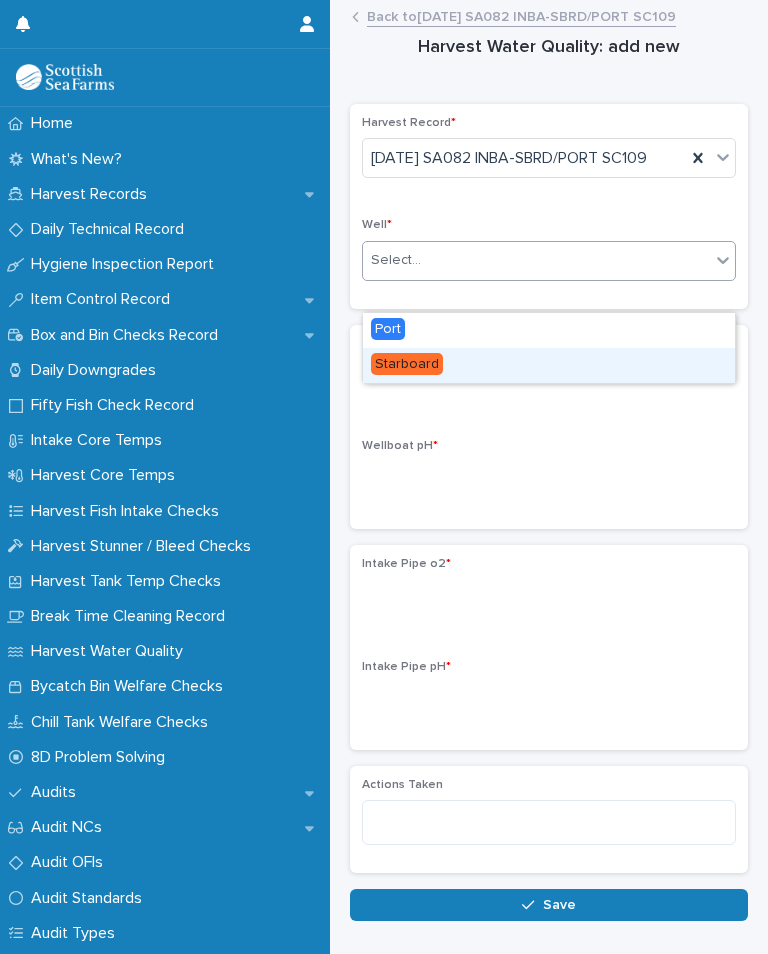click on "Starboard" at bounding box center [407, 364] 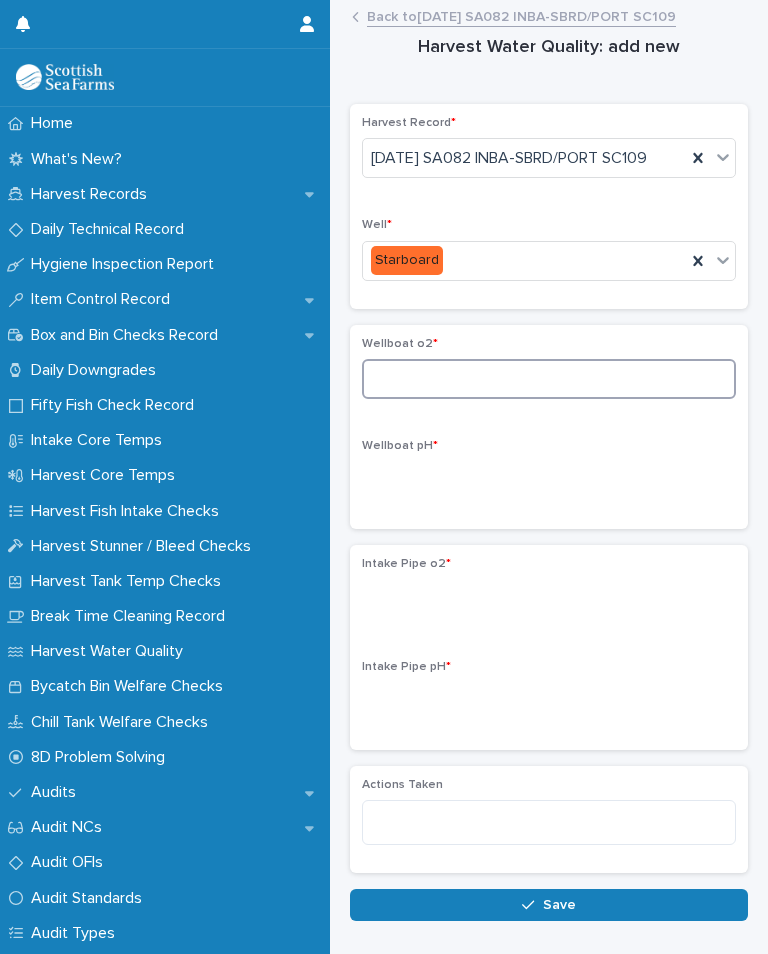 click at bounding box center (549, 379) 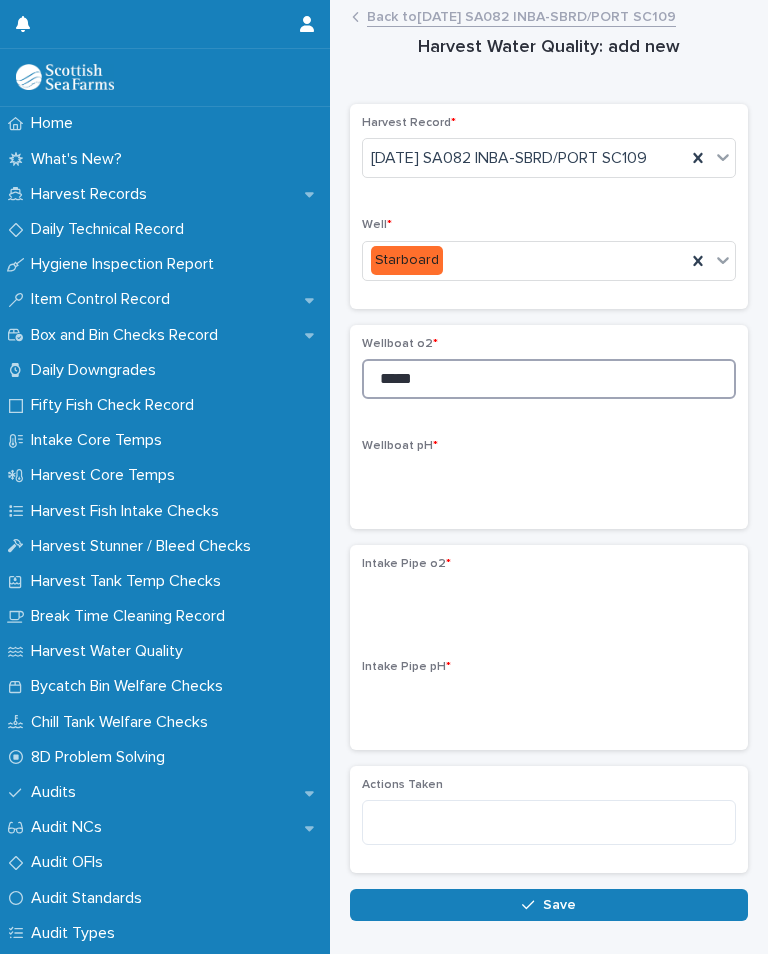 type on "*****" 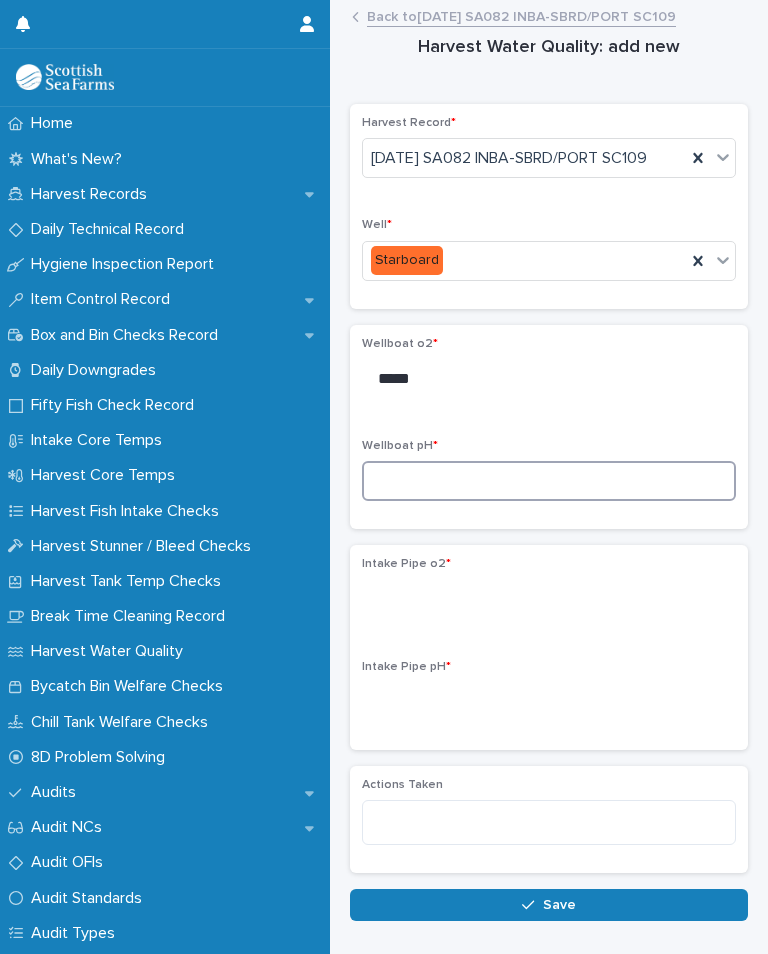 click at bounding box center [549, 481] 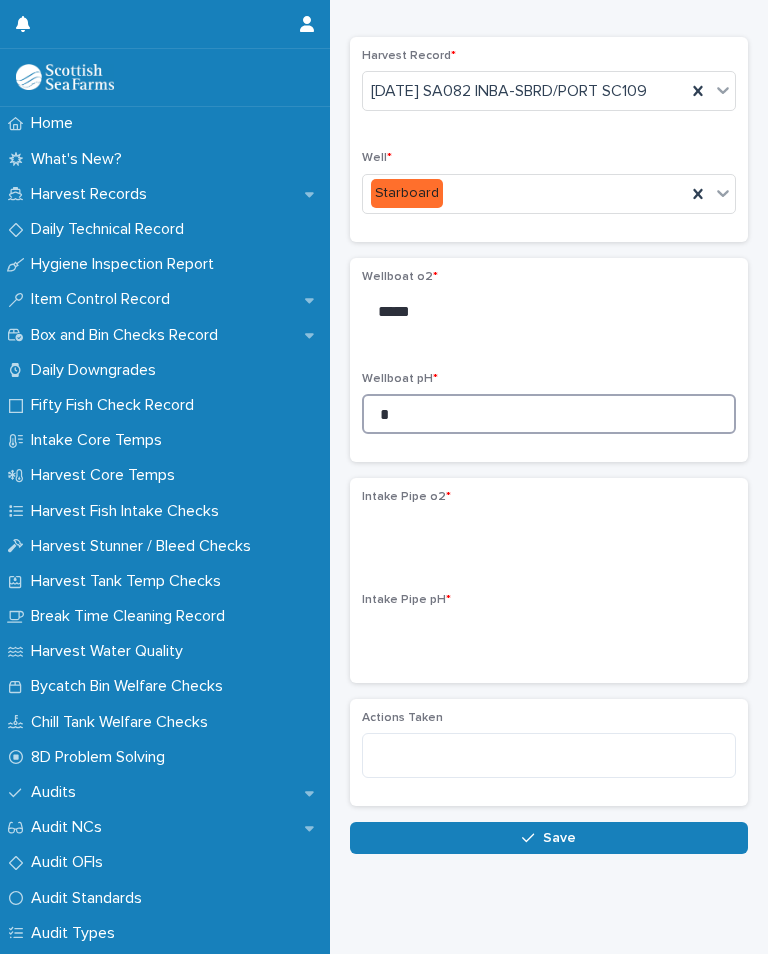 scroll, scrollTop: 66, scrollLeft: 0, axis: vertical 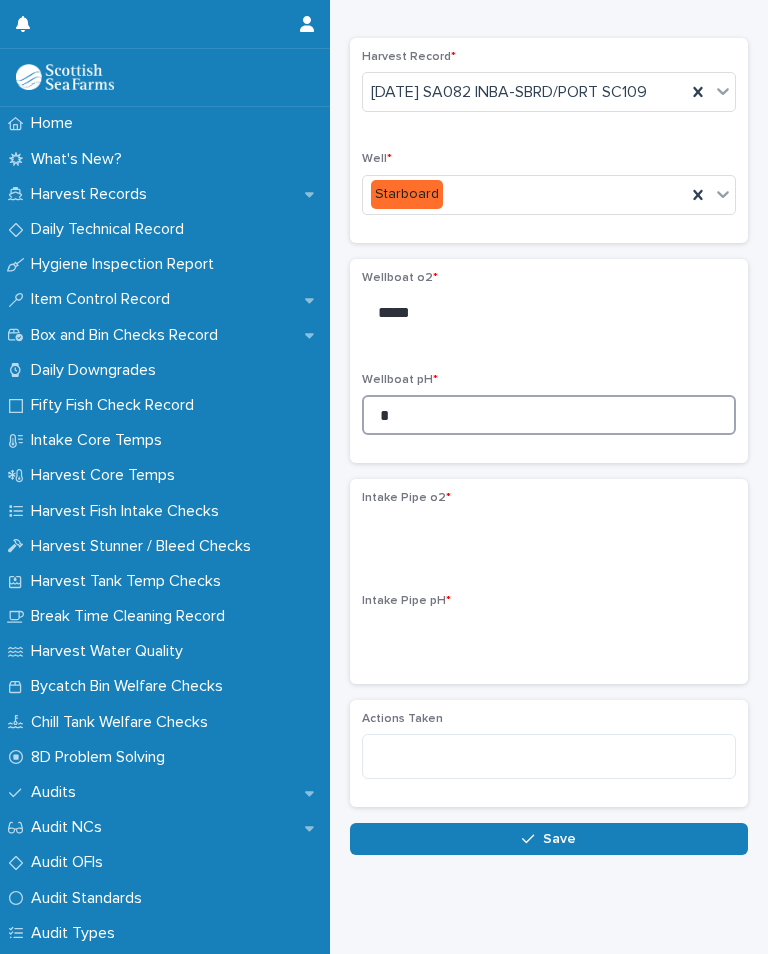 type on "*" 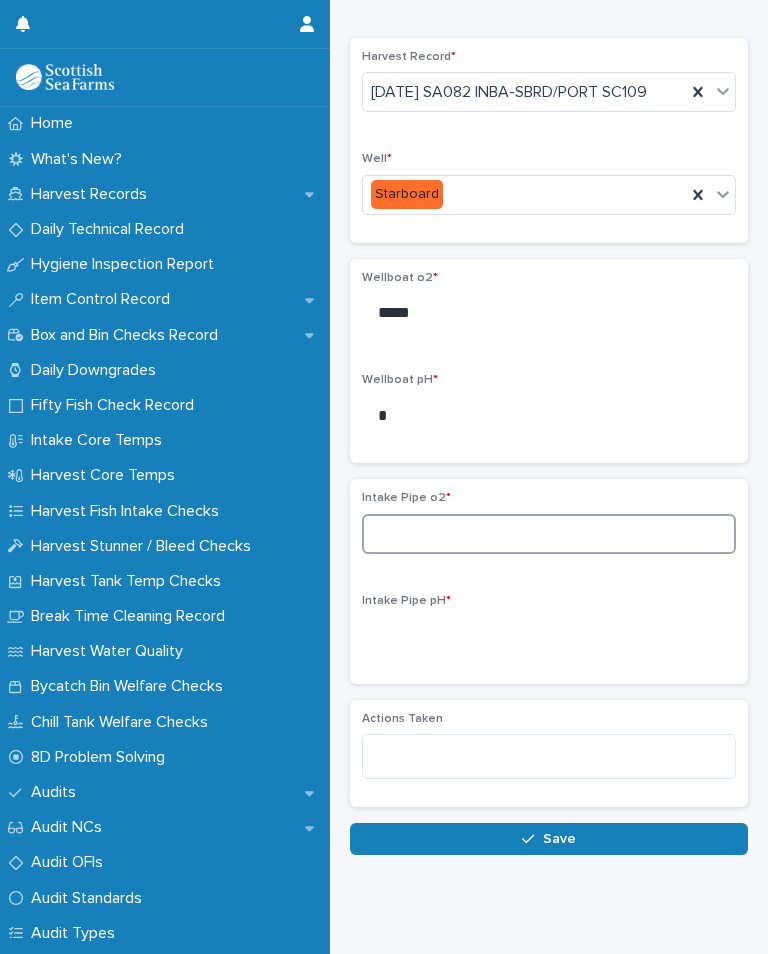 click at bounding box center [549, 534] 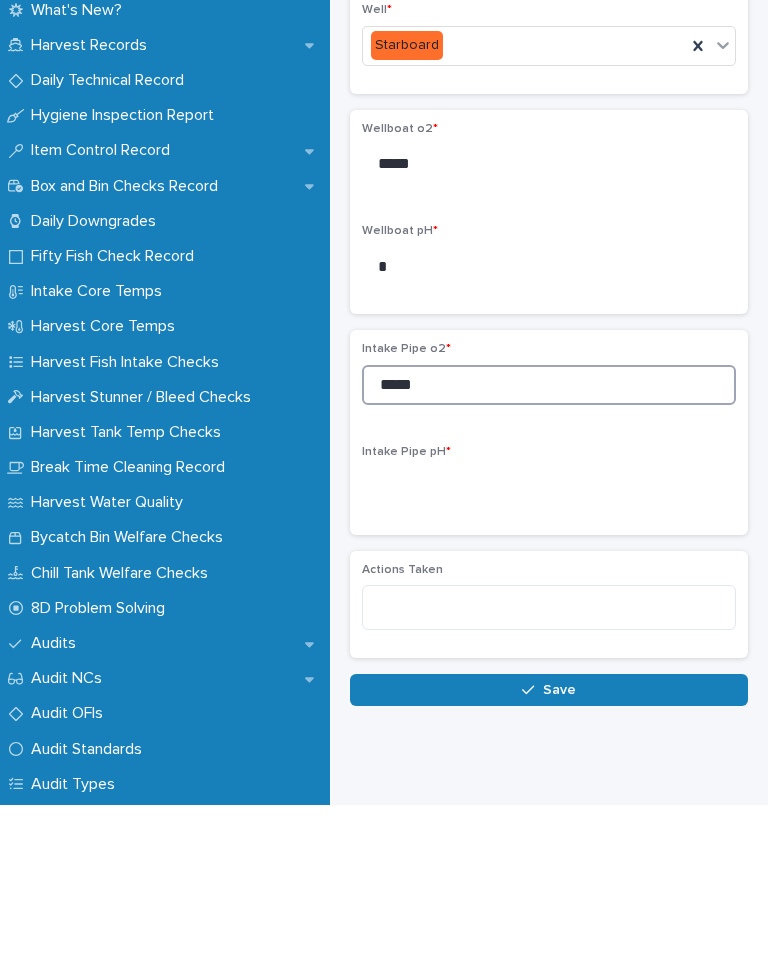 type on "*****" 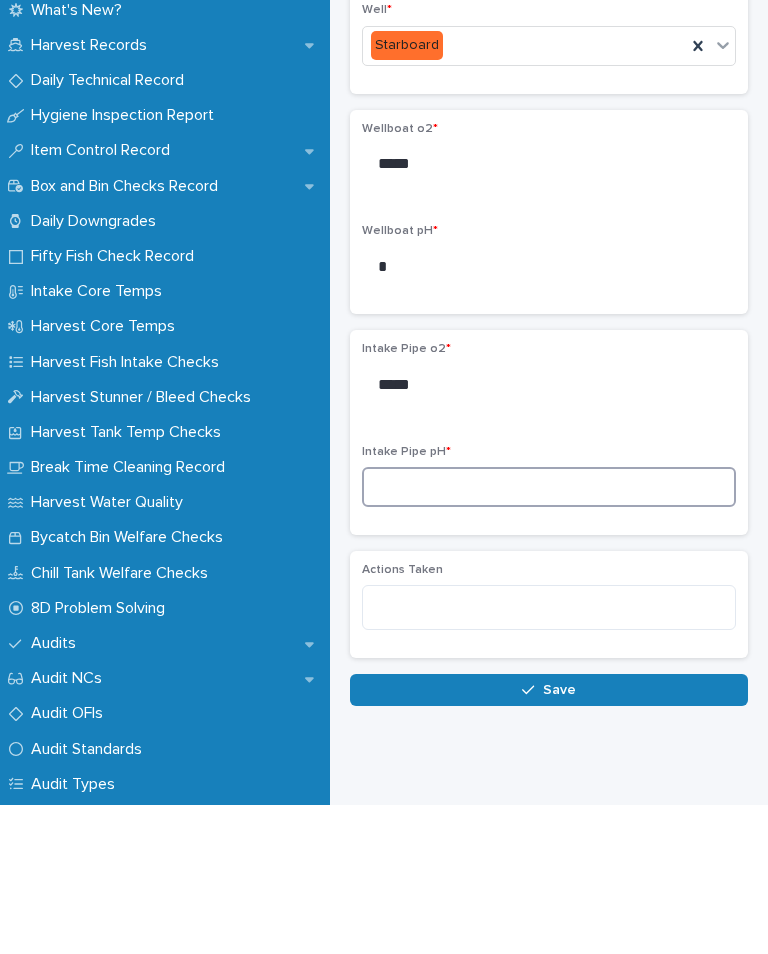 click at bounding box center [549, 636] 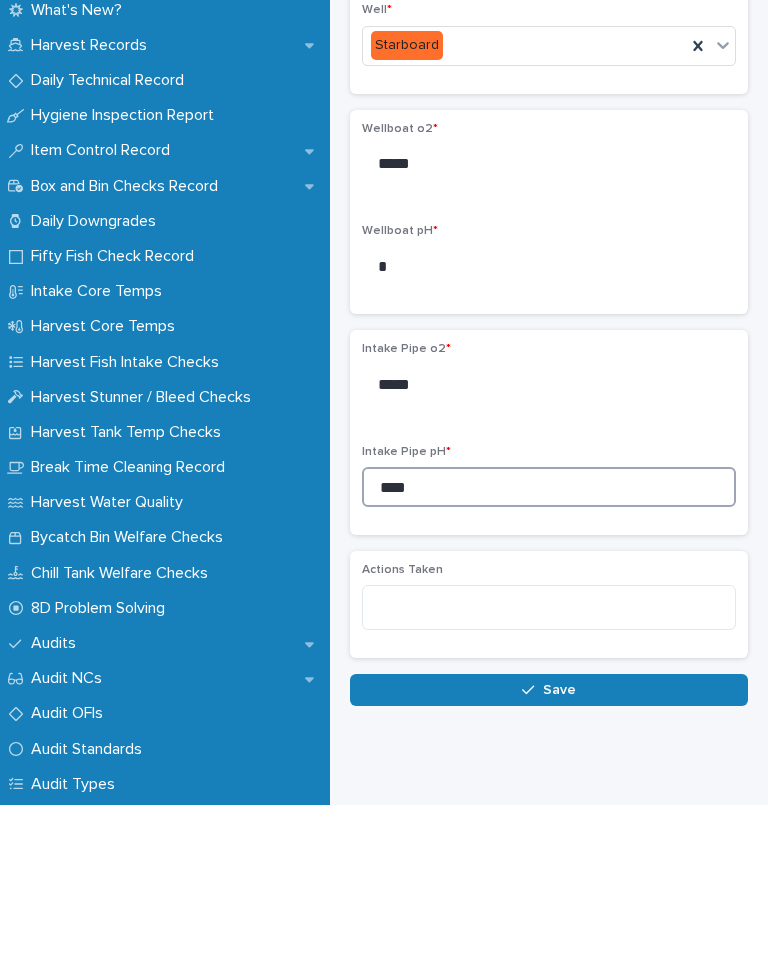 type on "****" 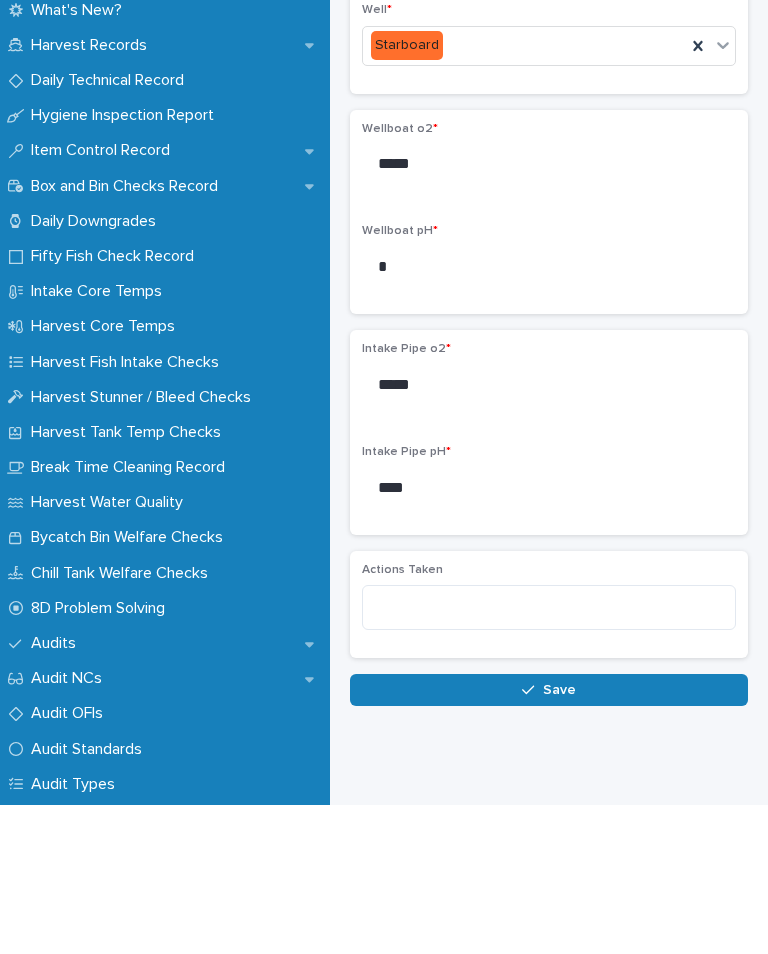 click on "Intake Pipe o2 * ***** Intake Pipe pH * ****" at bounding box center [549, 581] 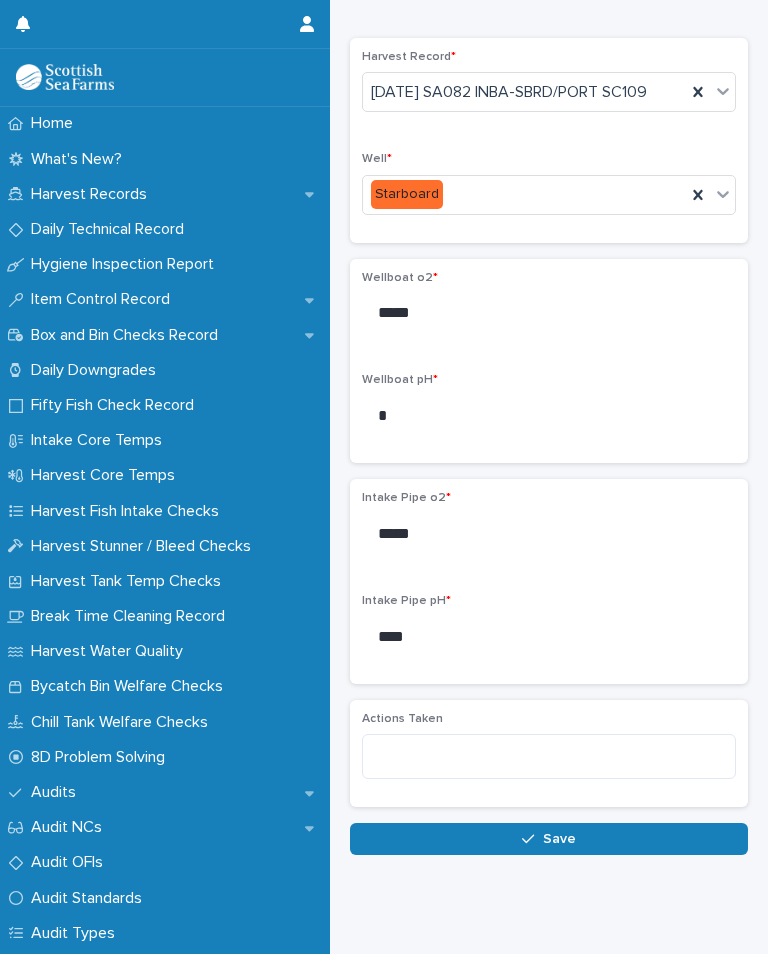 click on "Save" at bounding box center [559, 839] 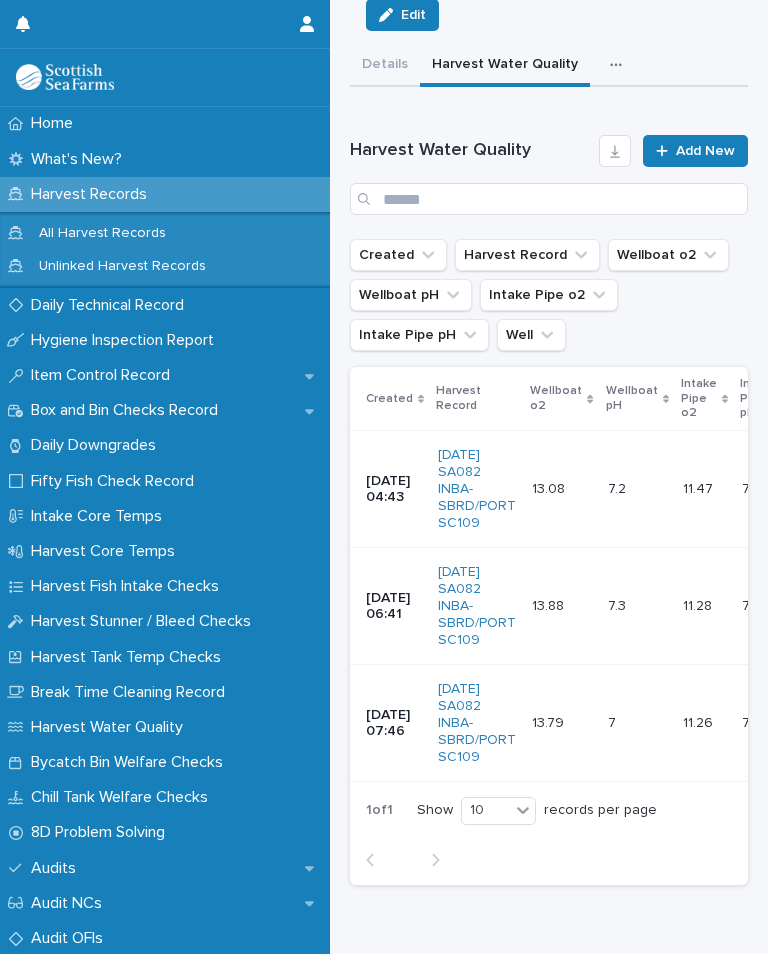 scroll, scrollTop: 131, scrollLeft: 0, axis: vertical 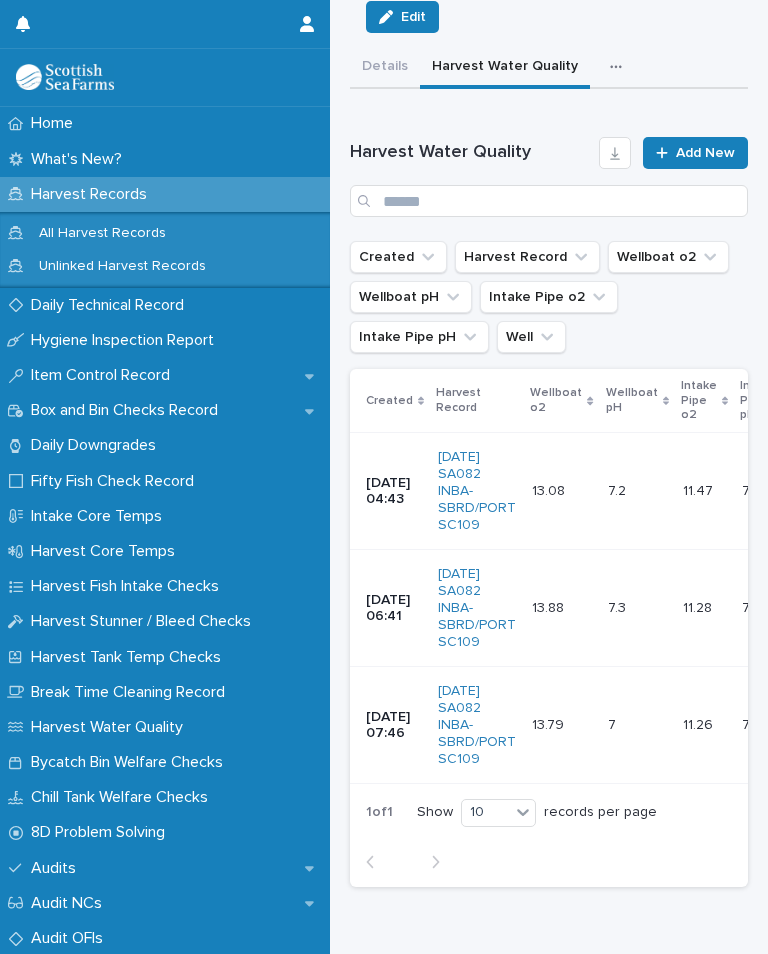 click at bounding box center (620, 67) 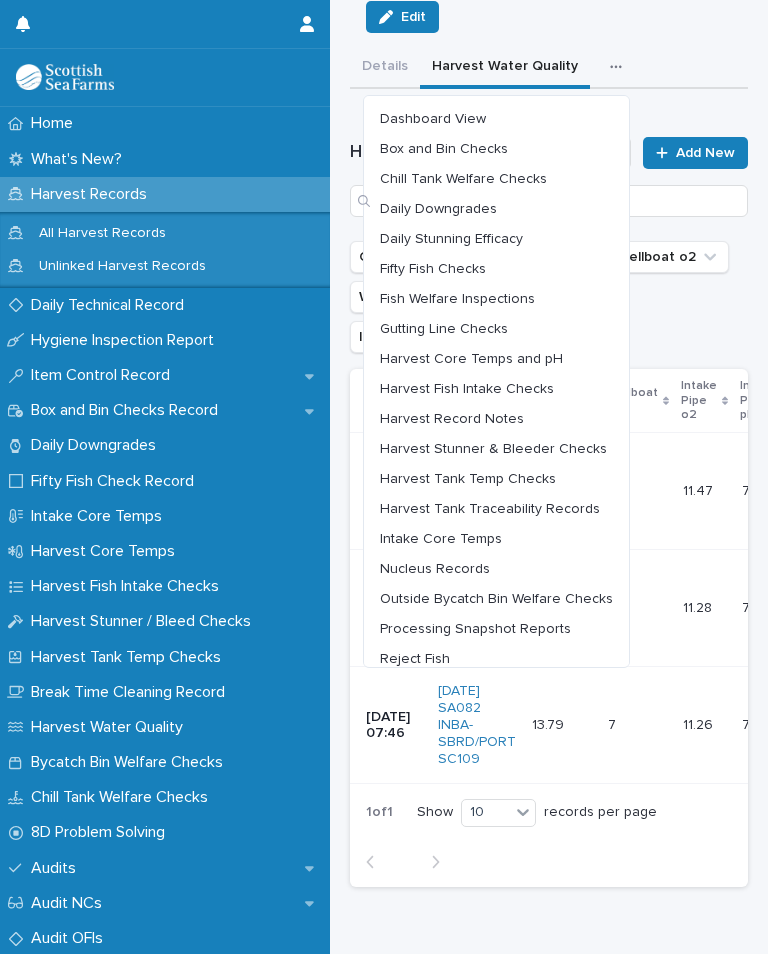 click on "Harvest Core Temps and pH" at bounding box center (471, 359) 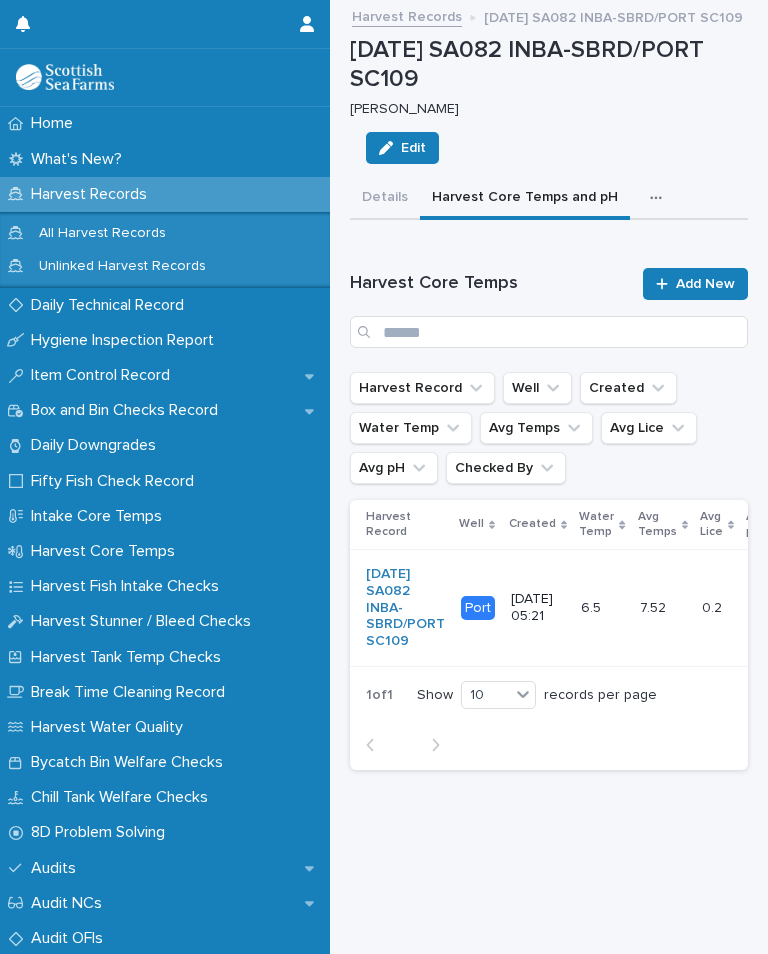 click on "Add New" at bounding box center (695, 284) 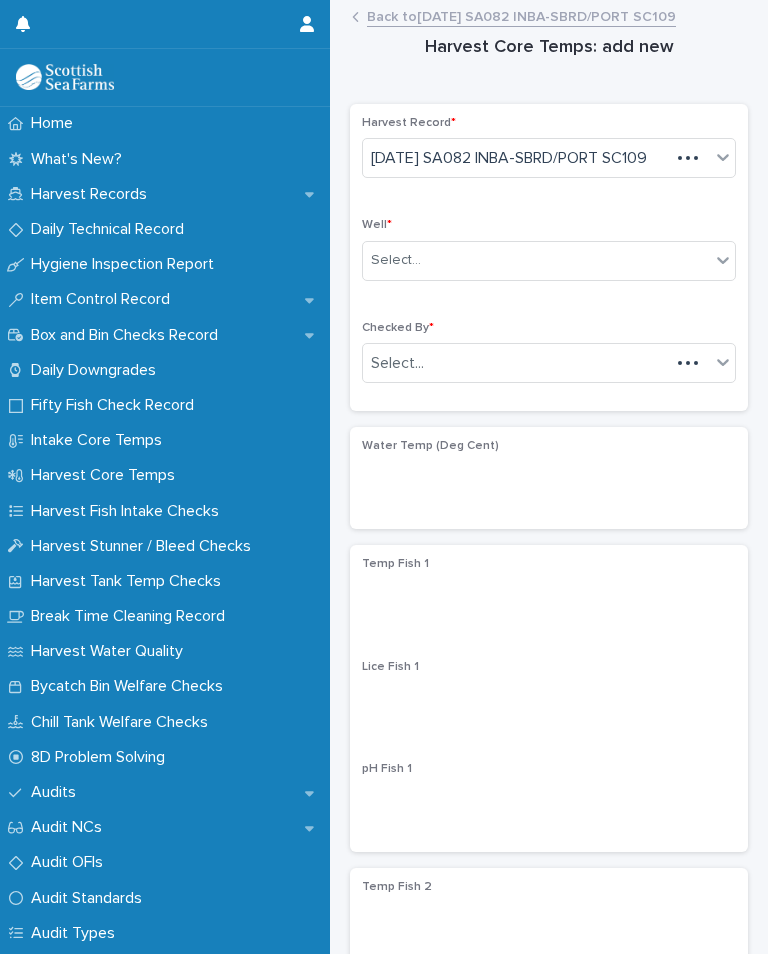 scroll, scrollTop: 0, scrollLeft: 0, axis: both 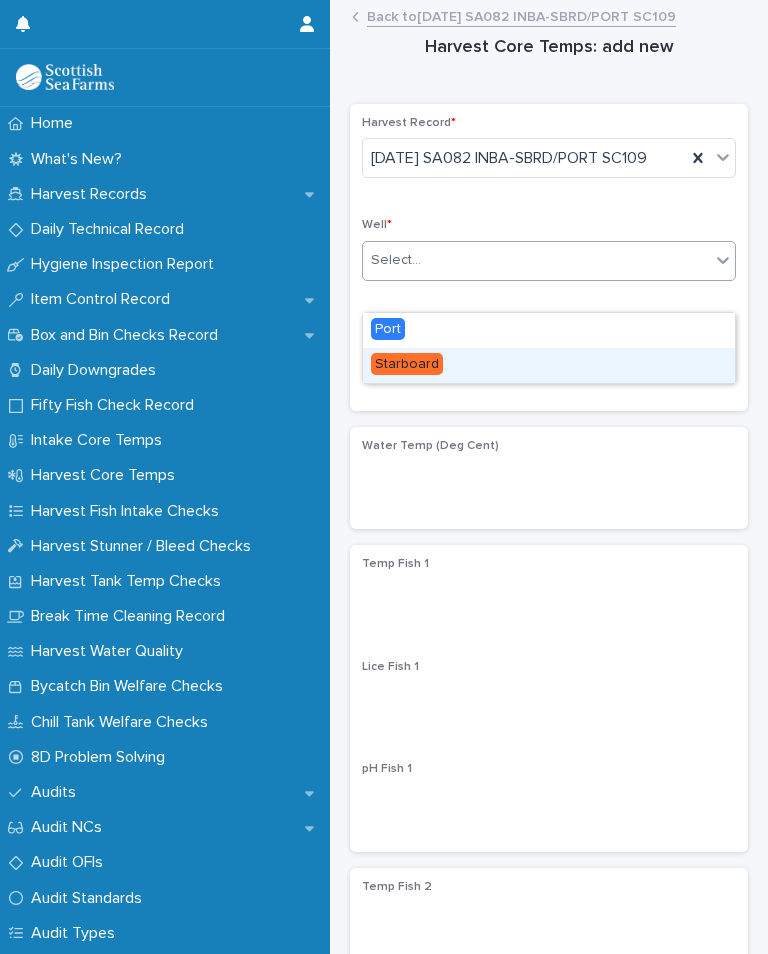 click on "Starboard" at bounding box center [407, 364] 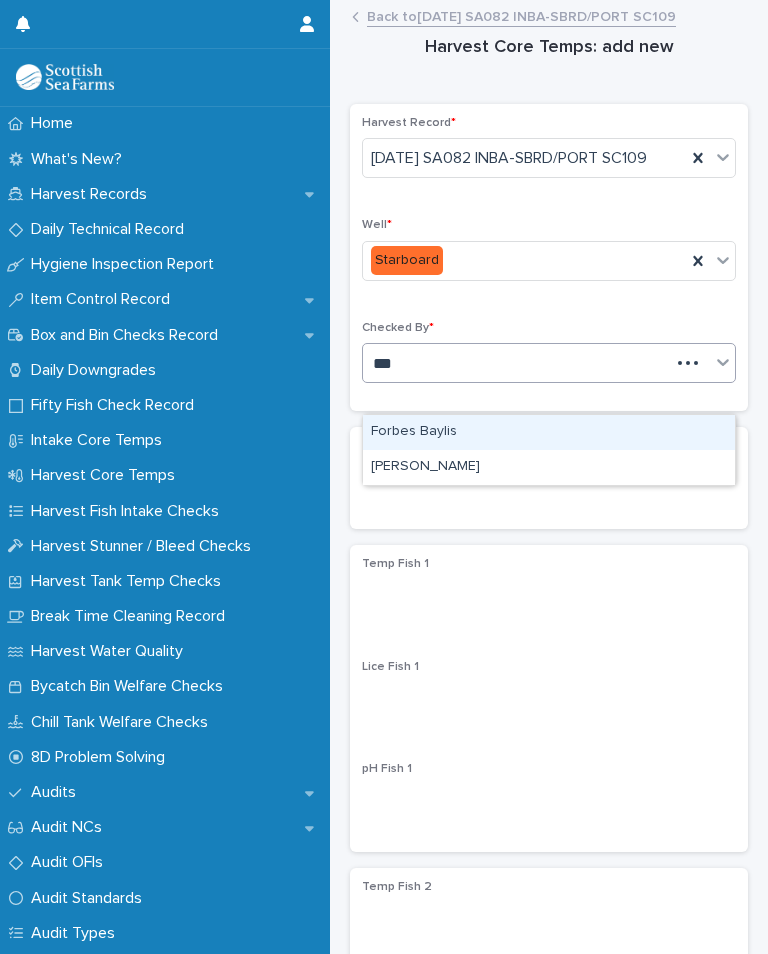 type on "***" 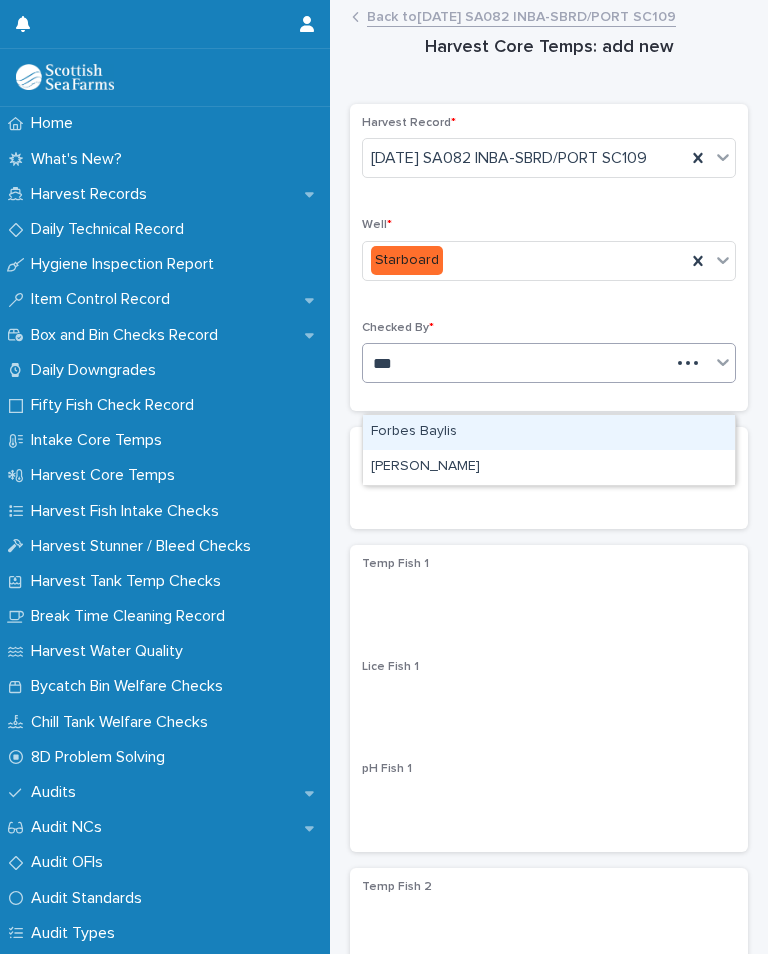 type 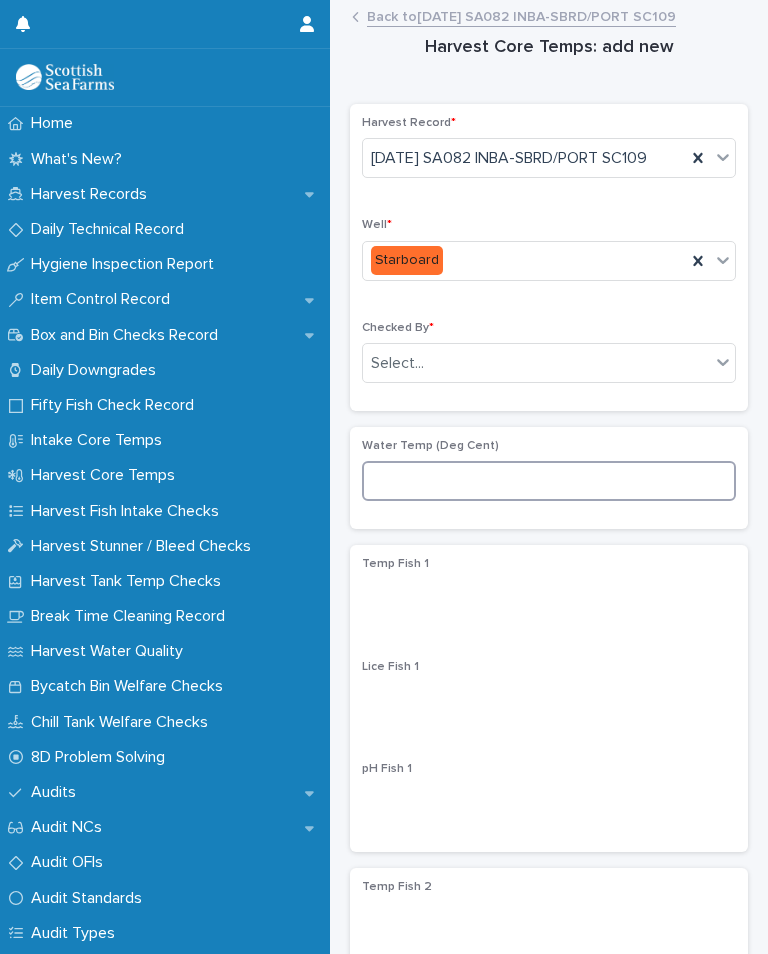 click at bounding box center (549, 481) 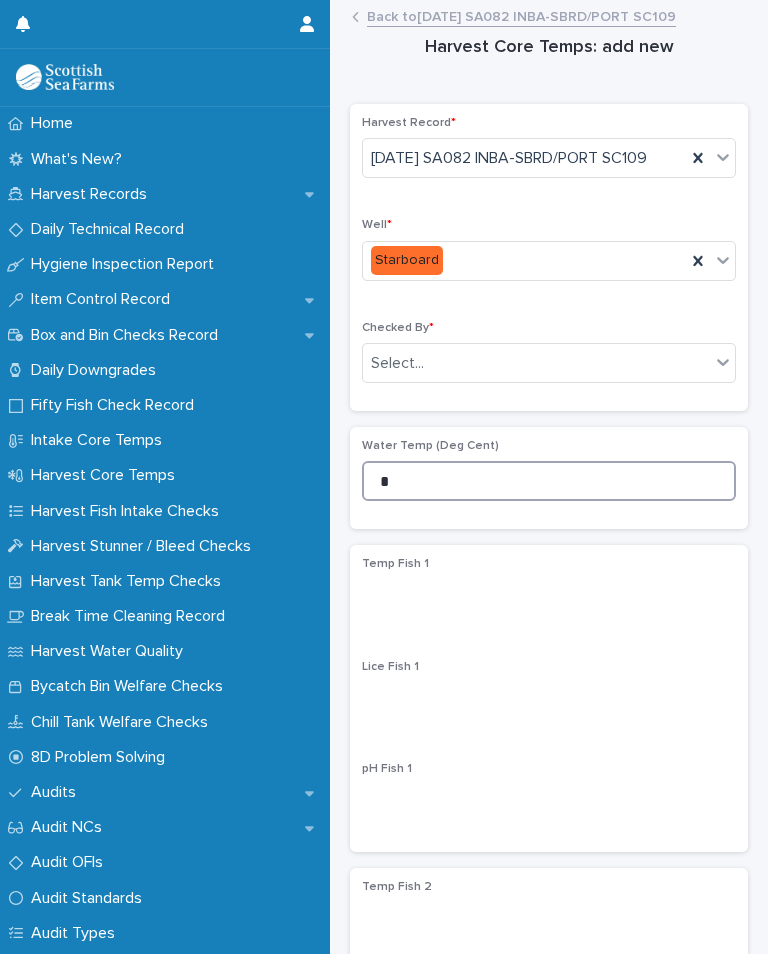 type on "*" 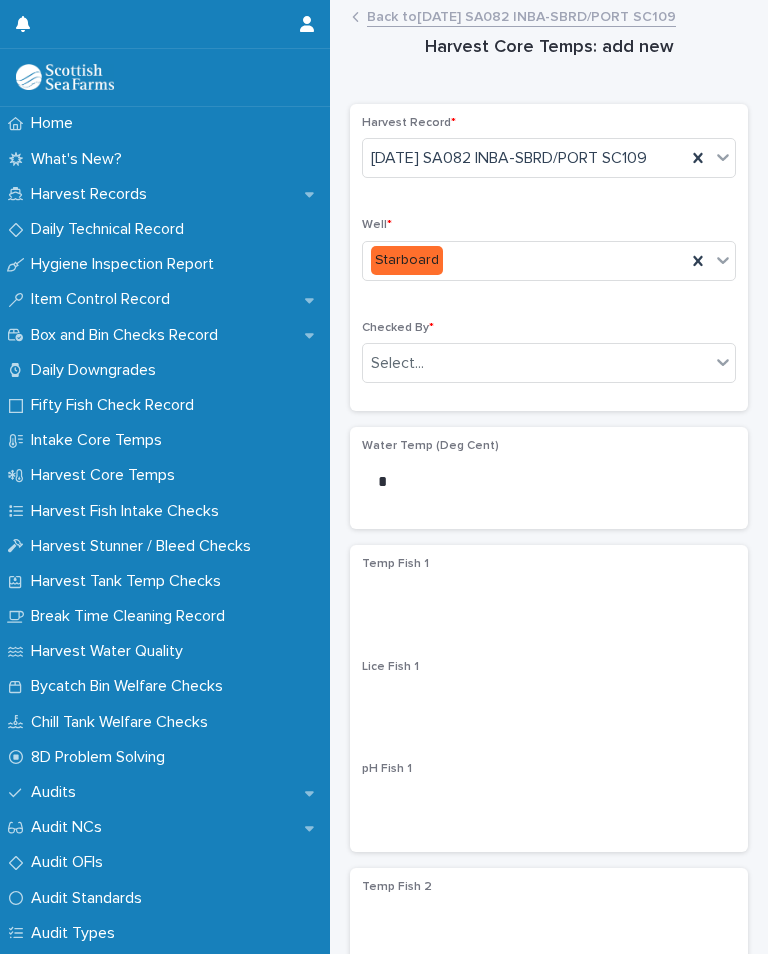 click on "Temp Fish 1 Lice Fish 1 pH Fish 1" at bounding box center (549, 698) 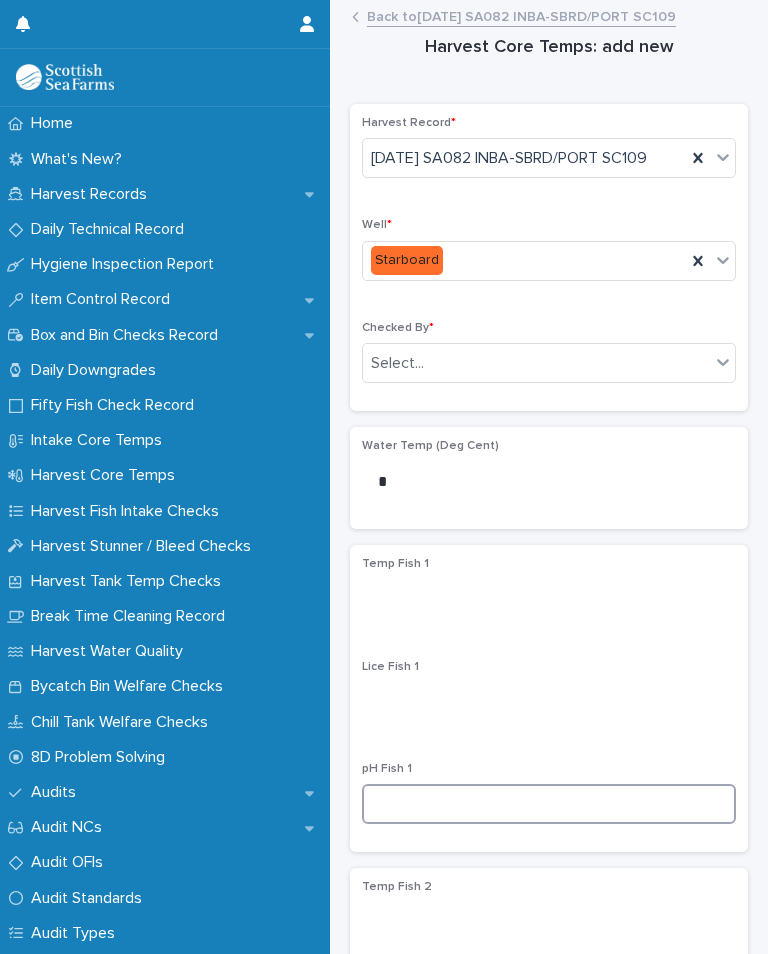 click at bounding box center (549, 804) 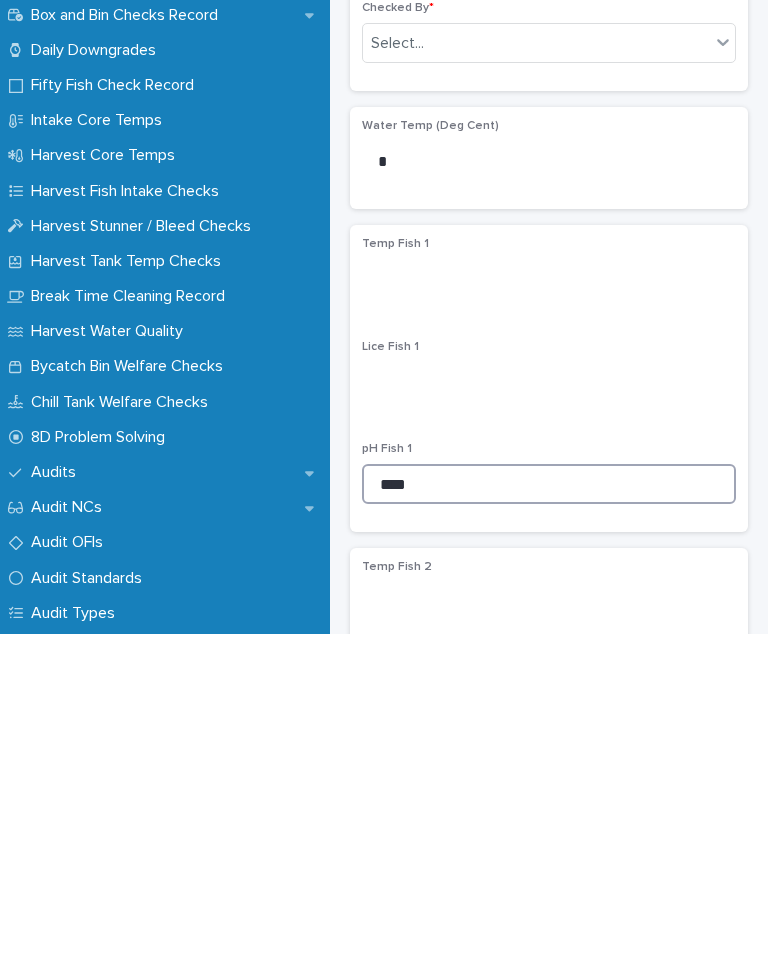 type on "****" 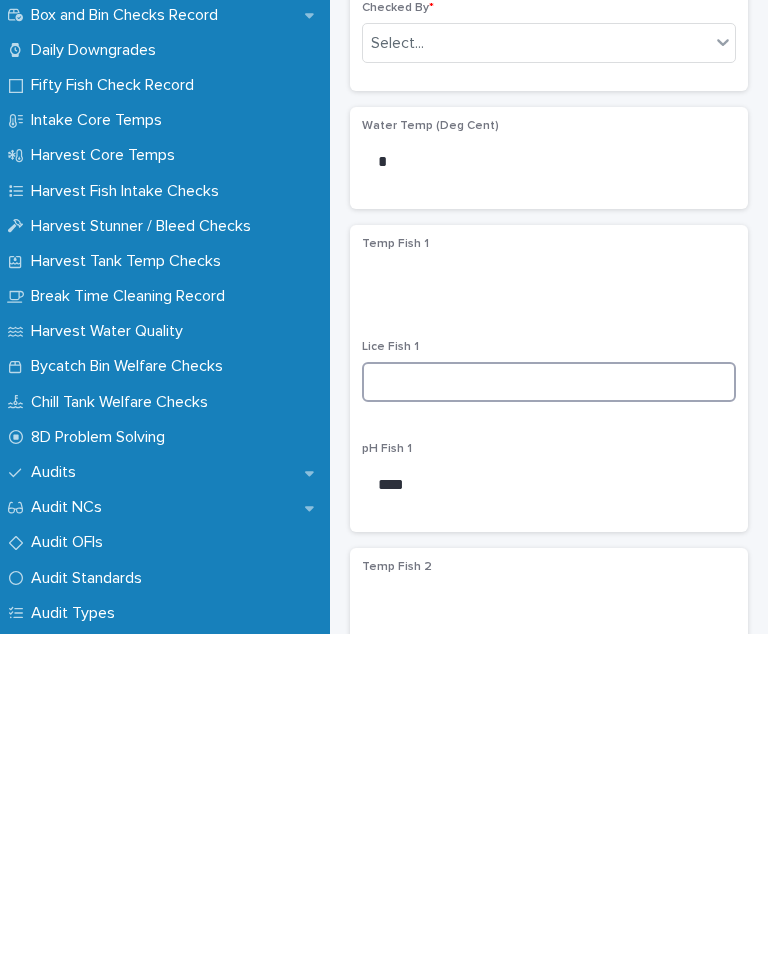 click at bounding box center (549, 702) 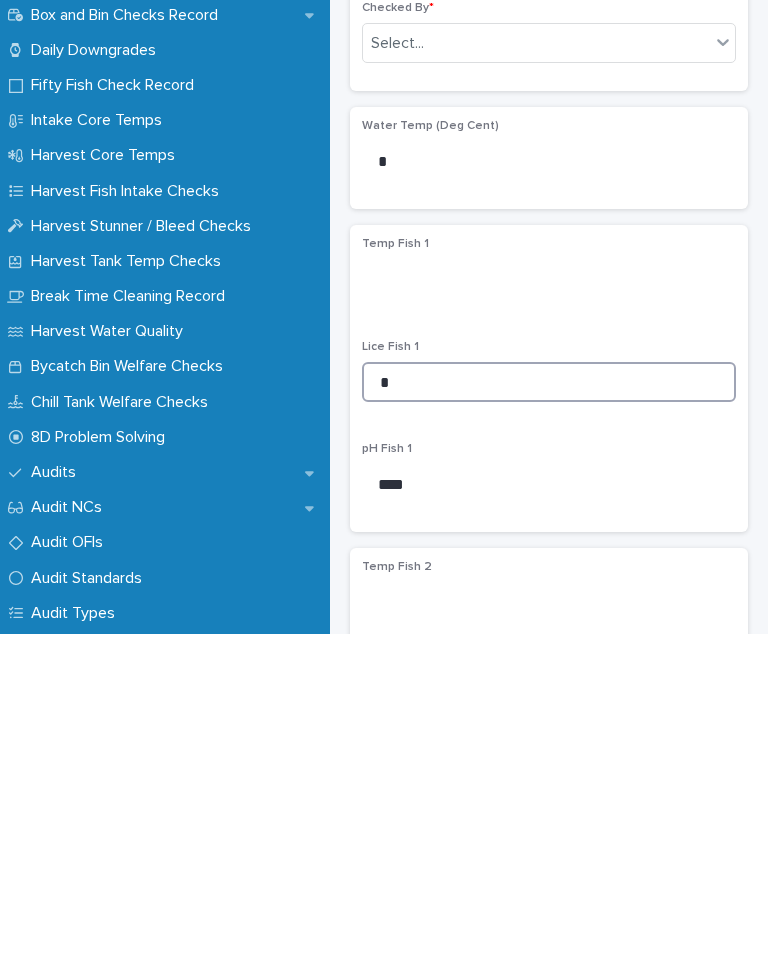 type on "*" 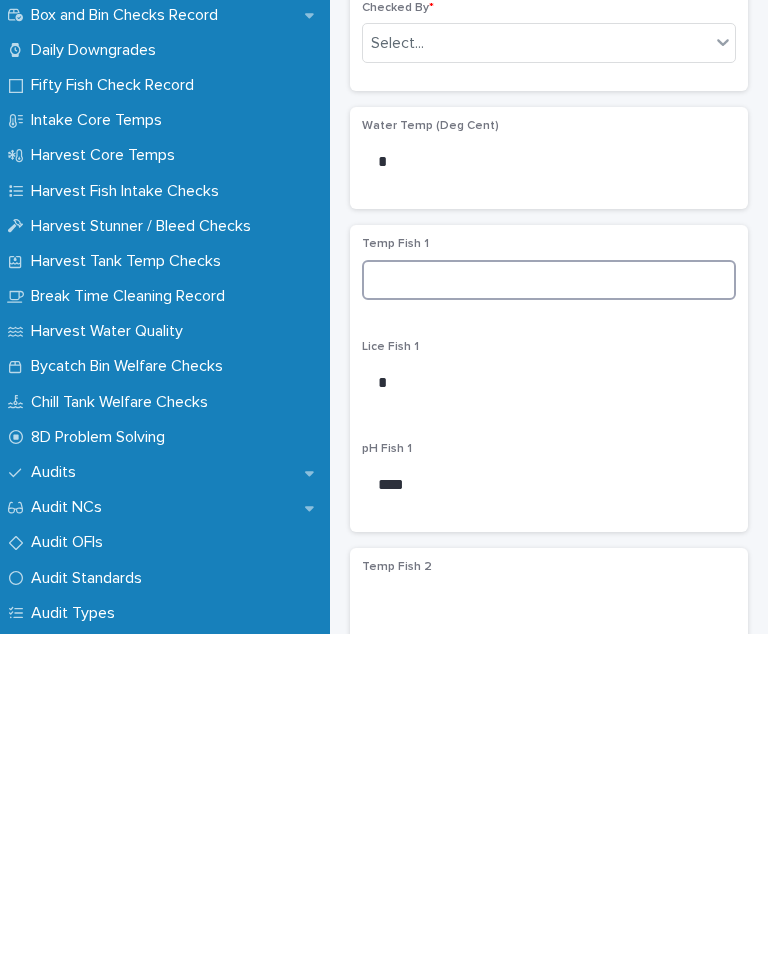 click at bounding box center (549, 600) 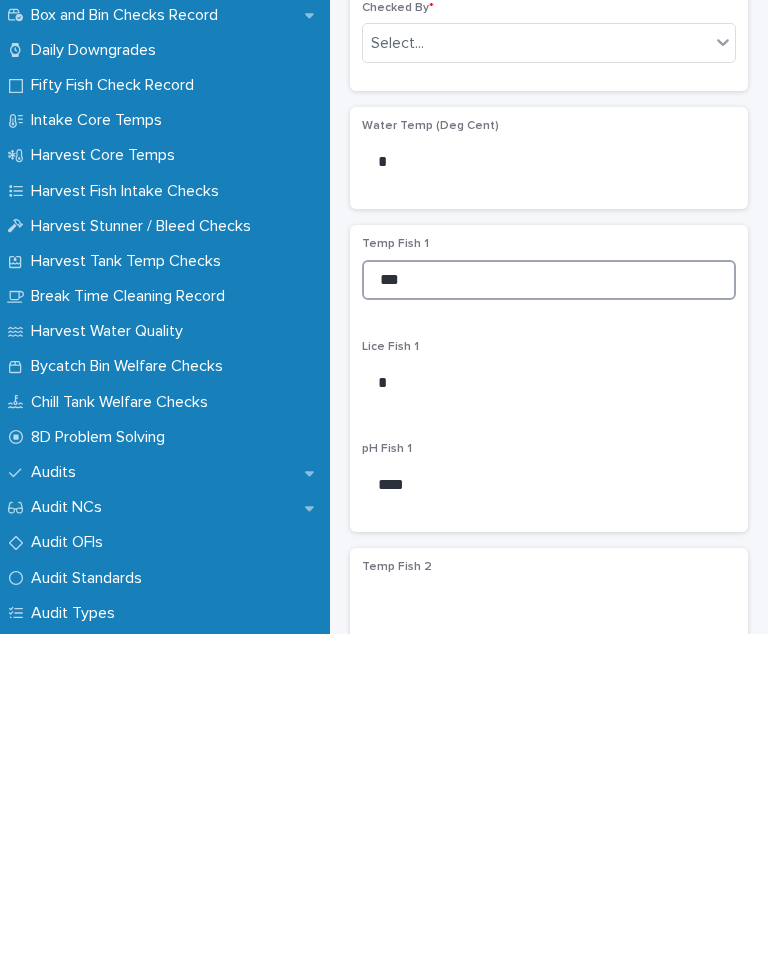 type on "***" 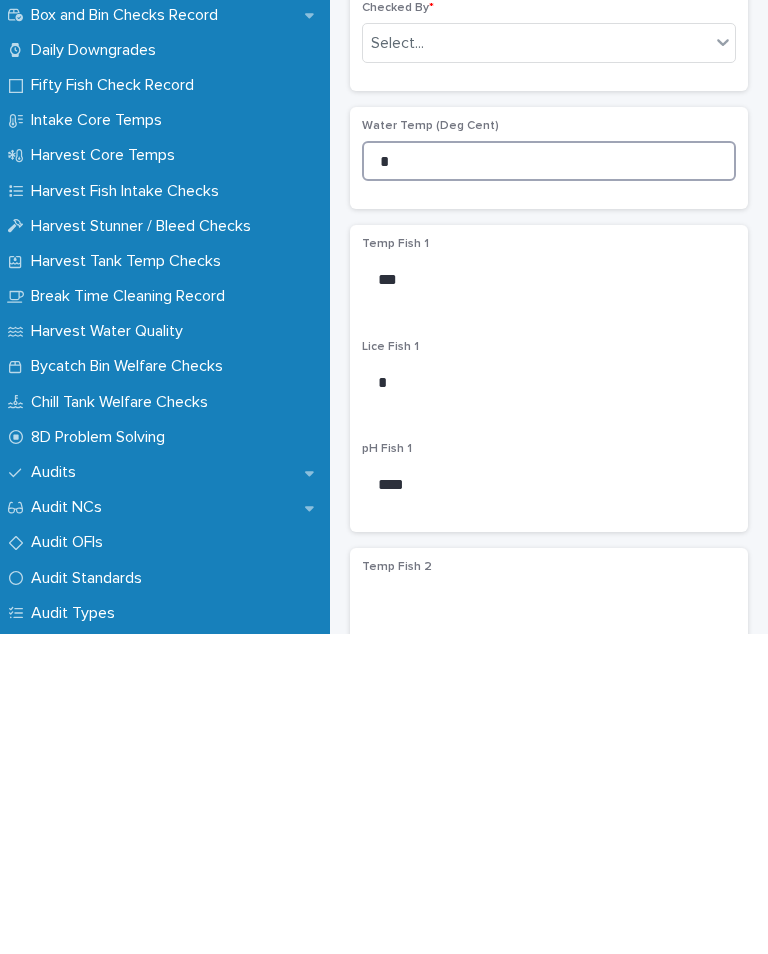 click on "*" at bounding box center [549, 481] 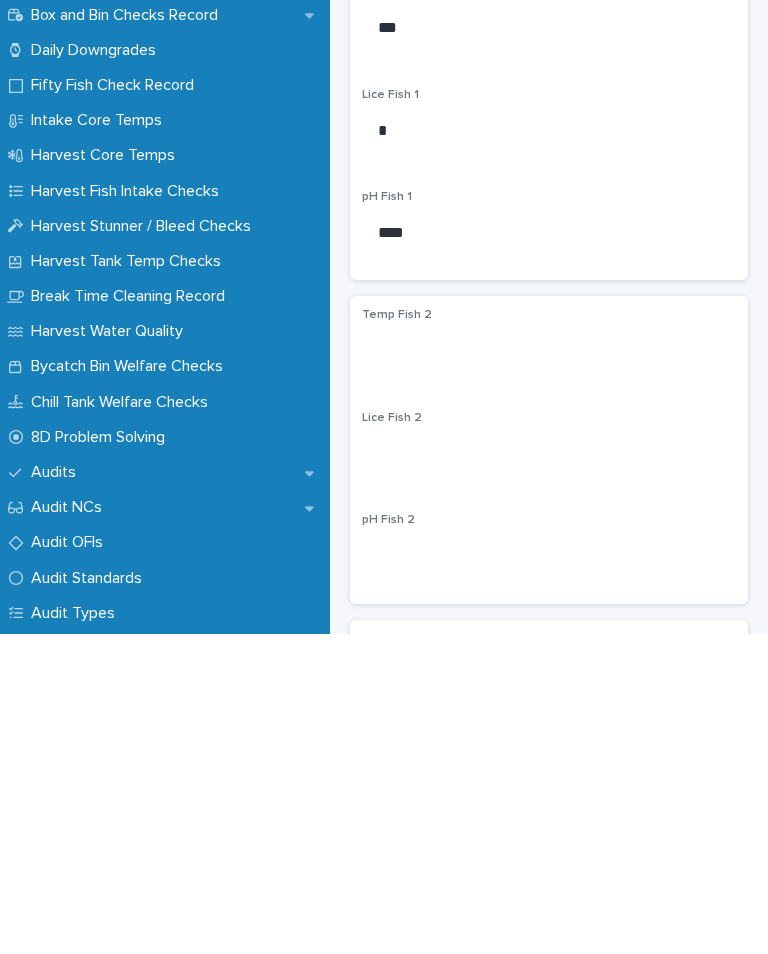 scroll, scrollTop: 242, scrollLeft: 0, axis: vertical 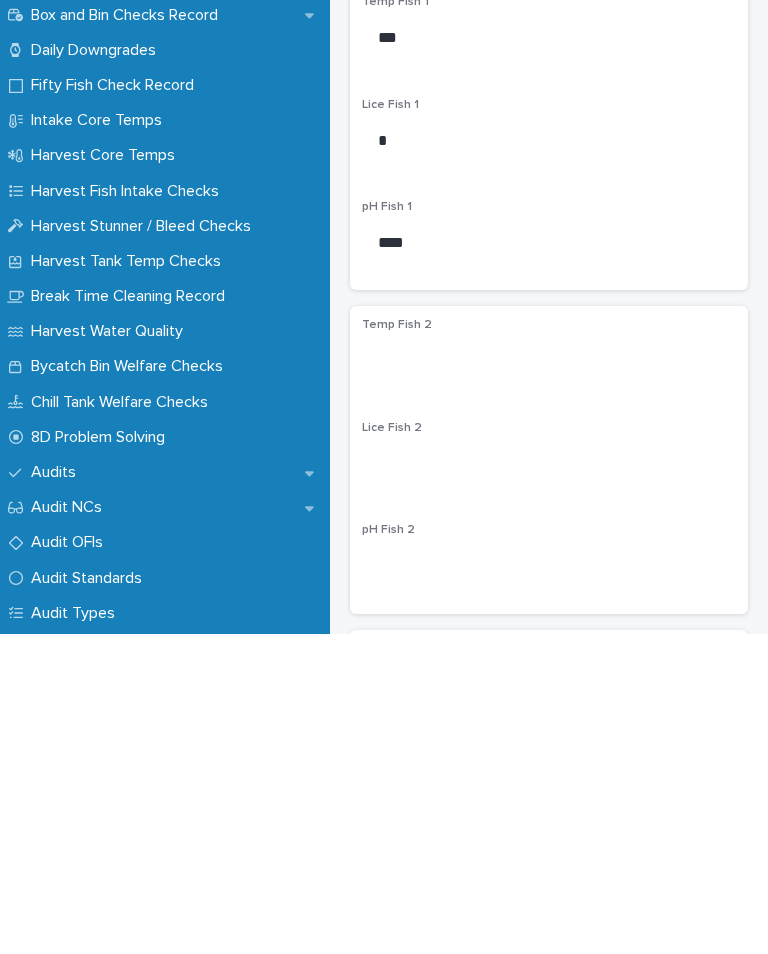 type on "***" 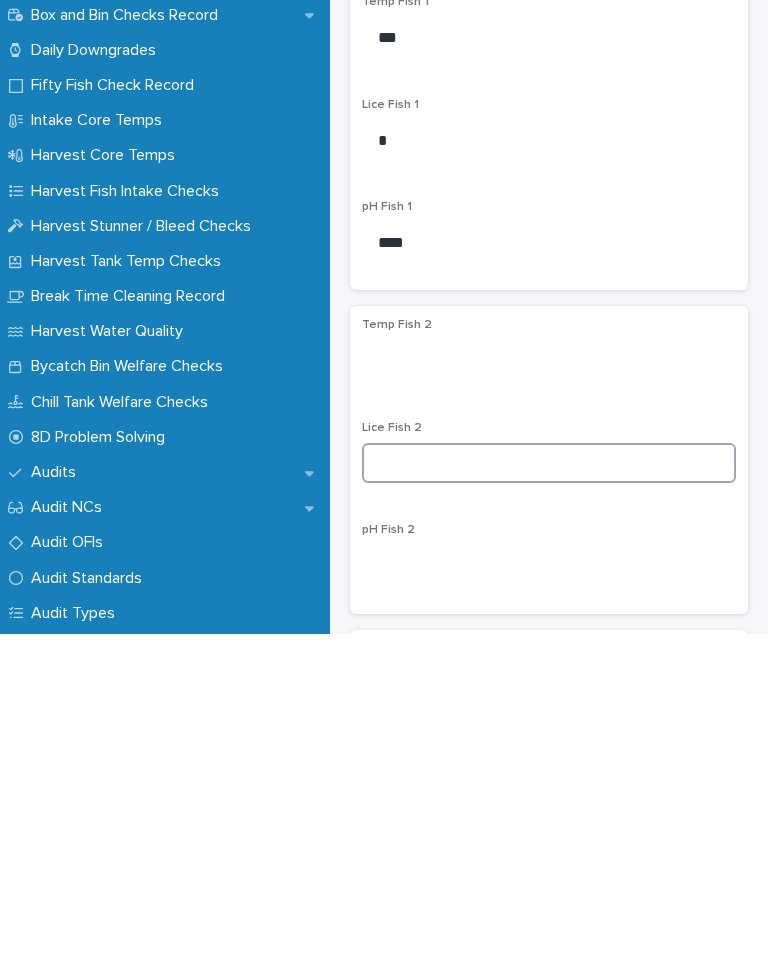 click at bounding box center [549, 783] 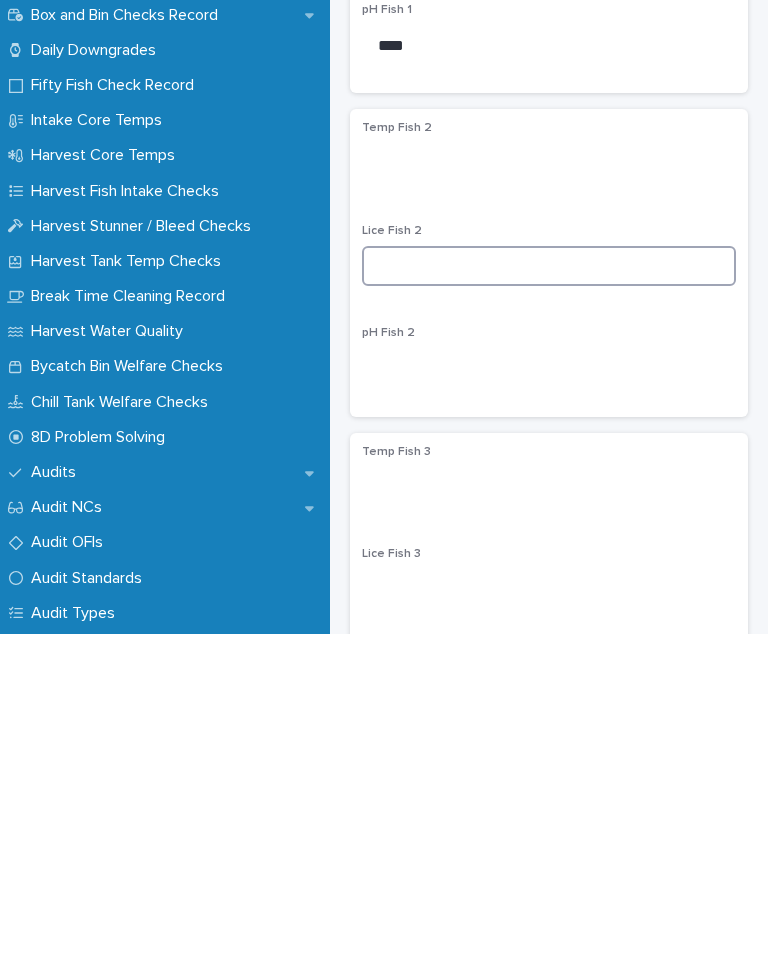 scroll, scrollTop: 441, scrollLeft: 0, axis: vertical 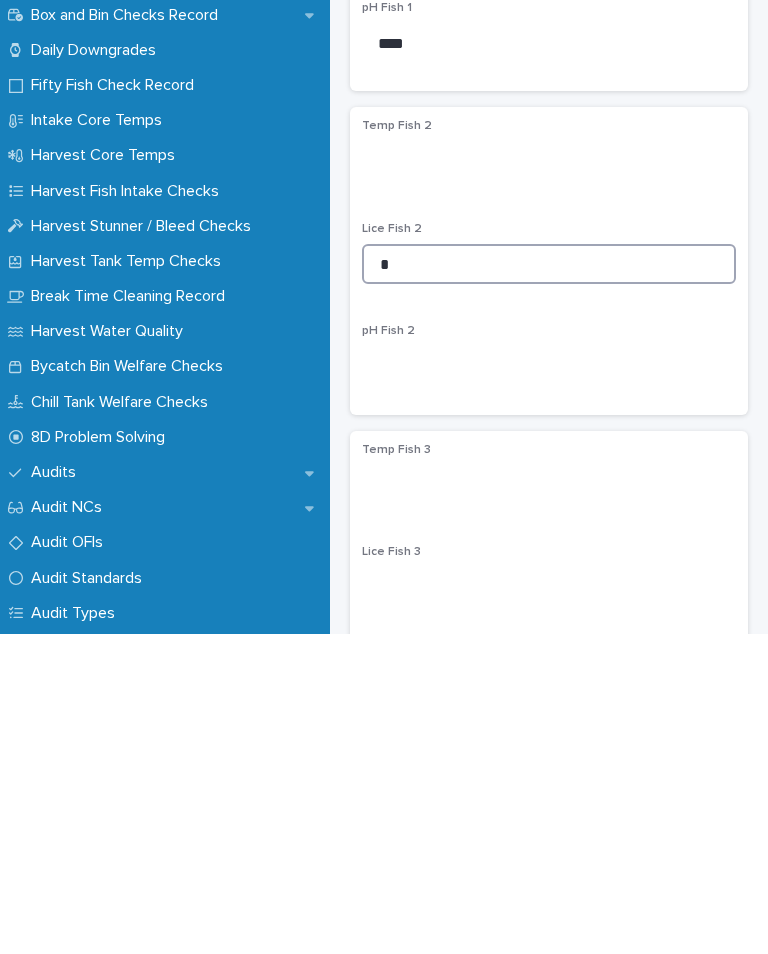 type on "*" 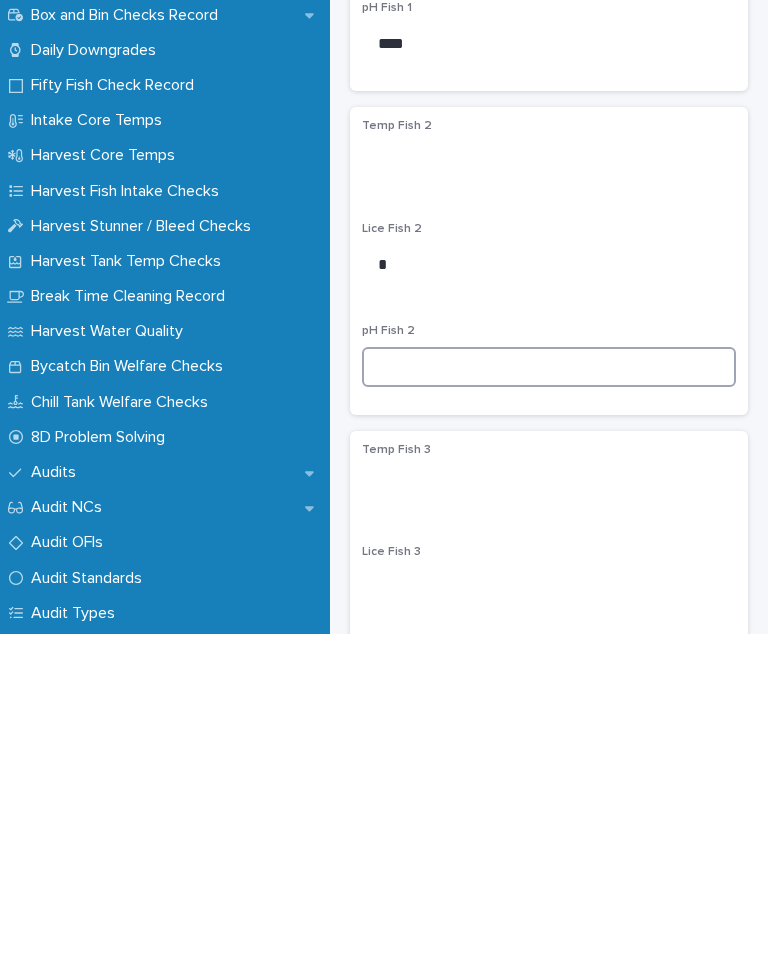 click at bounding box center (549, 687) 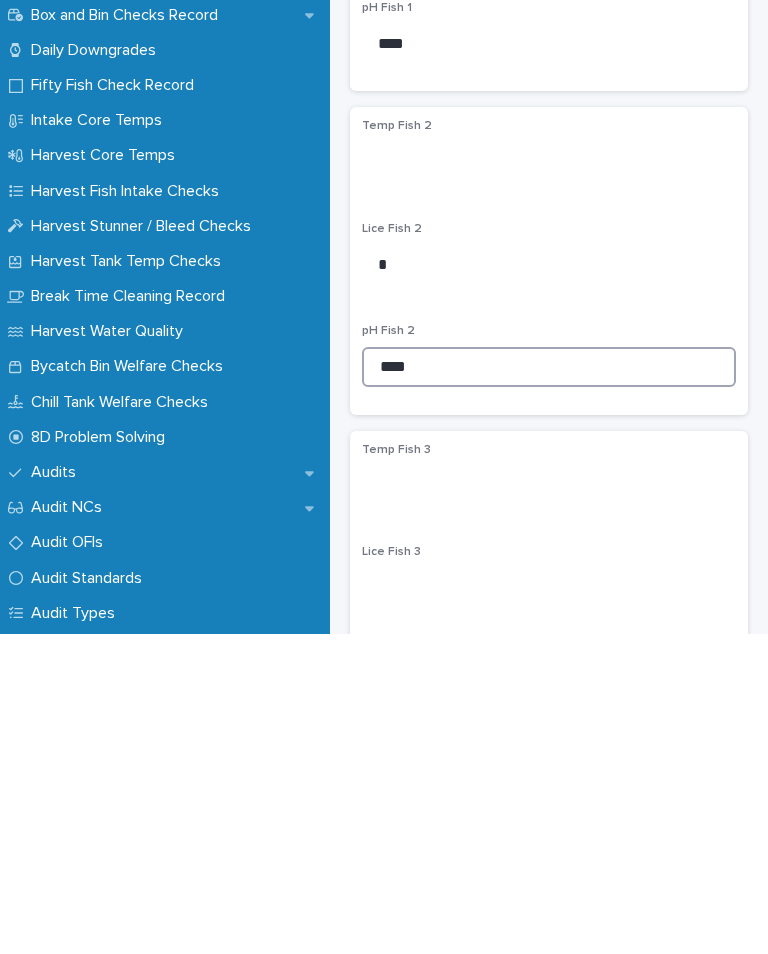 type on "****" 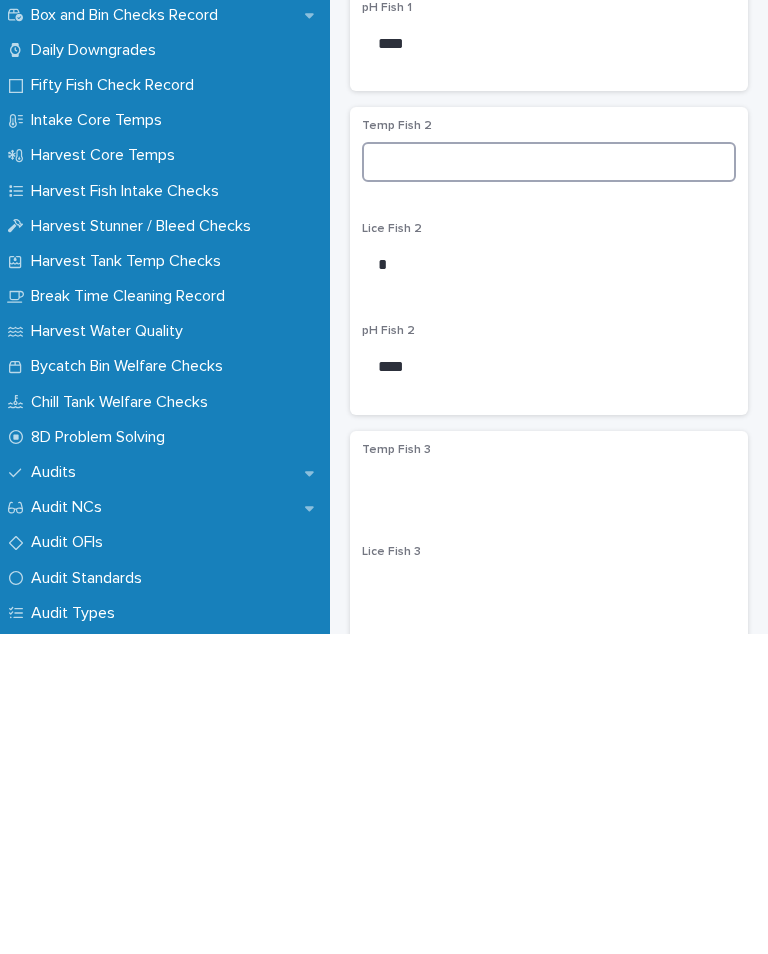 click at bounding box center [549, 482] 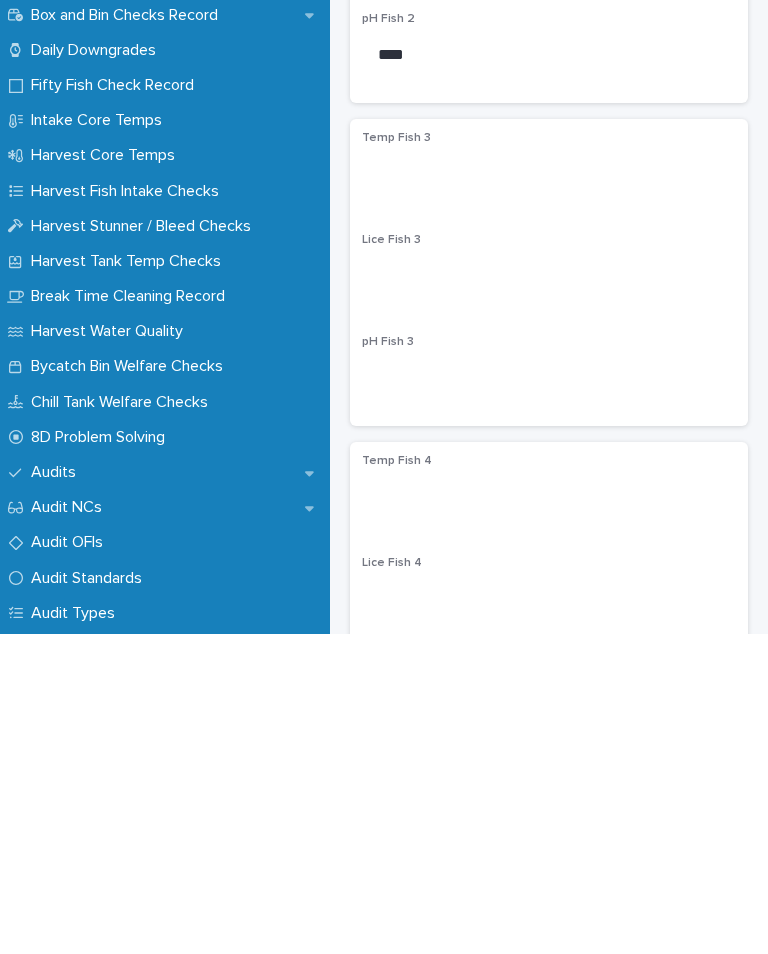 scroll, scrollTop: 772, scrollLeft: 0, axis: vertical 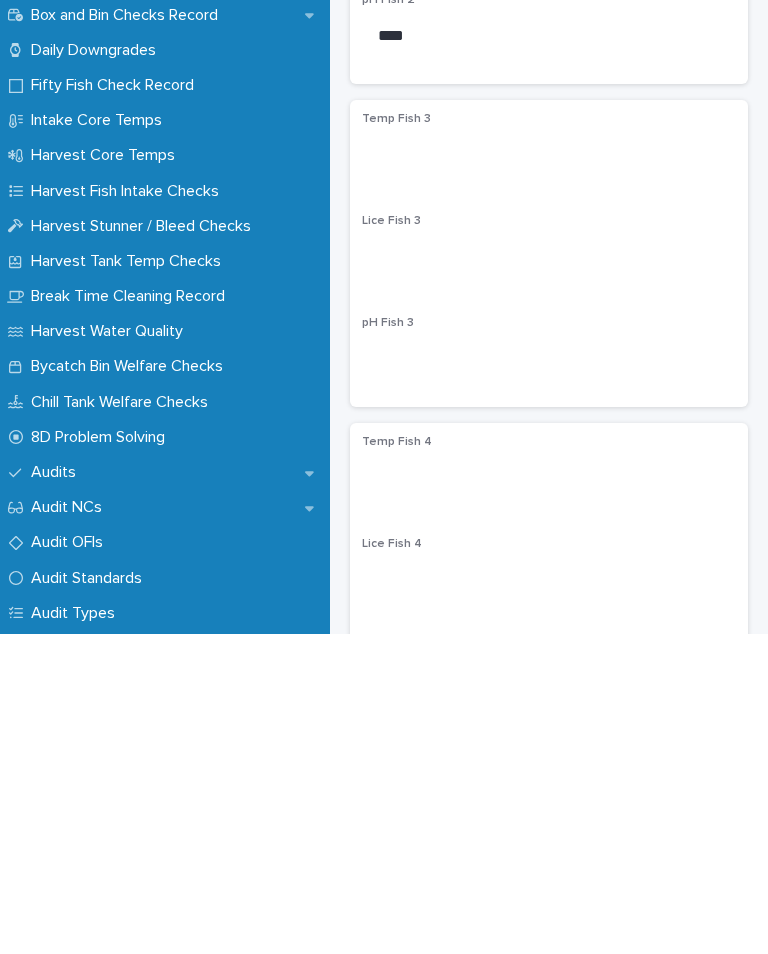 type on "***" 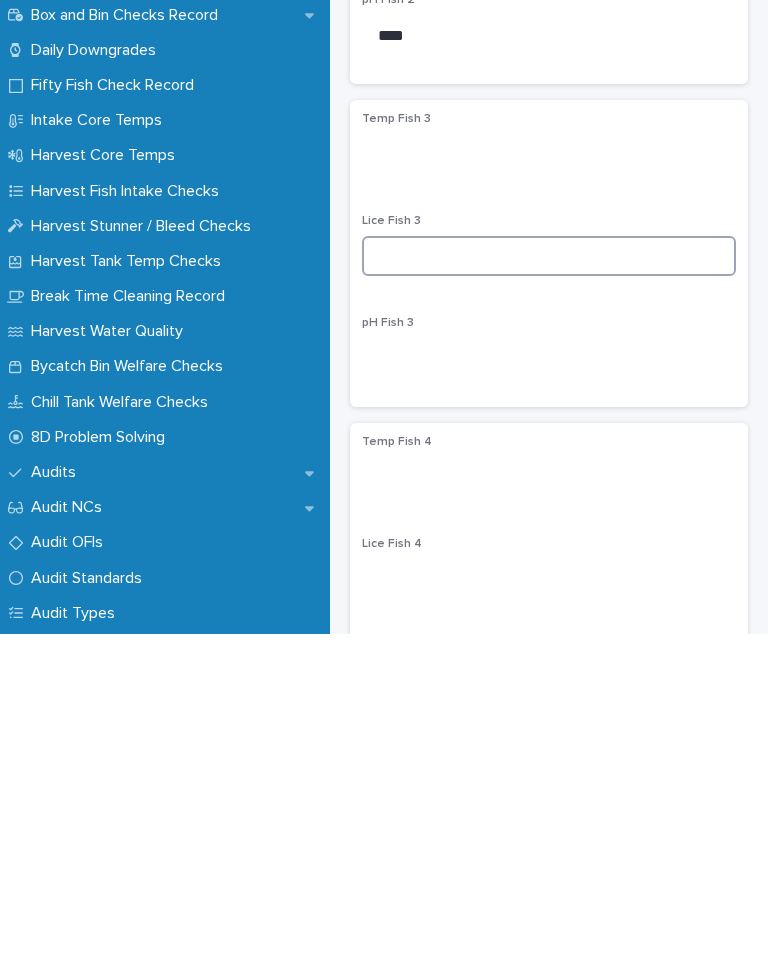 click at bounding box center (549, 576) 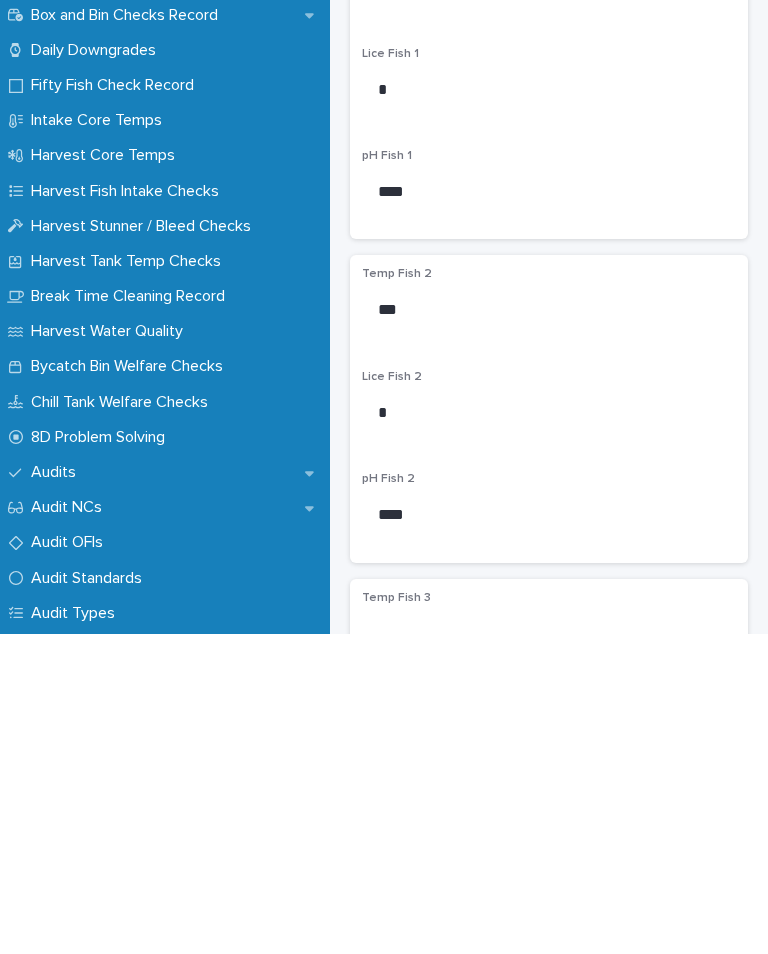 scroll, scrollTop: 293, scrollLeft: 0, axis: vertical 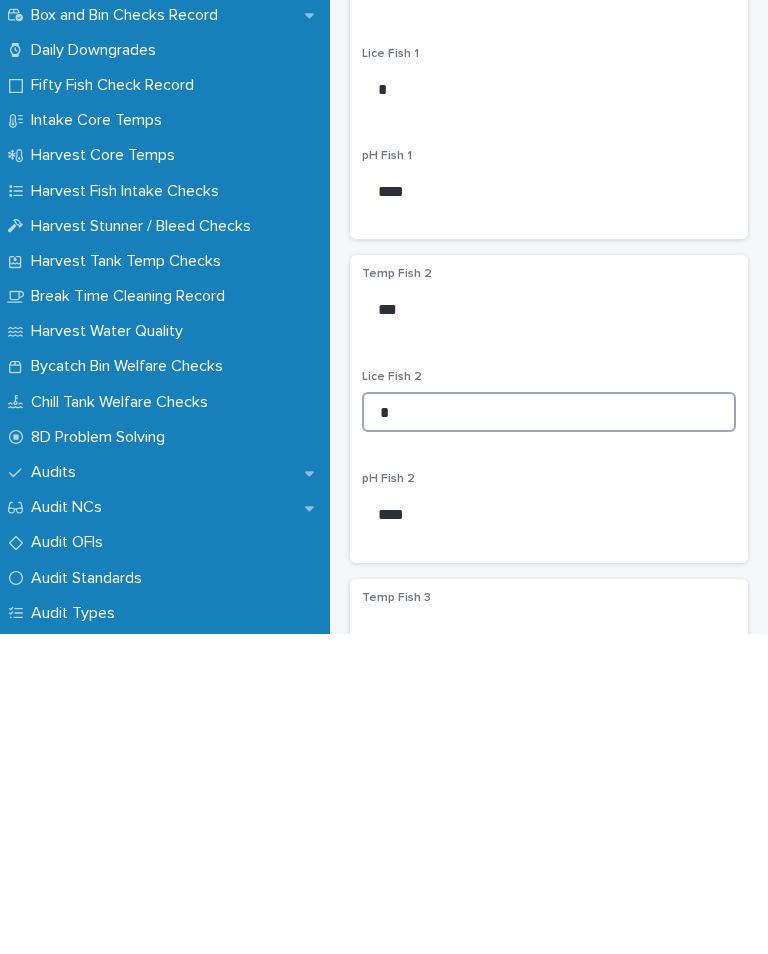 click on "*" at bounding box center (549, 732) 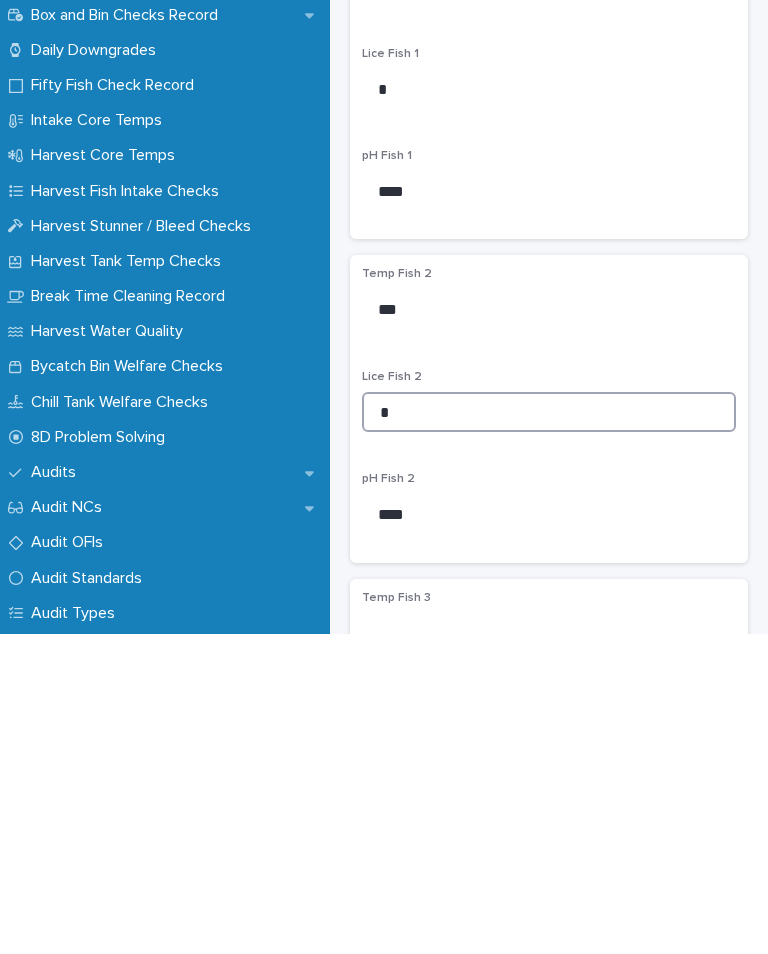 click on "*" at bounding box center [549, 732] 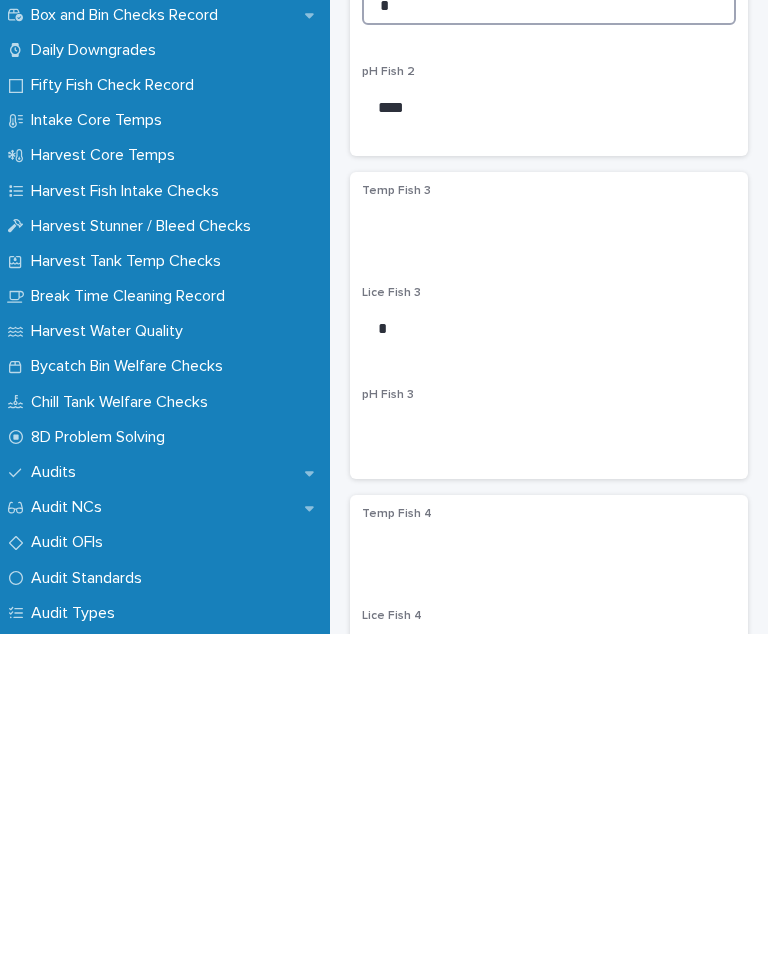 scroll, scrollTop: 698, scrollLeft: 0, axis: vertical 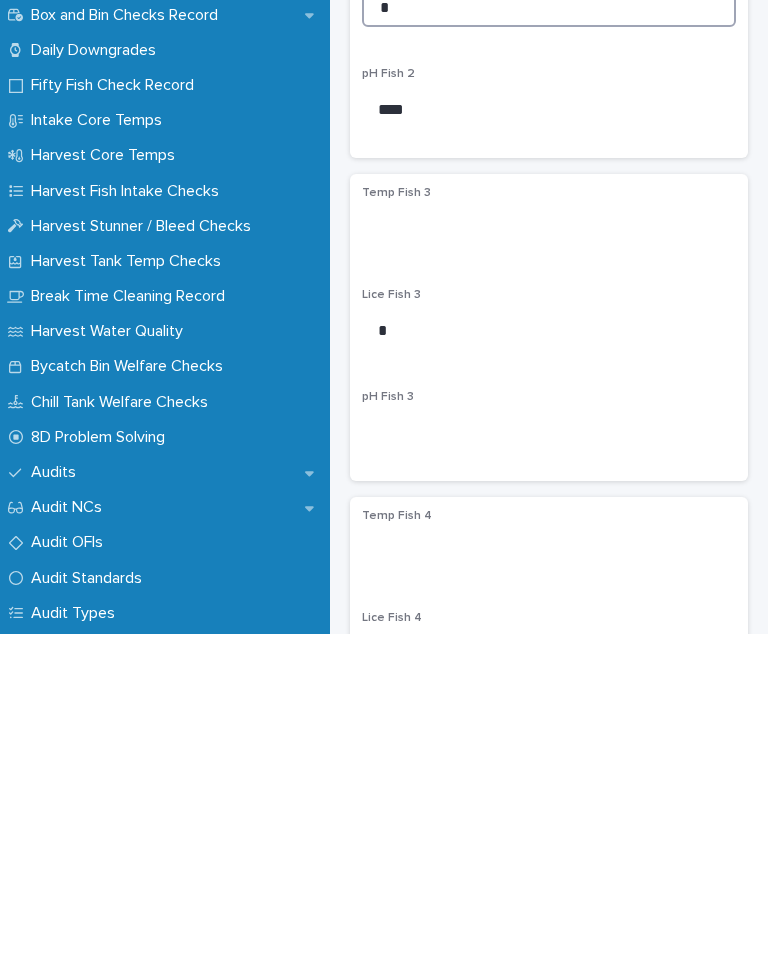 type on "*" 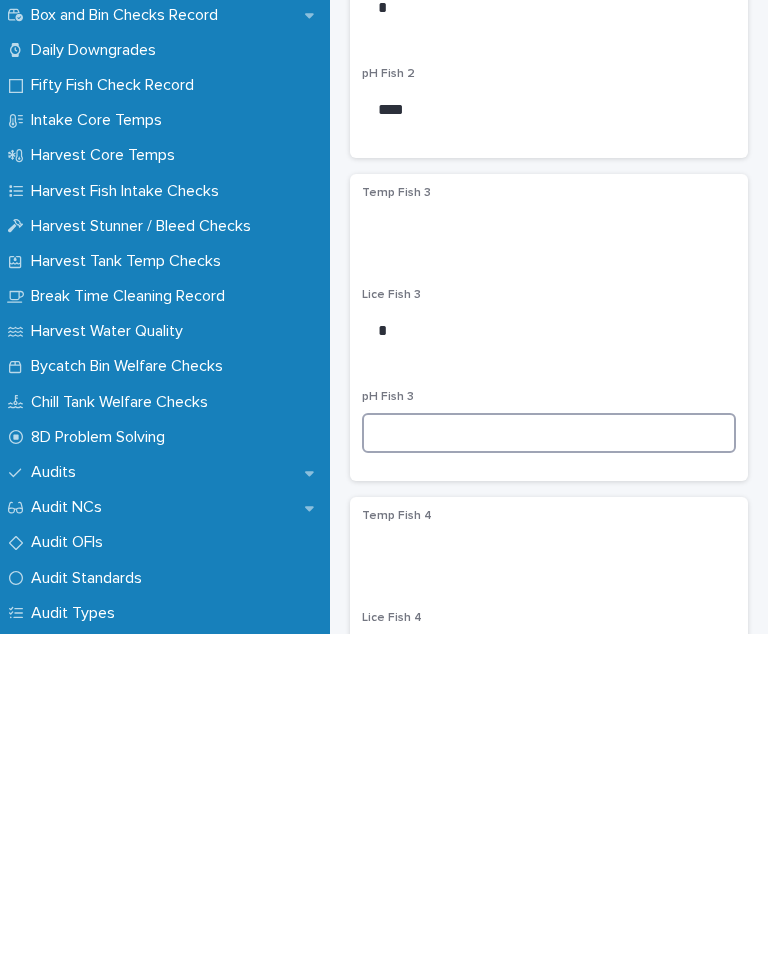 click at bounding box center (549, 753) 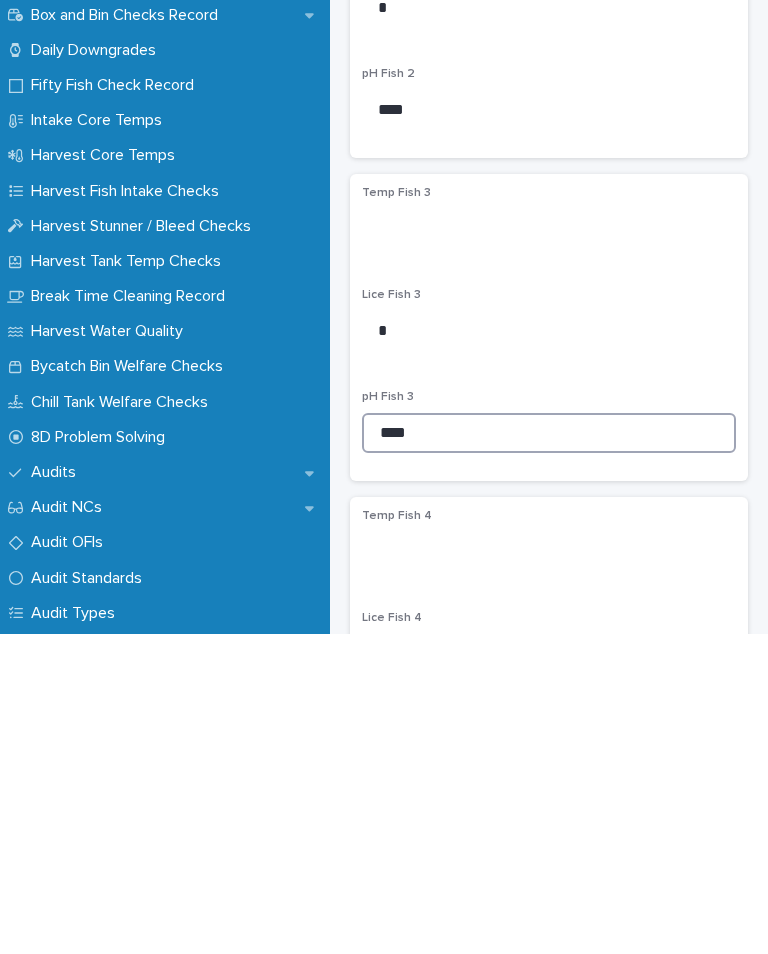 type on "****" 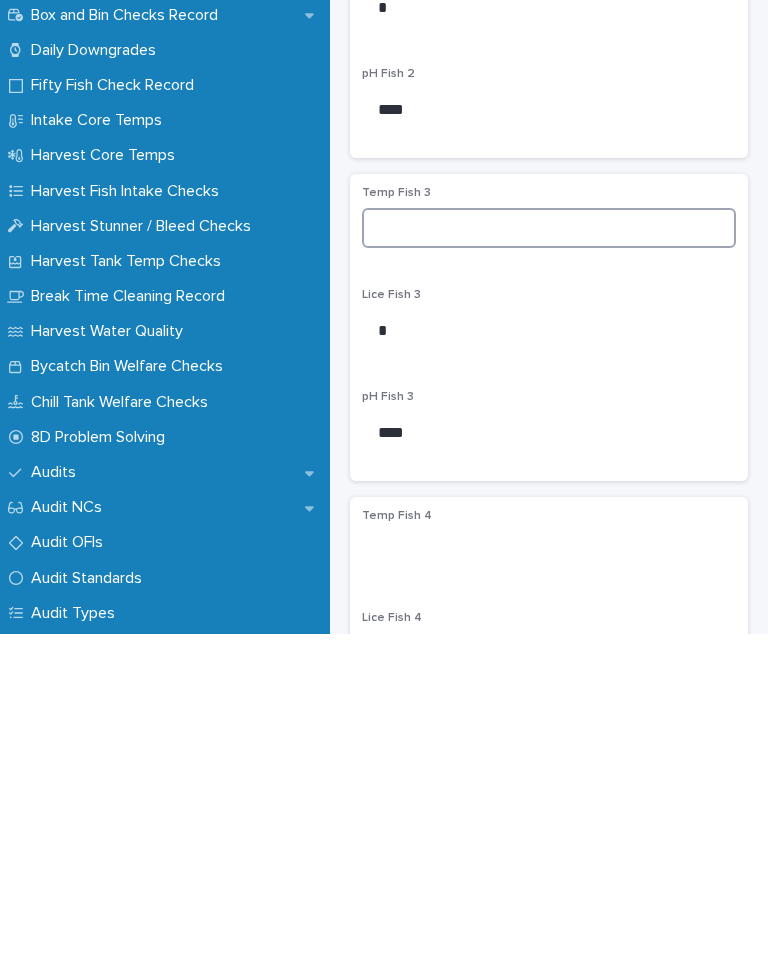 click at bounding box center (549, 548) 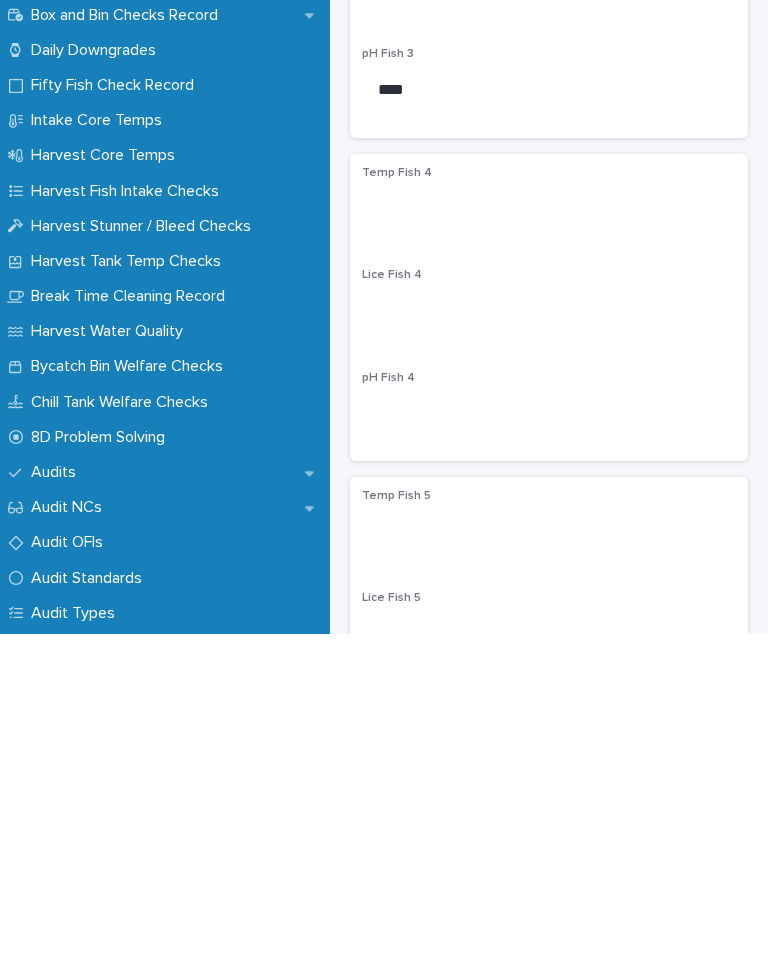 scroll, scrollTop: 1042, scrollLeft: 0, axis: vertical 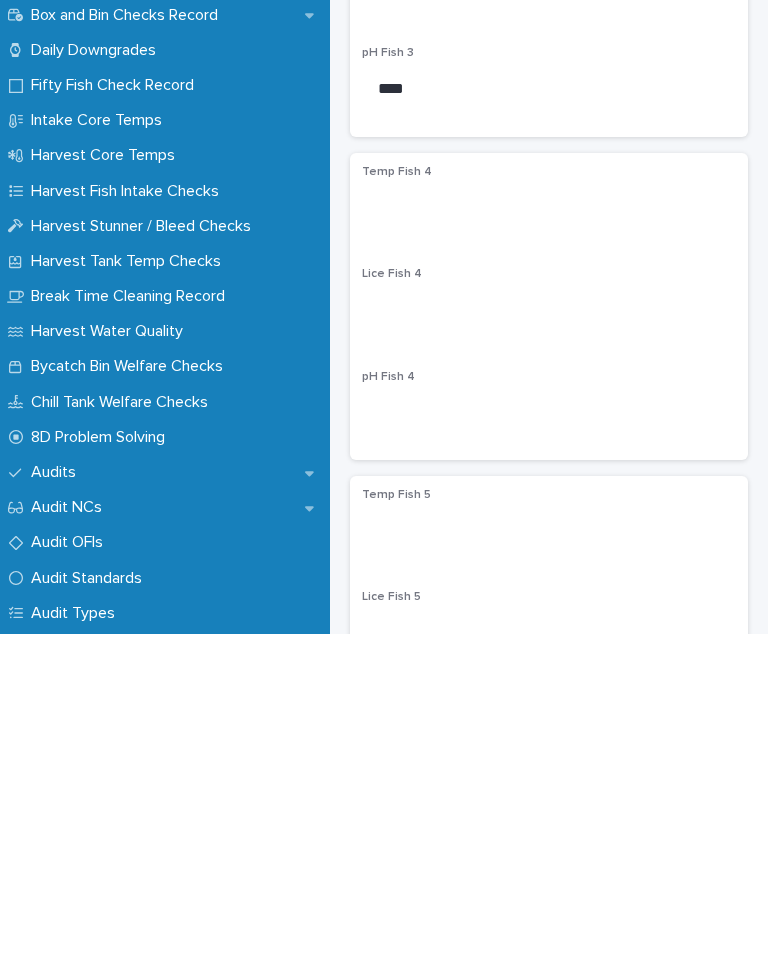 type on "***" 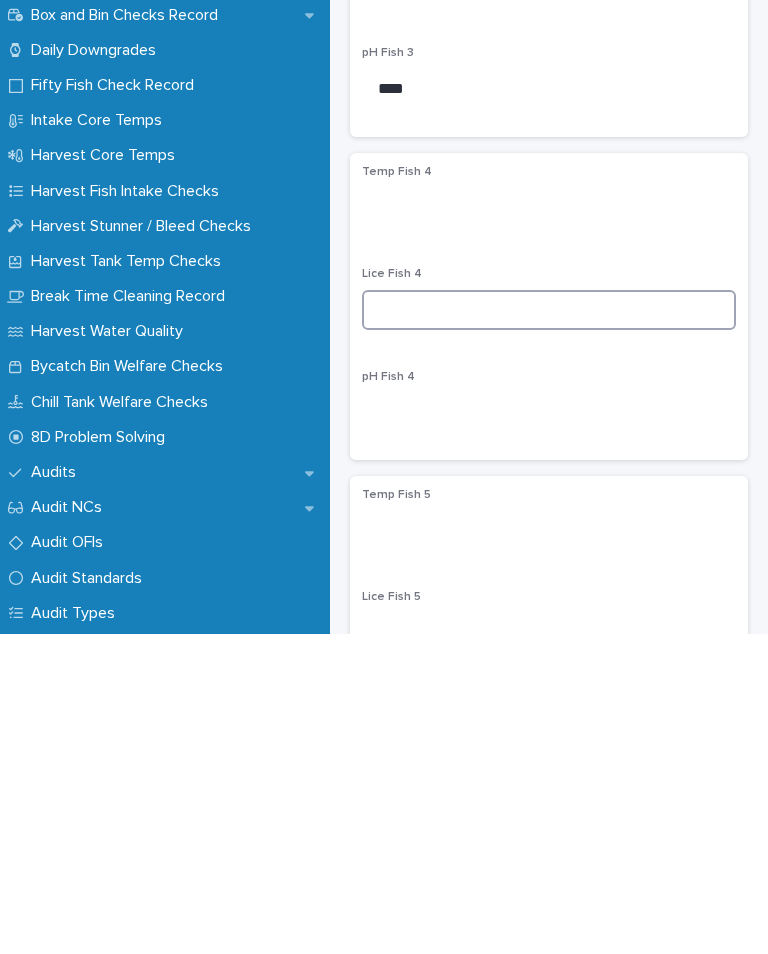 click at bounding box center (549, 630) 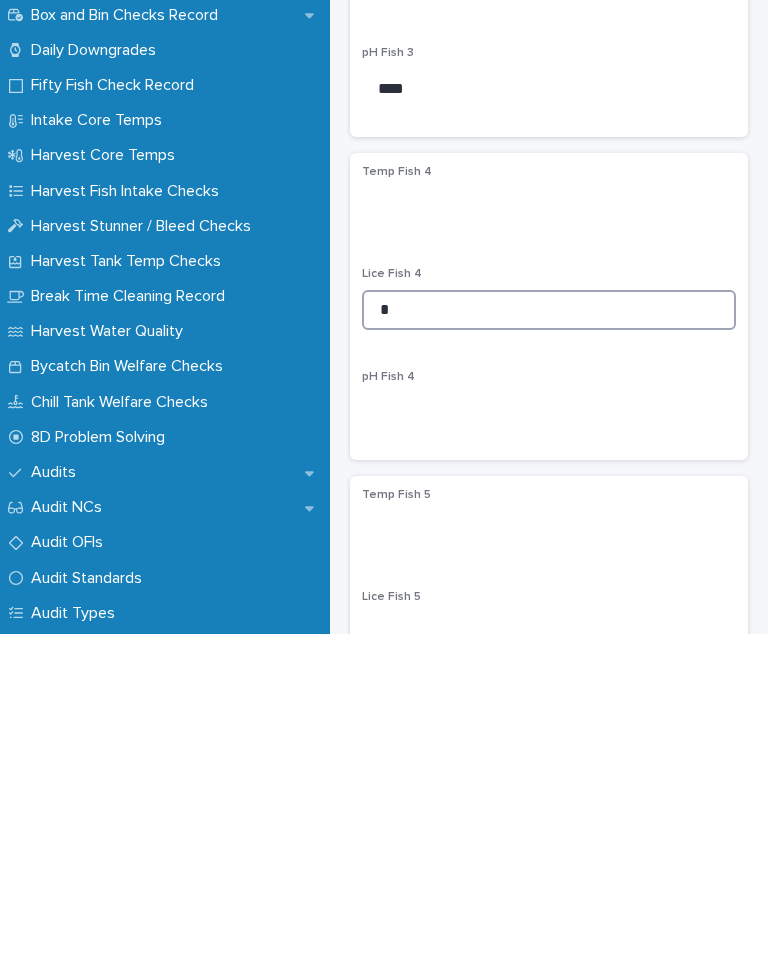 type on "*" 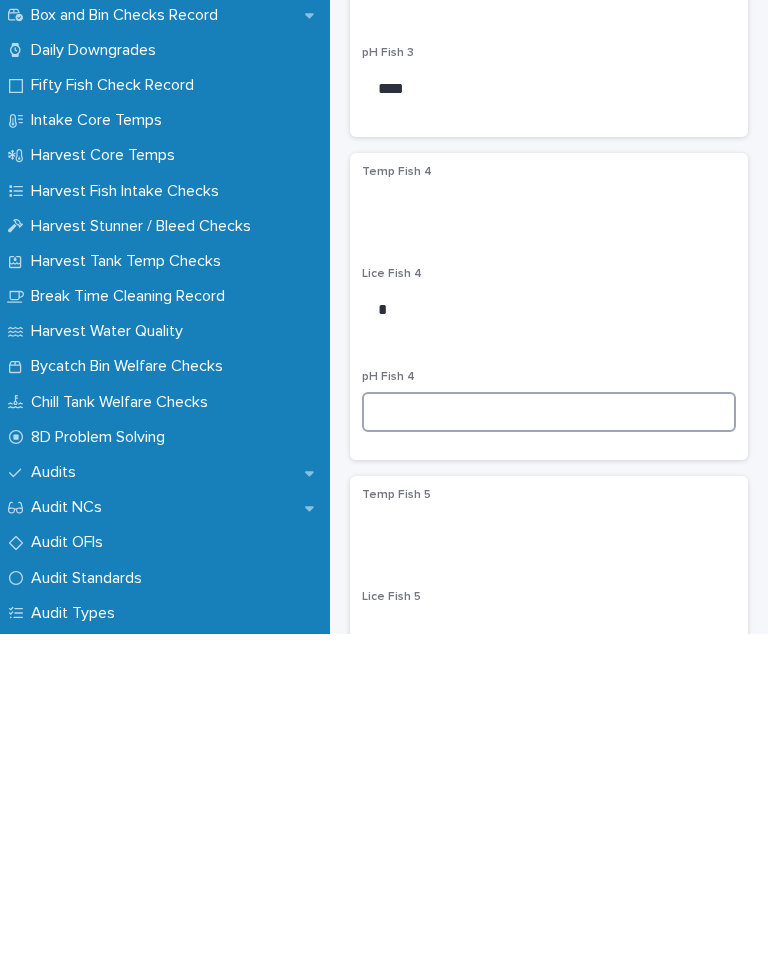 click at bounding box center (549, 732) 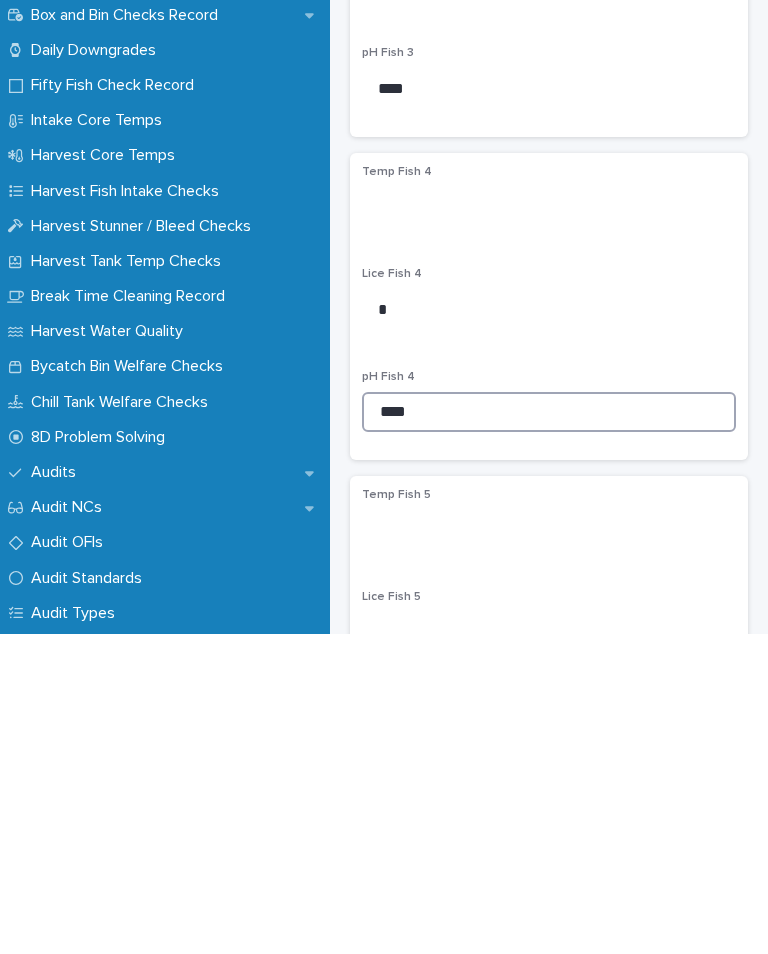 type on "****" 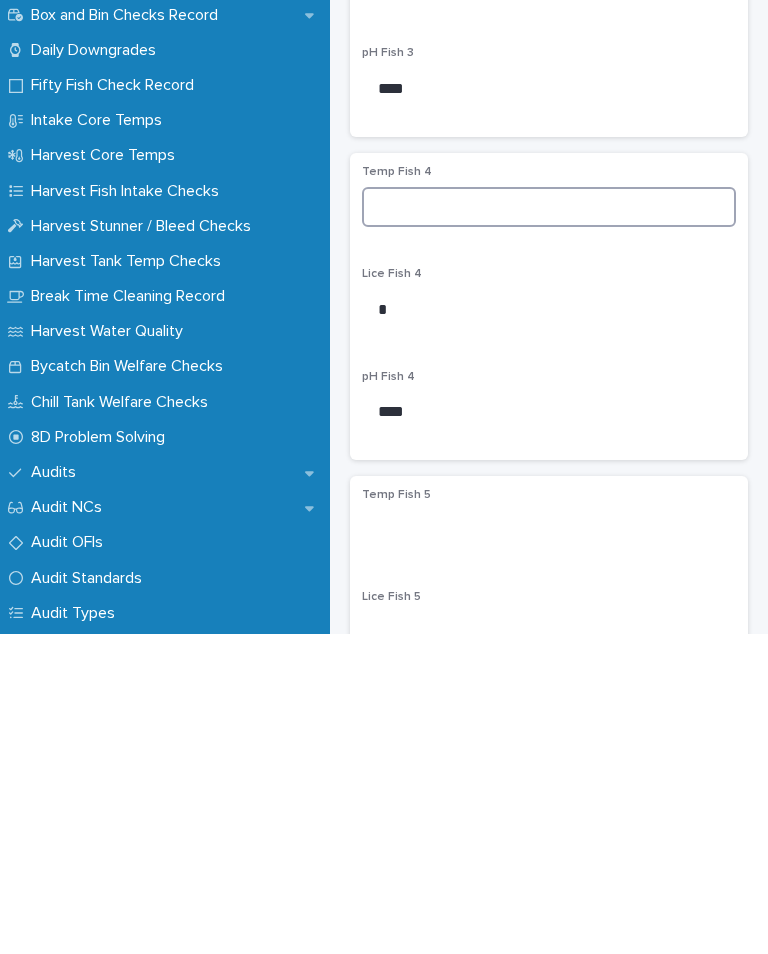 click at bounding box center (549, 527) 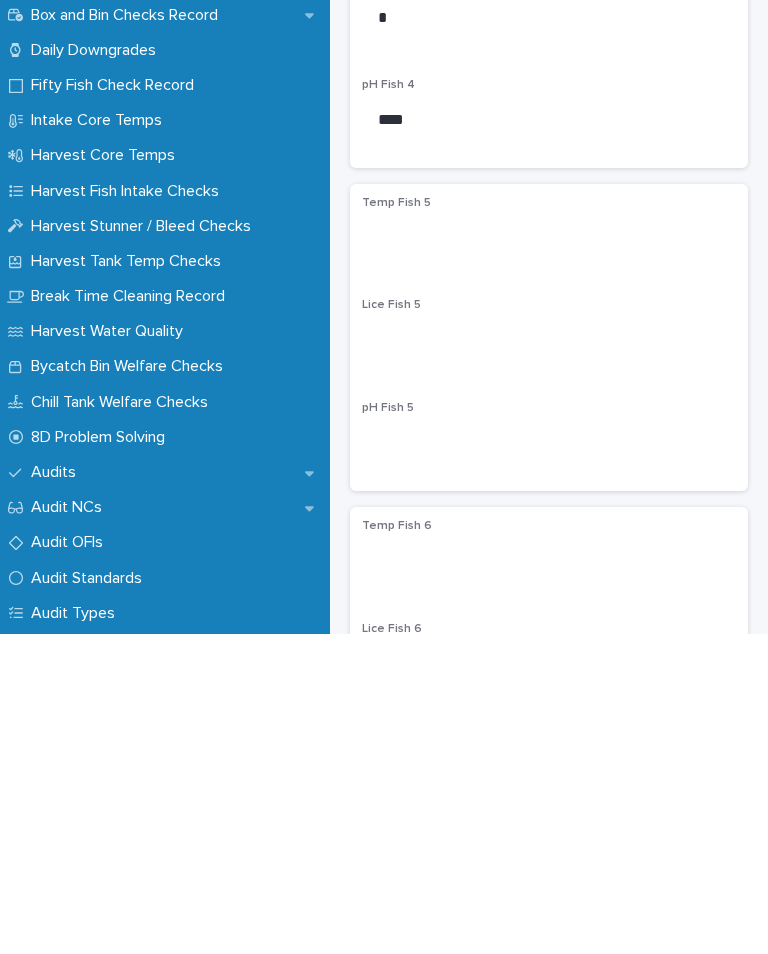 scroll, scrollTop: 1377, scrollLeft: 0, axis: vertical 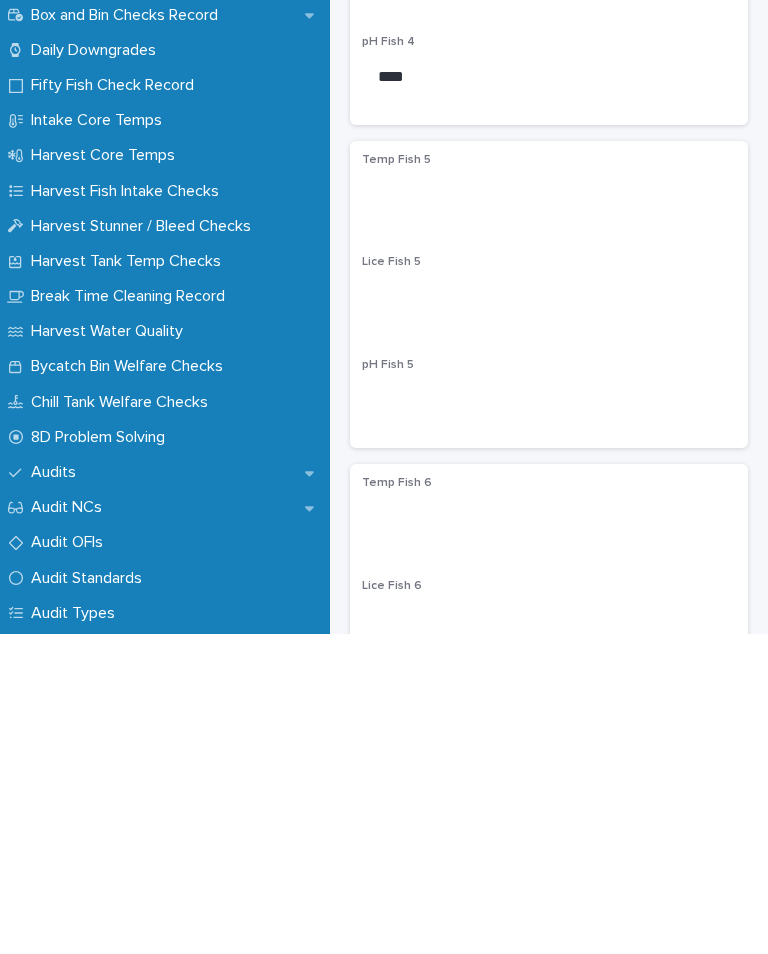 type on "***" 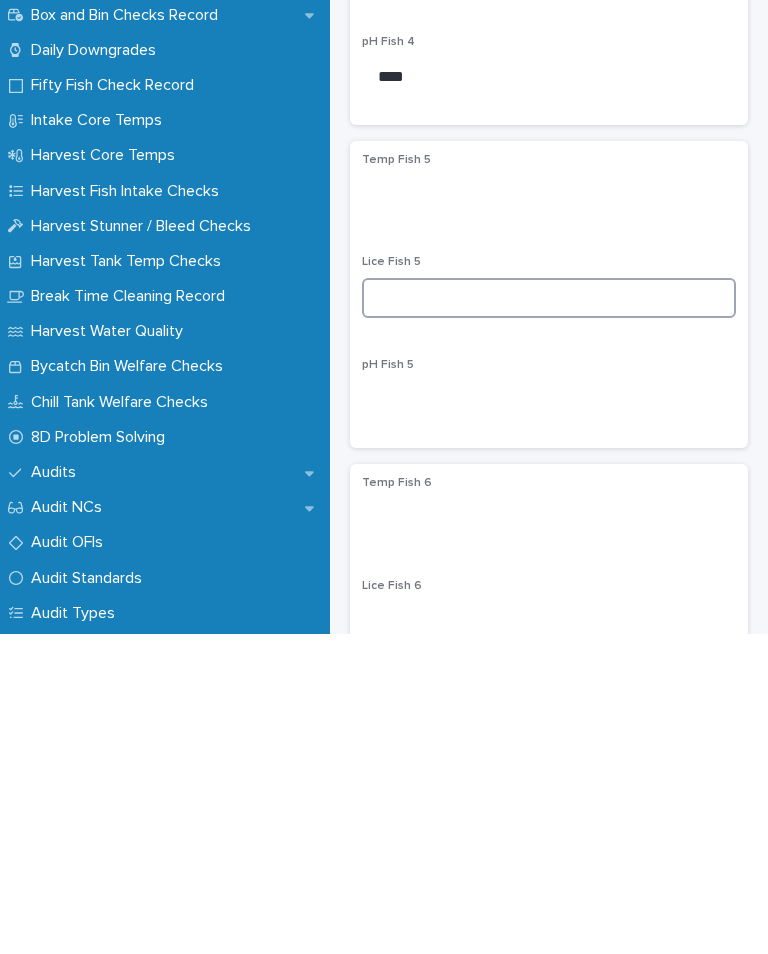 click at bounding box center [549, 618] 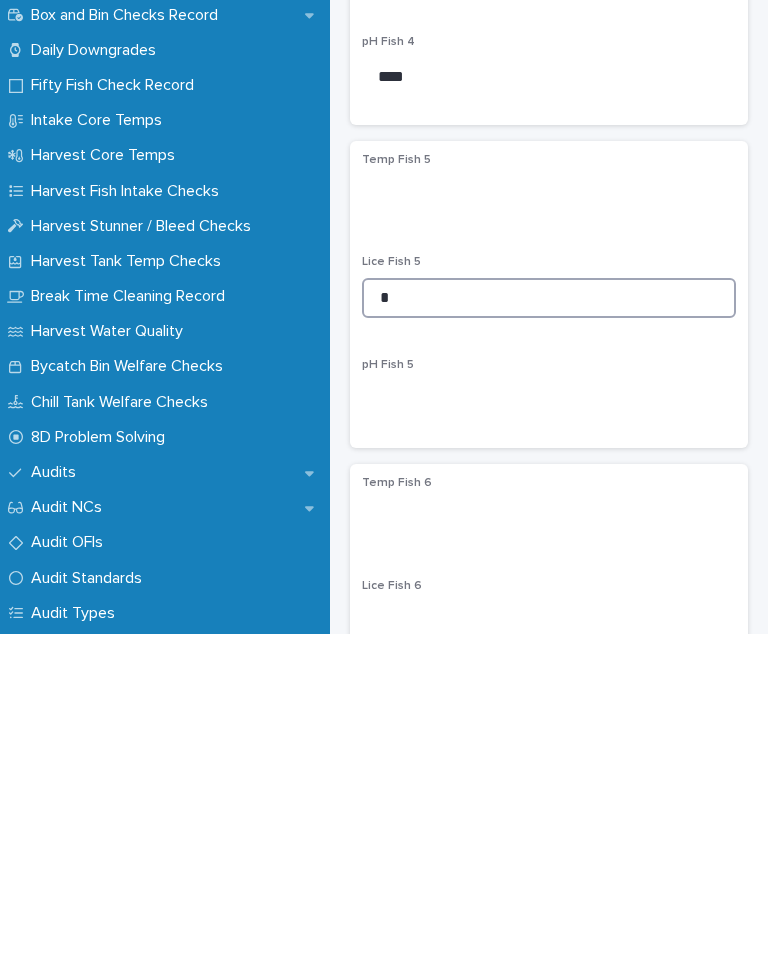 type on "*" 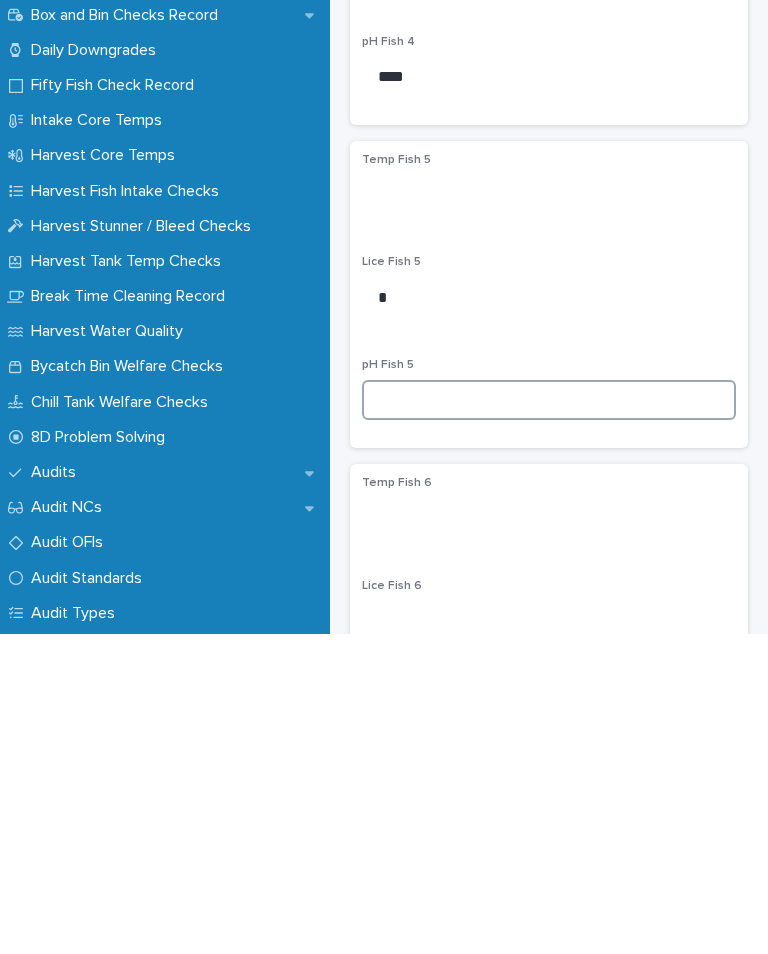 click at bounding box center (549, 720) 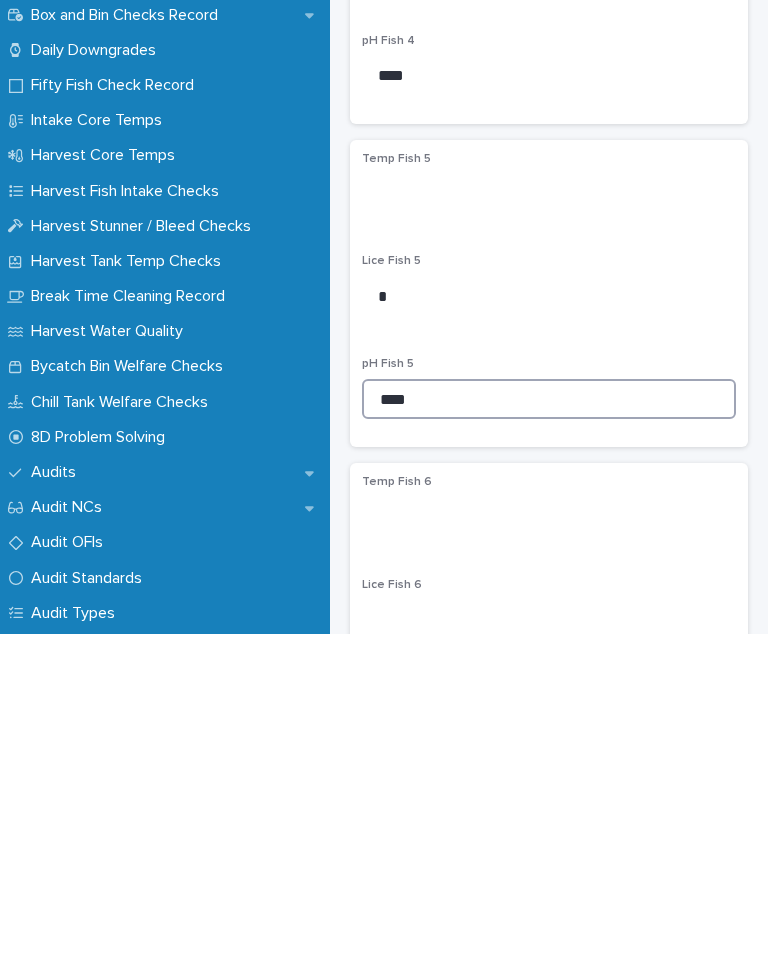 scroll, scrollTop: 1379, scrollLeft: 0, axis: vertical 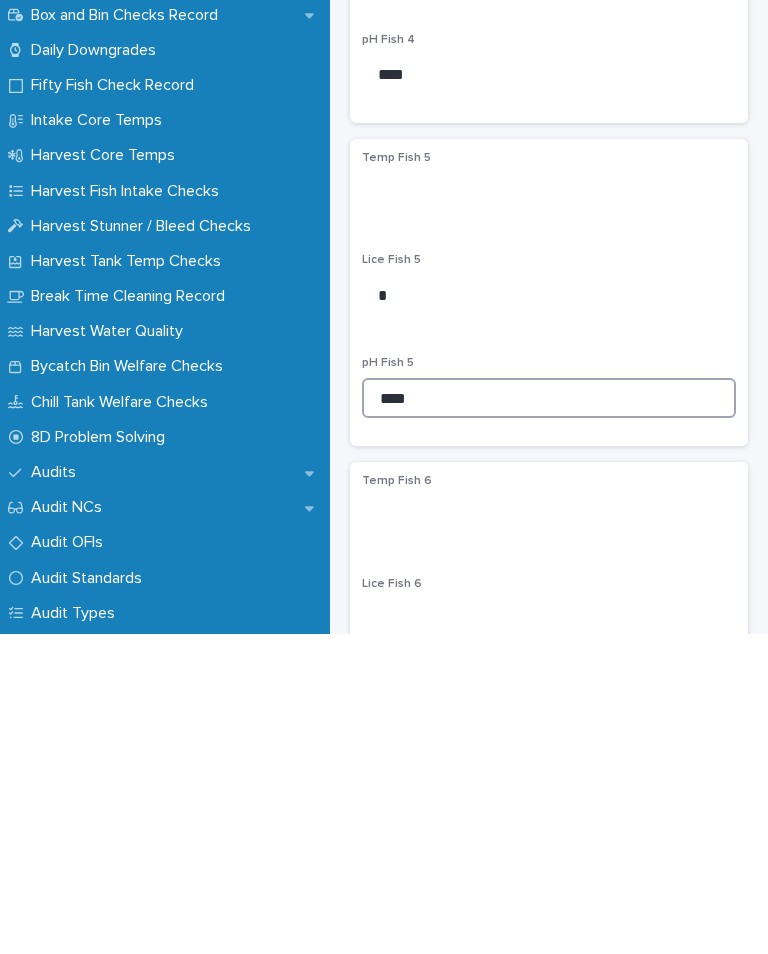 type on "****" 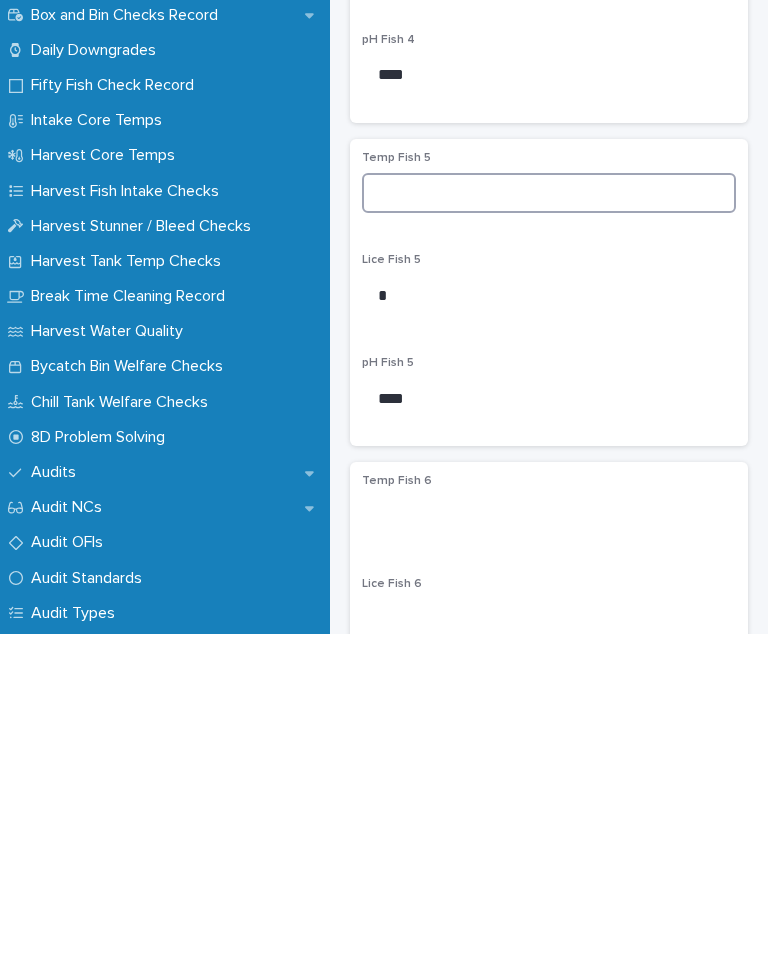 click at bounding box center [549, 513] 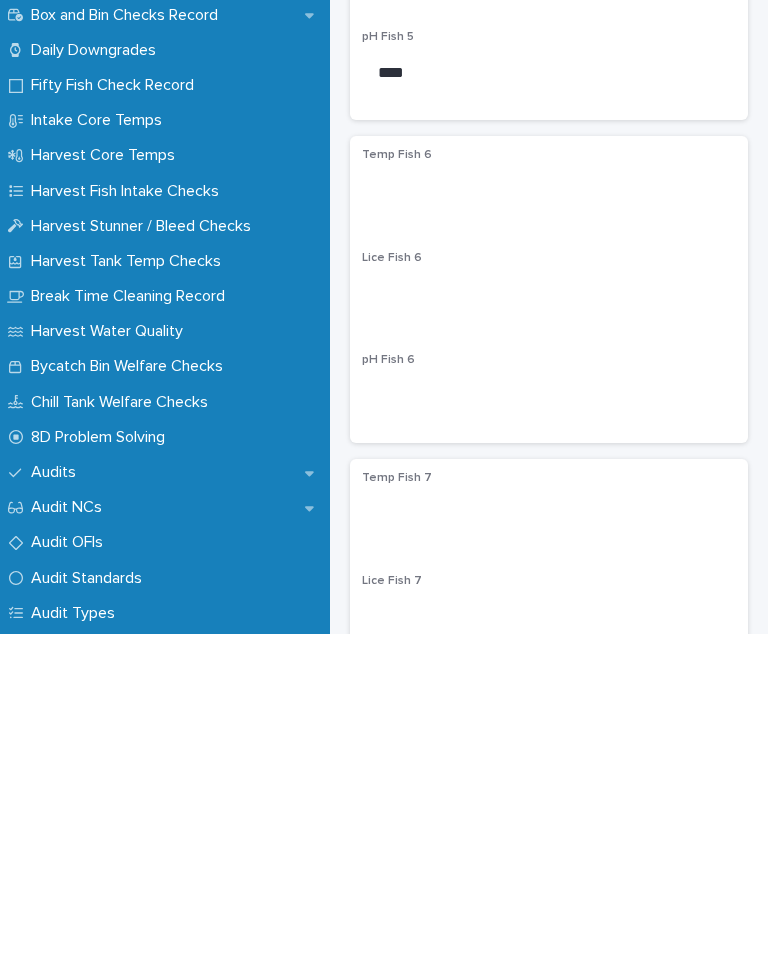 scroll, scrollTop: 1710, scrollLeft: 0, axis: vertical 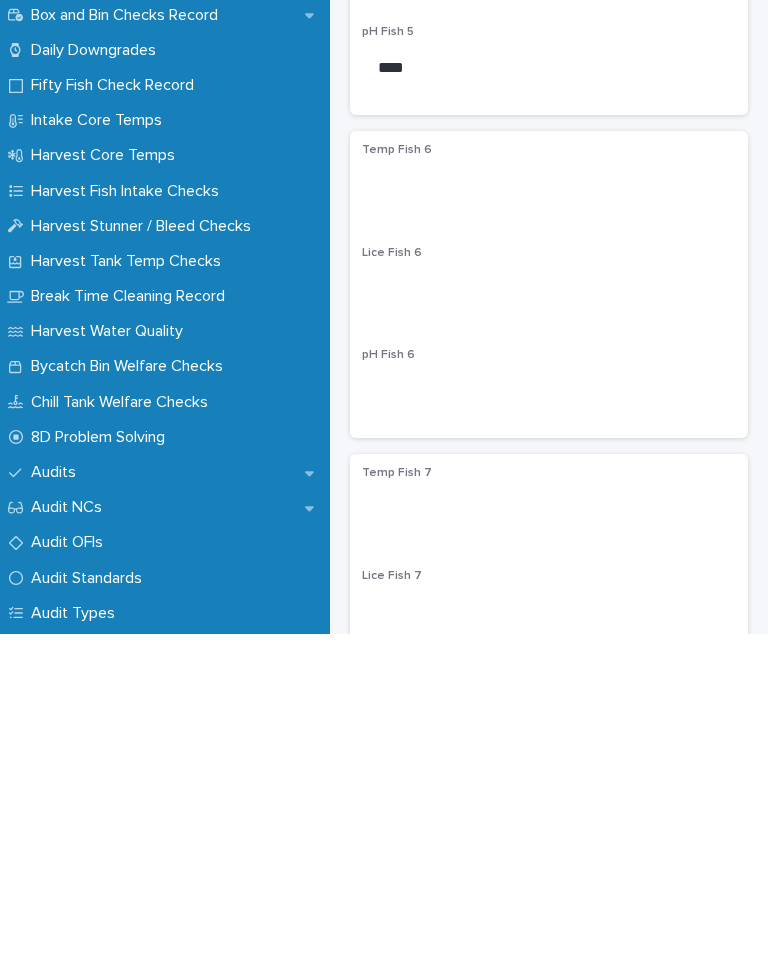 type on "*" 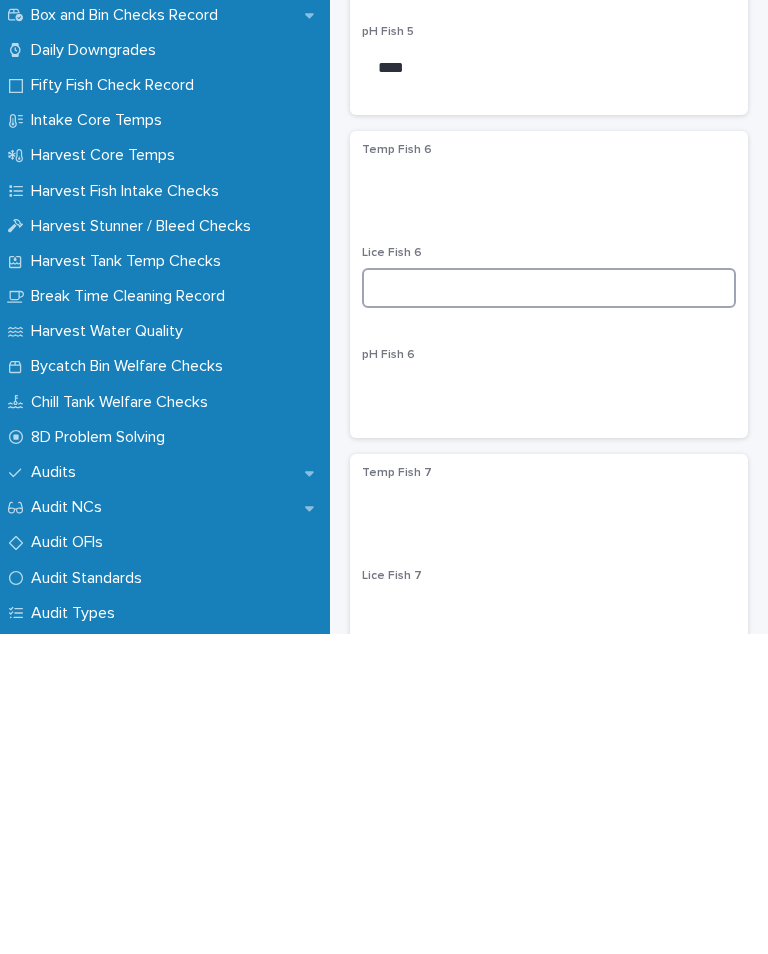 click at bounding box center (549, 608) 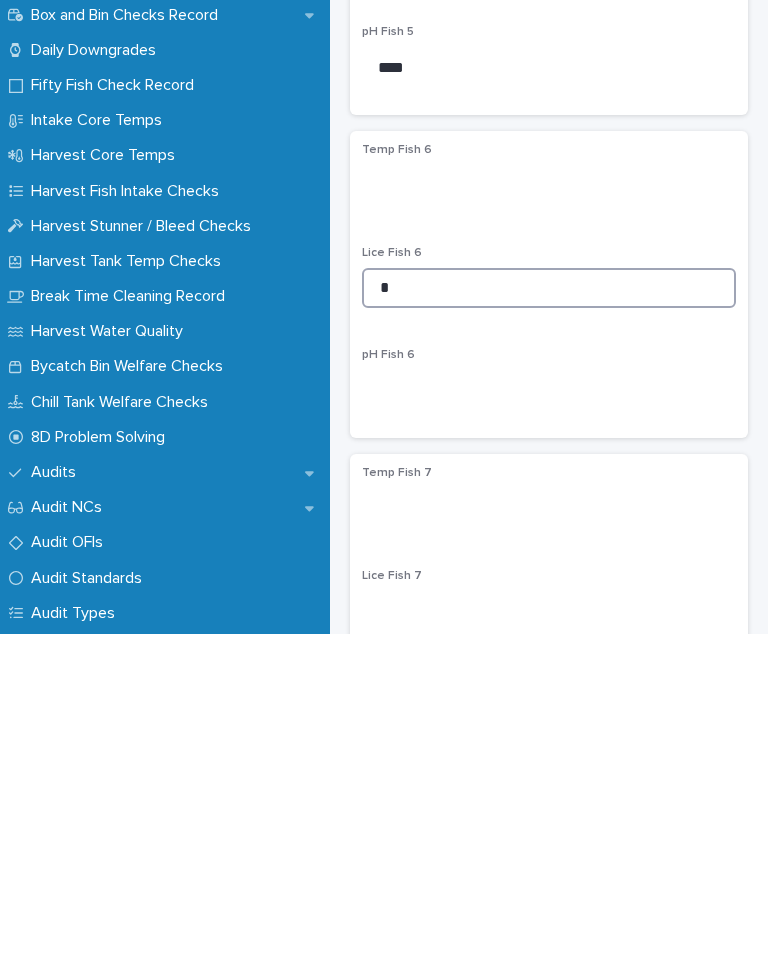 type on "*" 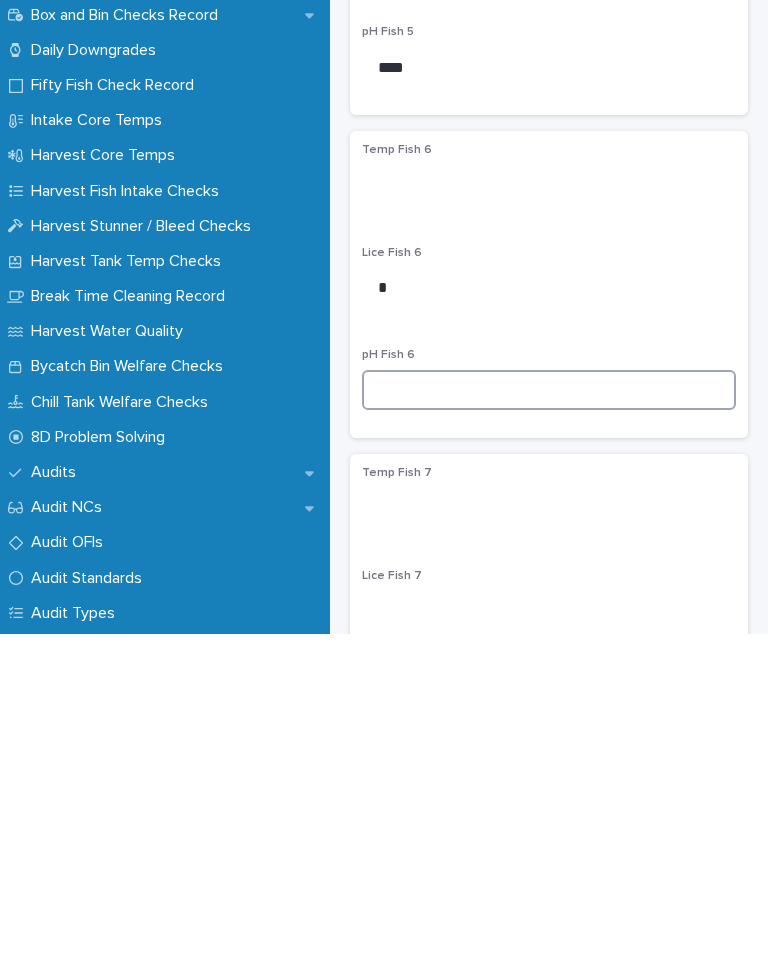 click at bounding box center [549, 710] 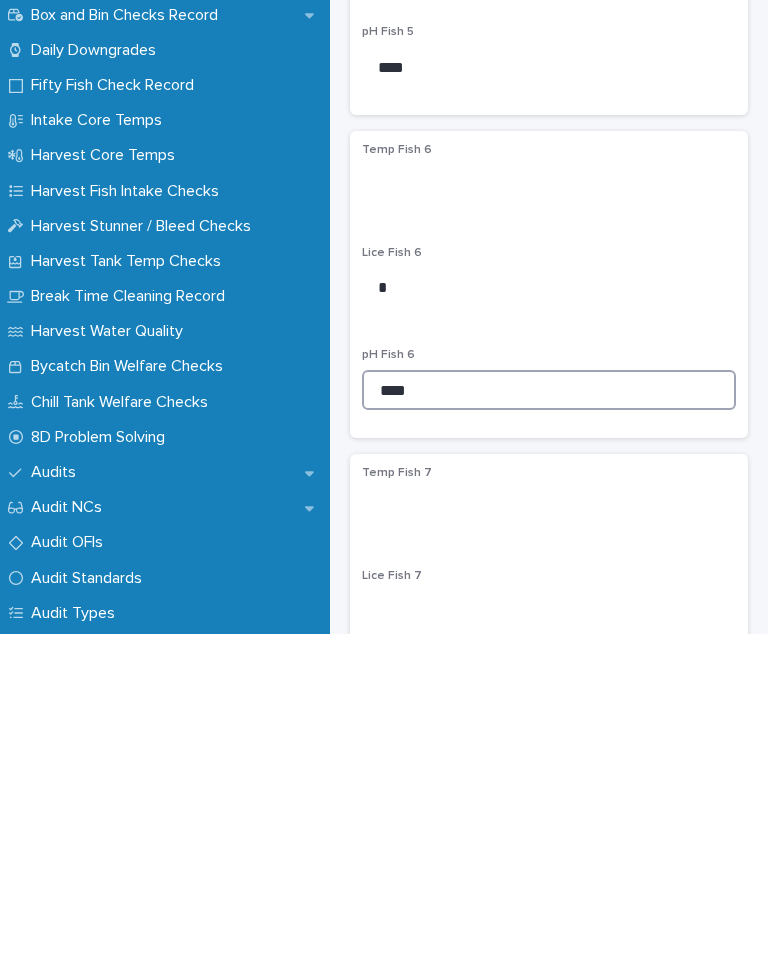 type on "****" 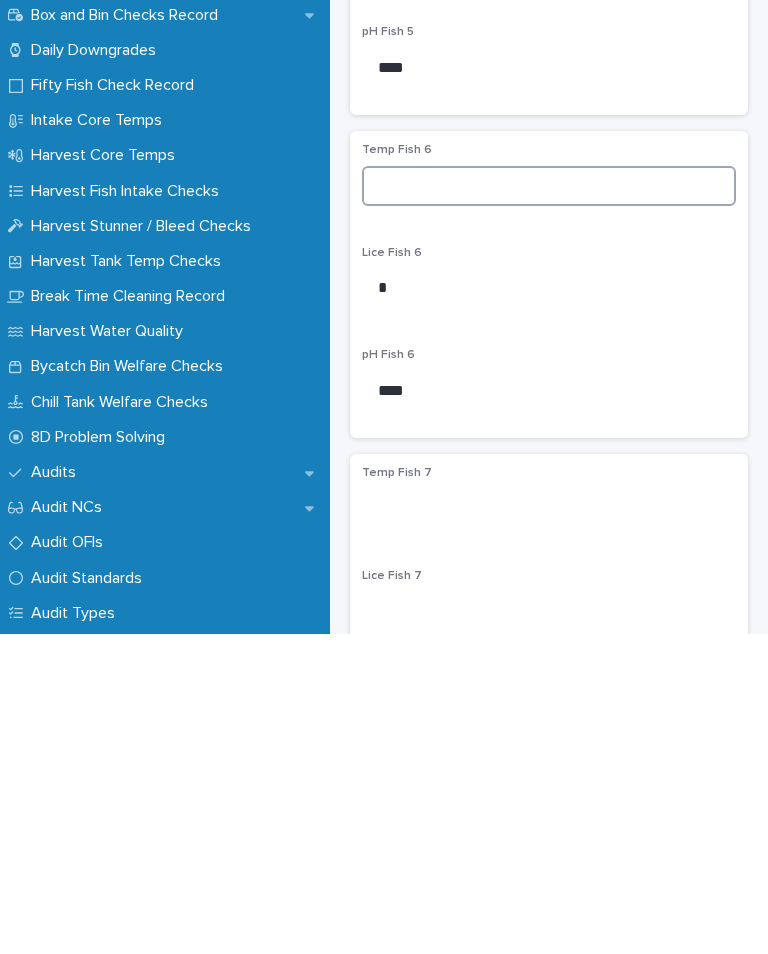 click at bounding box center (549, 506) 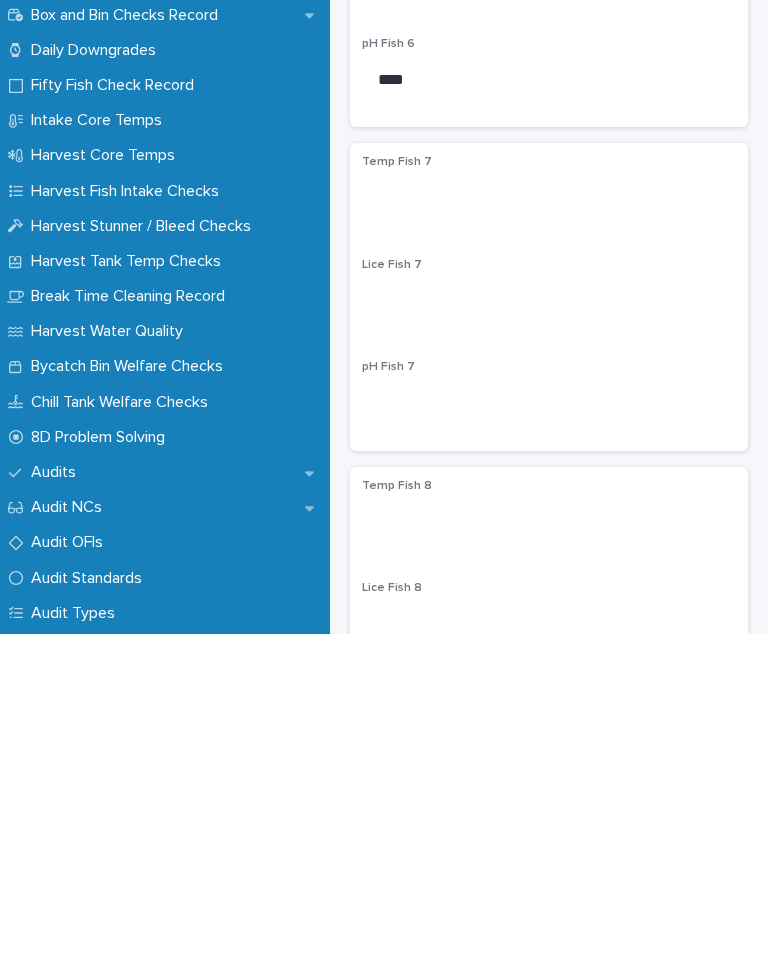 scroll, scrollTop: 2045, scrollLeft: 0, axis: vertical 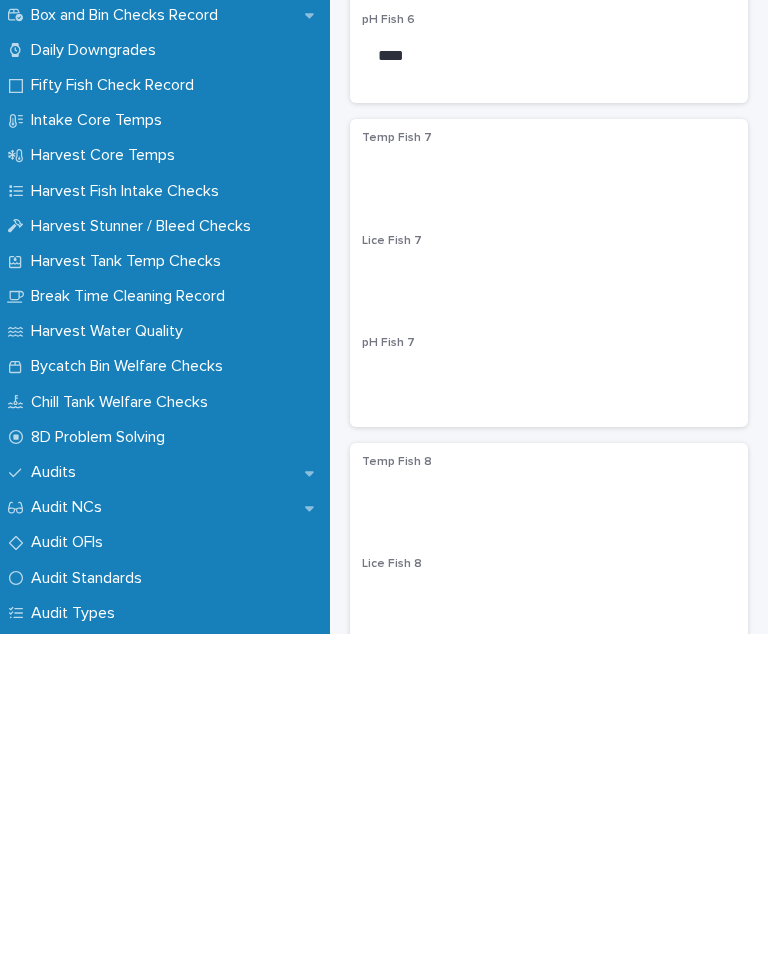 type on "***" 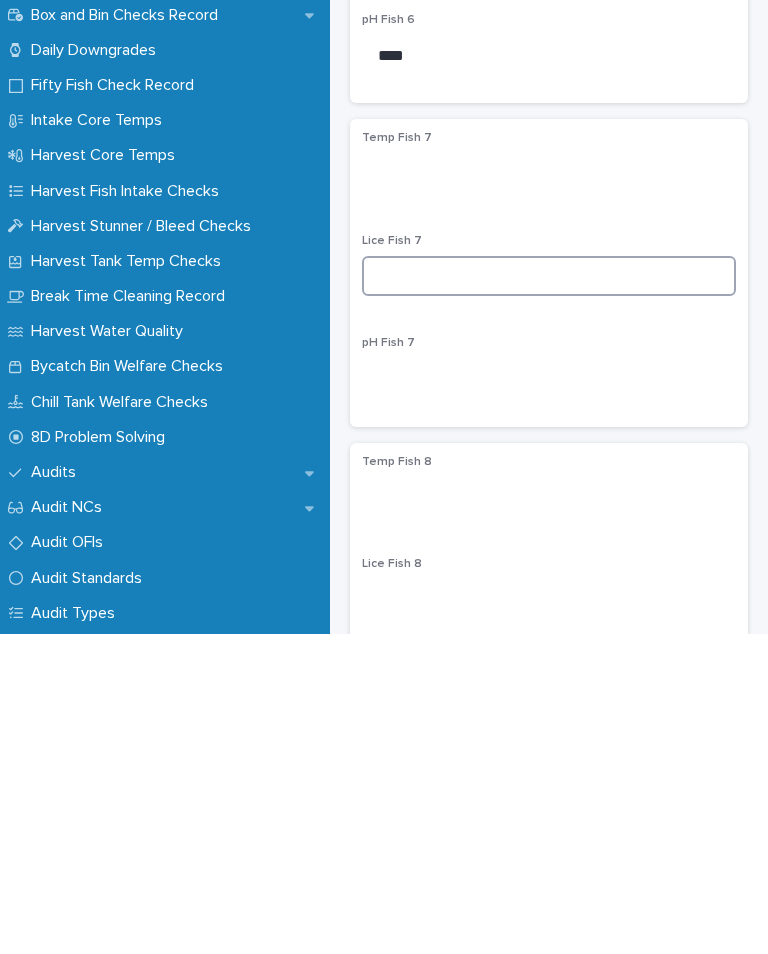 click at bounding box center (549, 596) 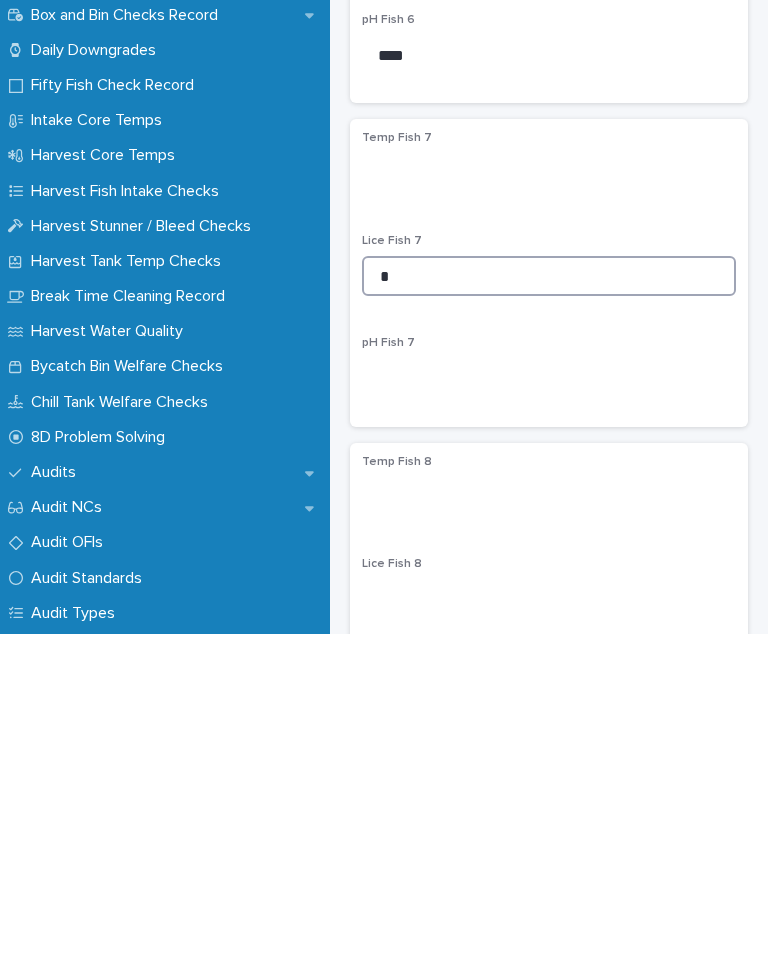 type on "*" 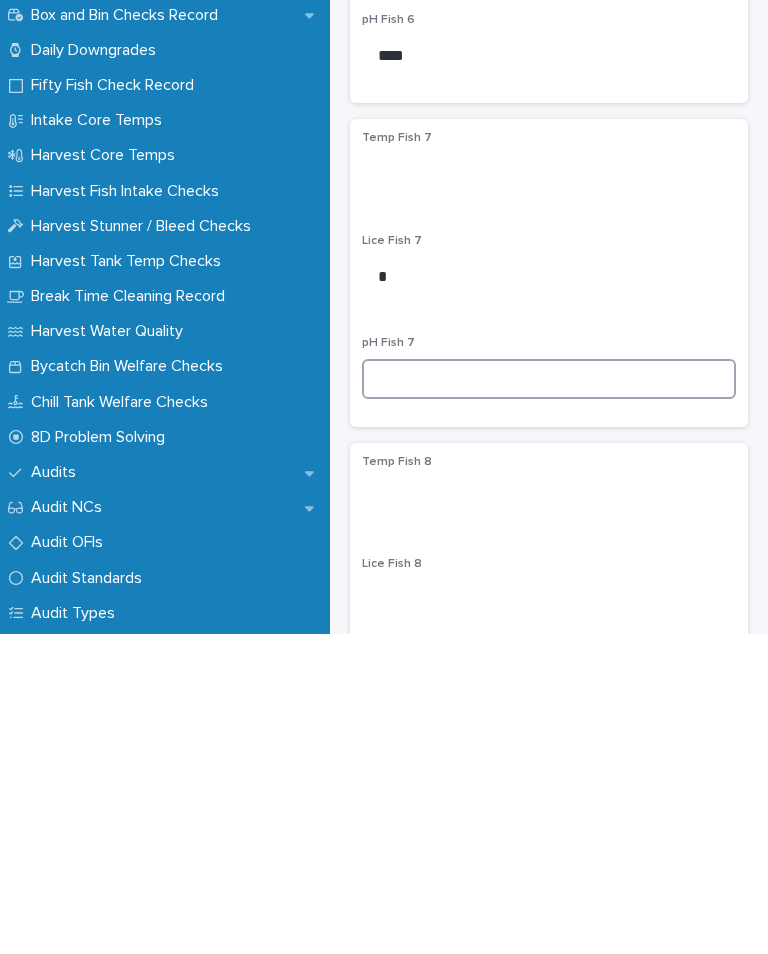 click at bounding box center (549, 699) 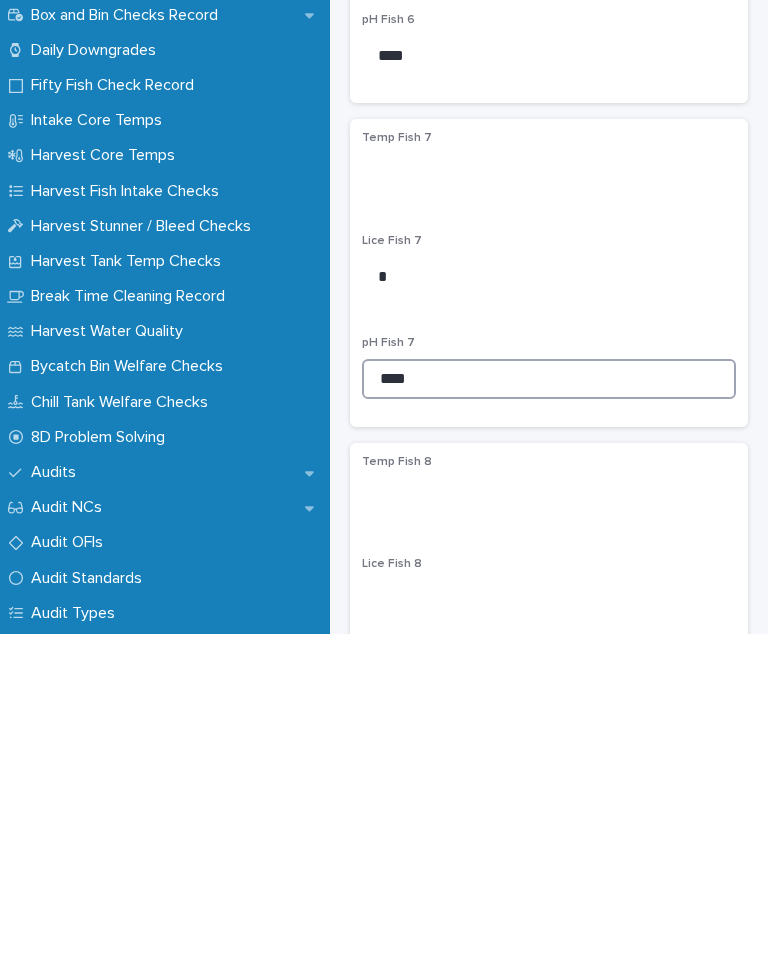 type on "****" 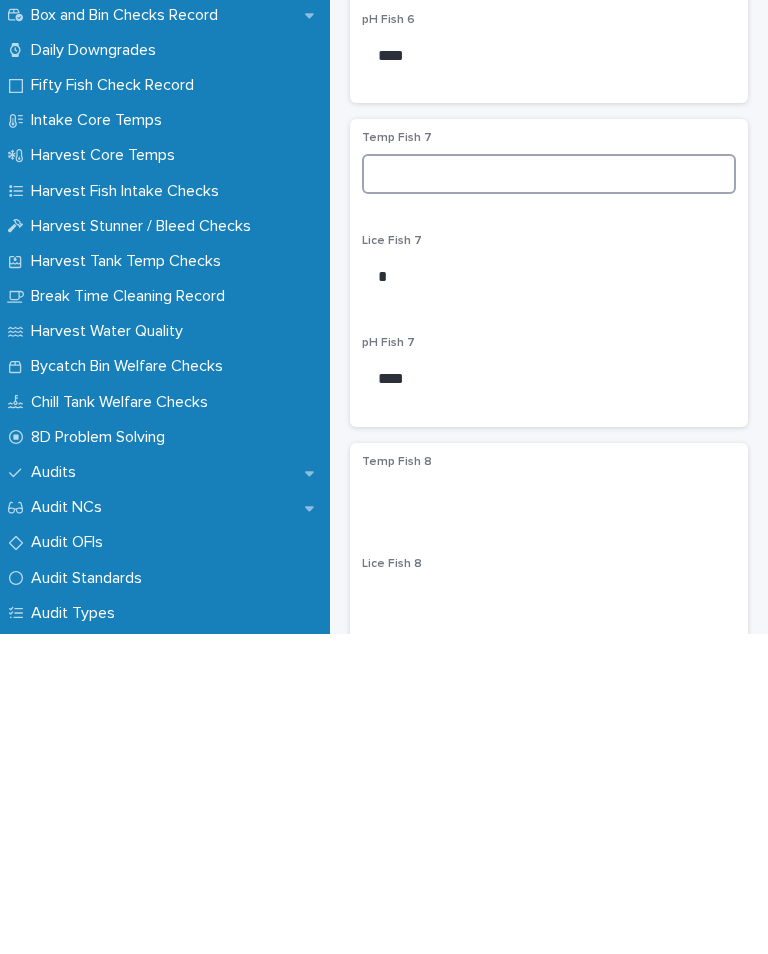 click at bounding box center (549, 494) 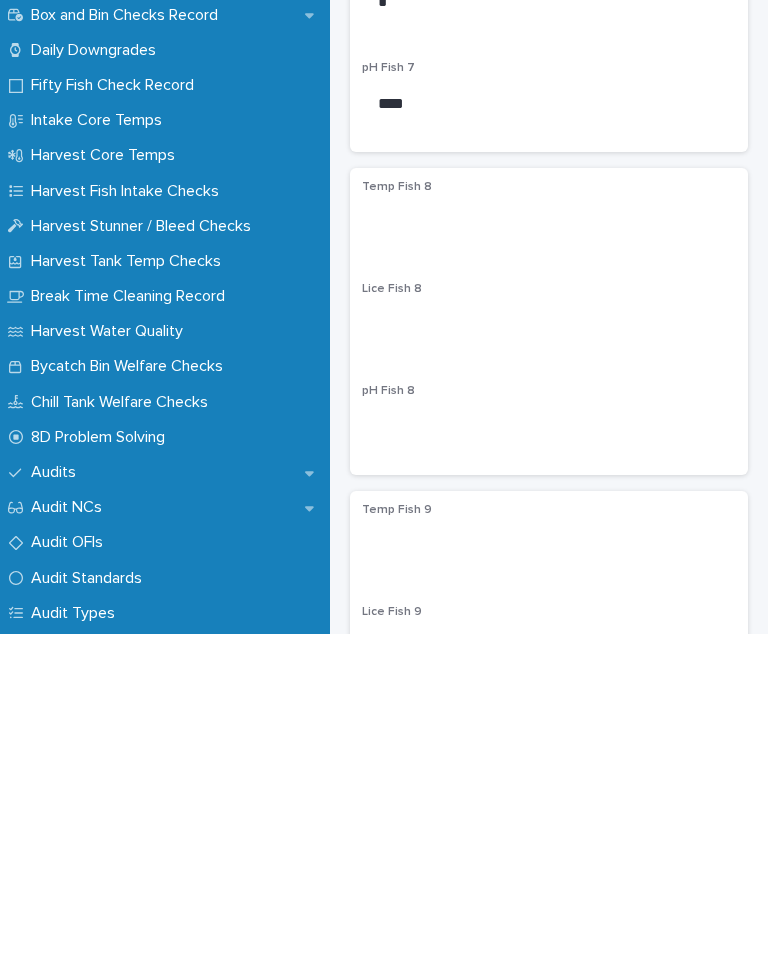 scroll, scrollTop: 2323, scrollLeft: 0, axis: vertical 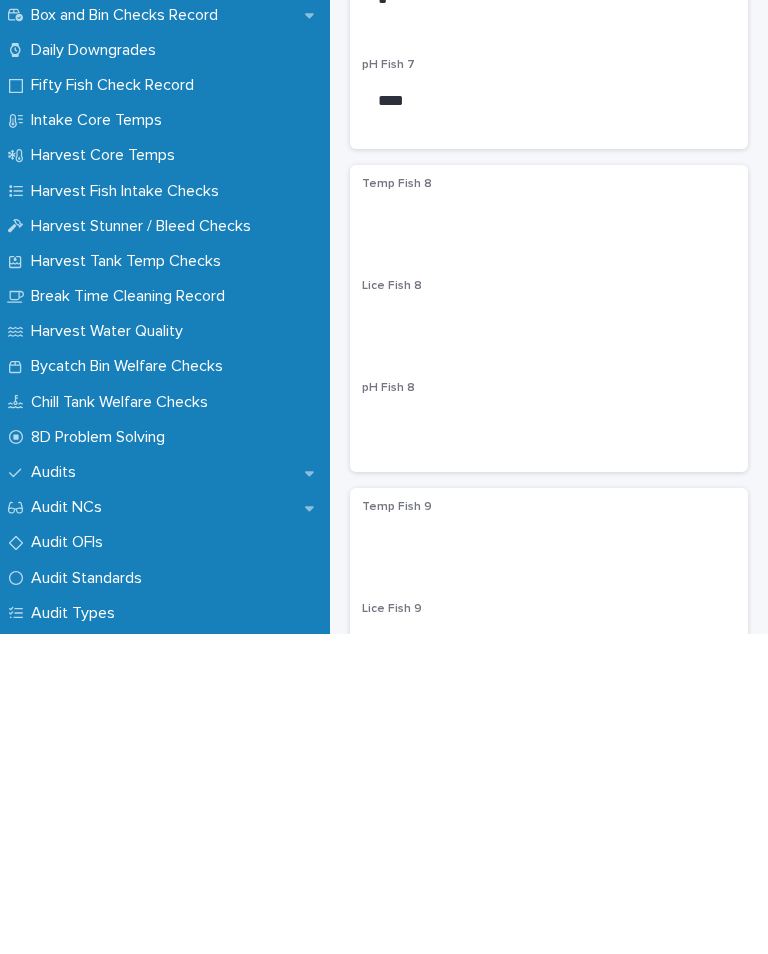 type on "***" 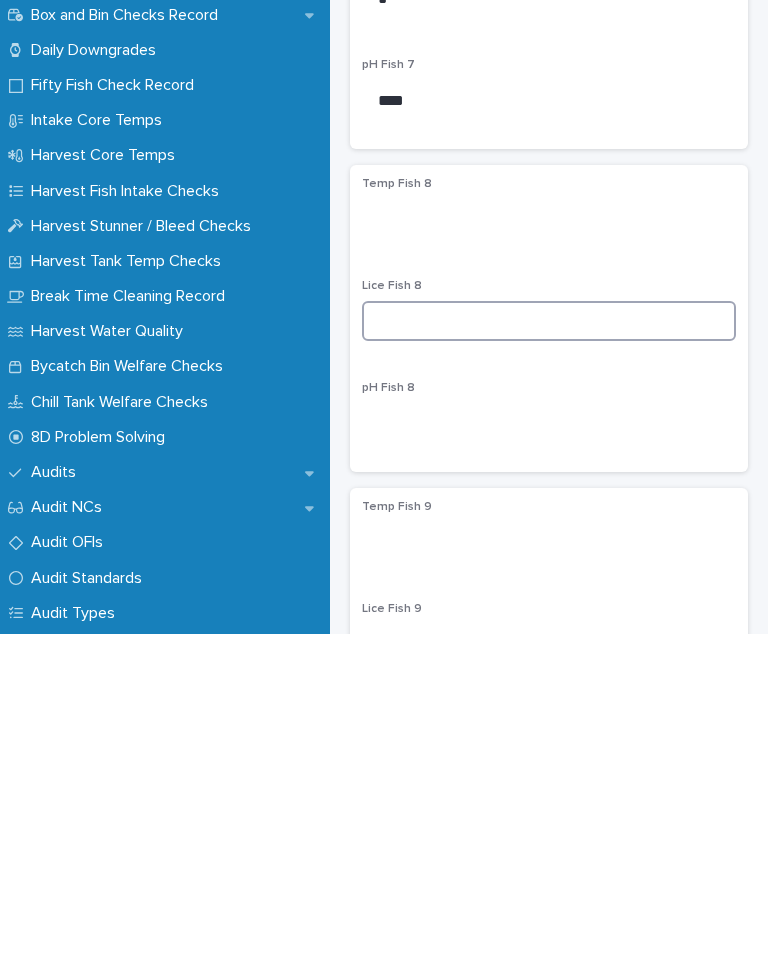 click at bounding box center [549, 641] 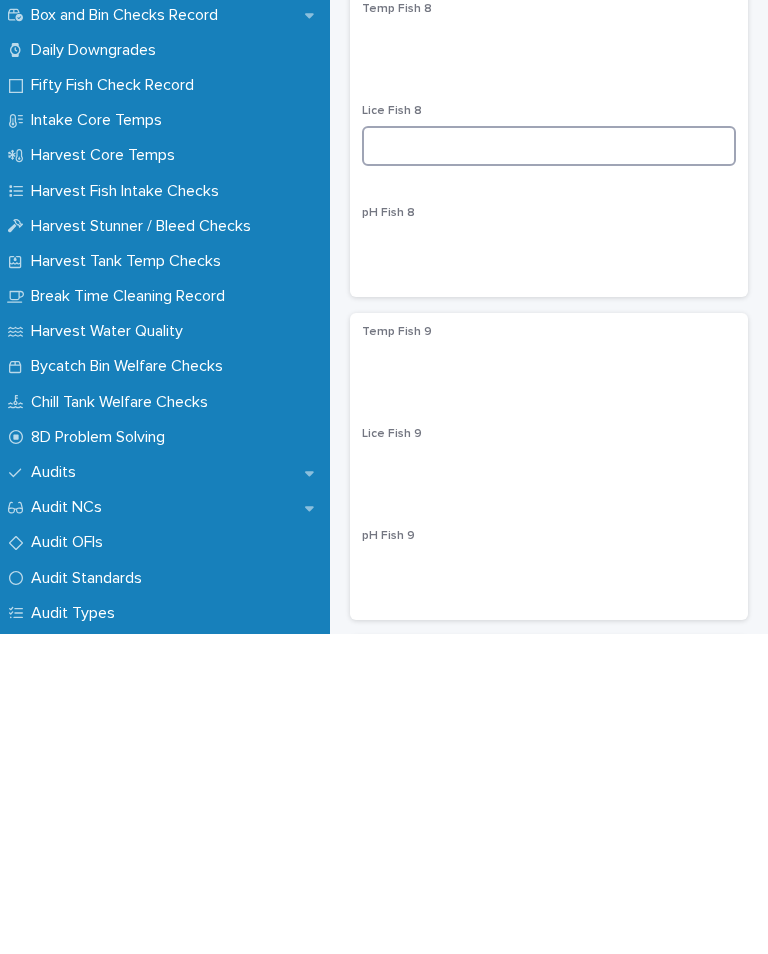 scroll, scrollTop: 2493, scrollLeft: 0, axis: vertical 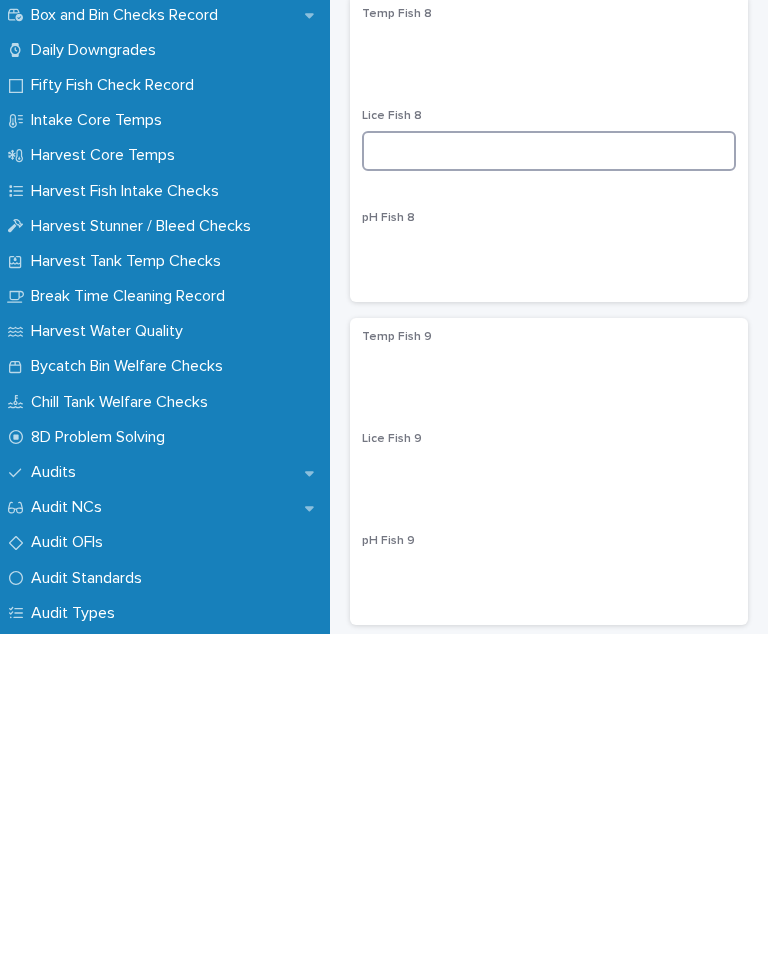 click at bounding box center [549, 471] 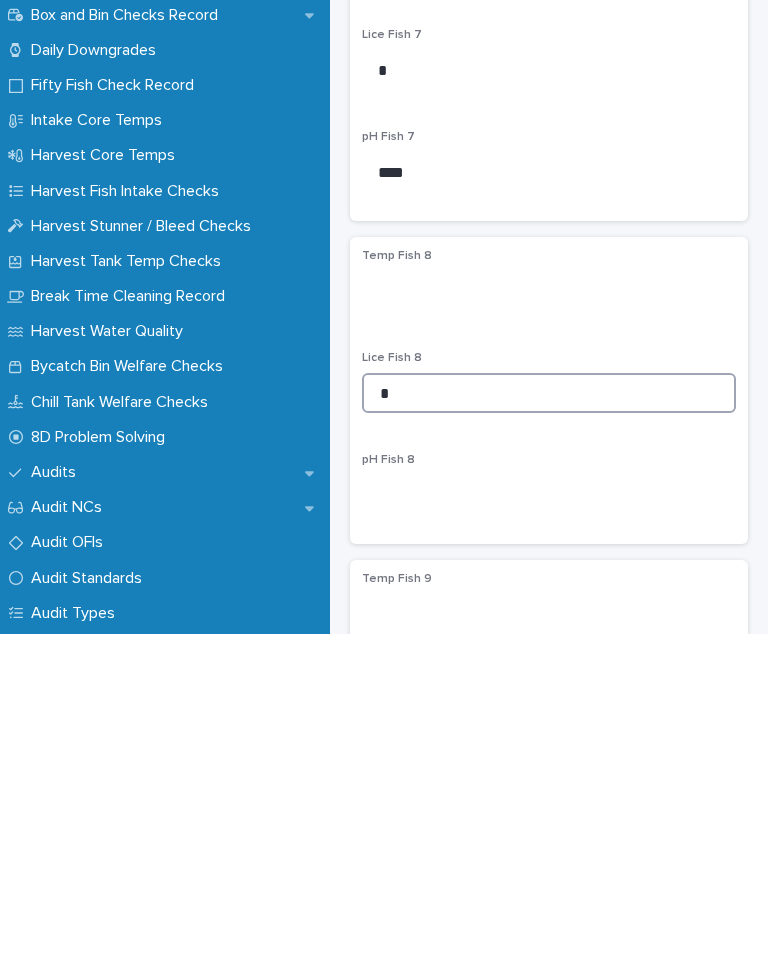 scroll, scrollTop: 2247, scrollLeft: 0, axis: vertical 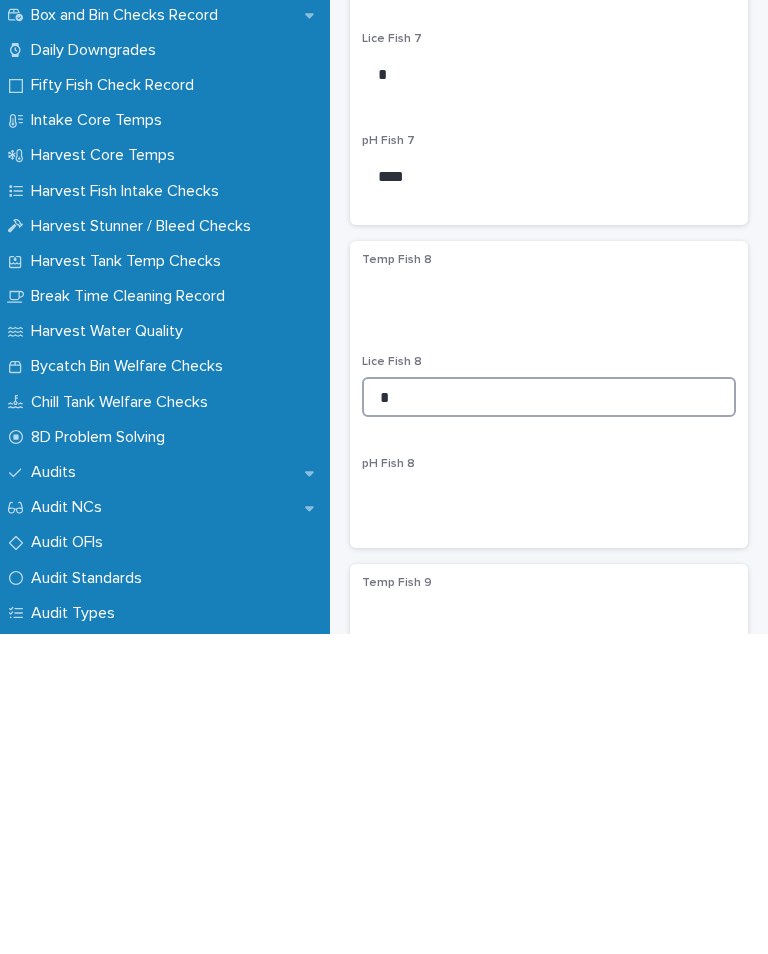 type on "*" 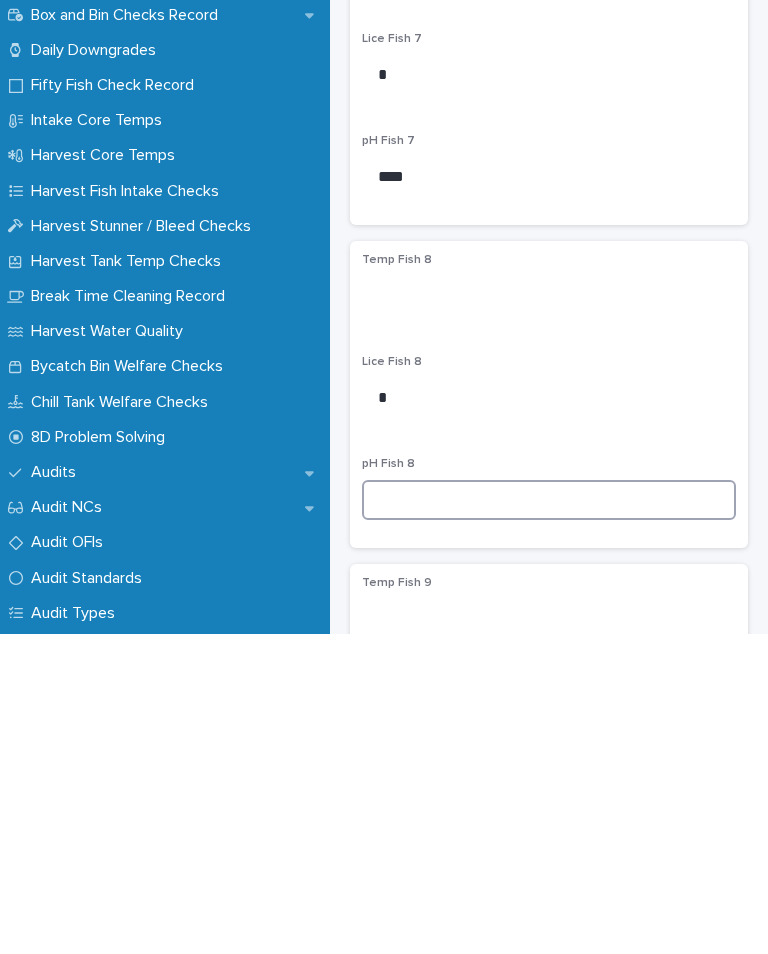 click at bounding box center (549, 820) 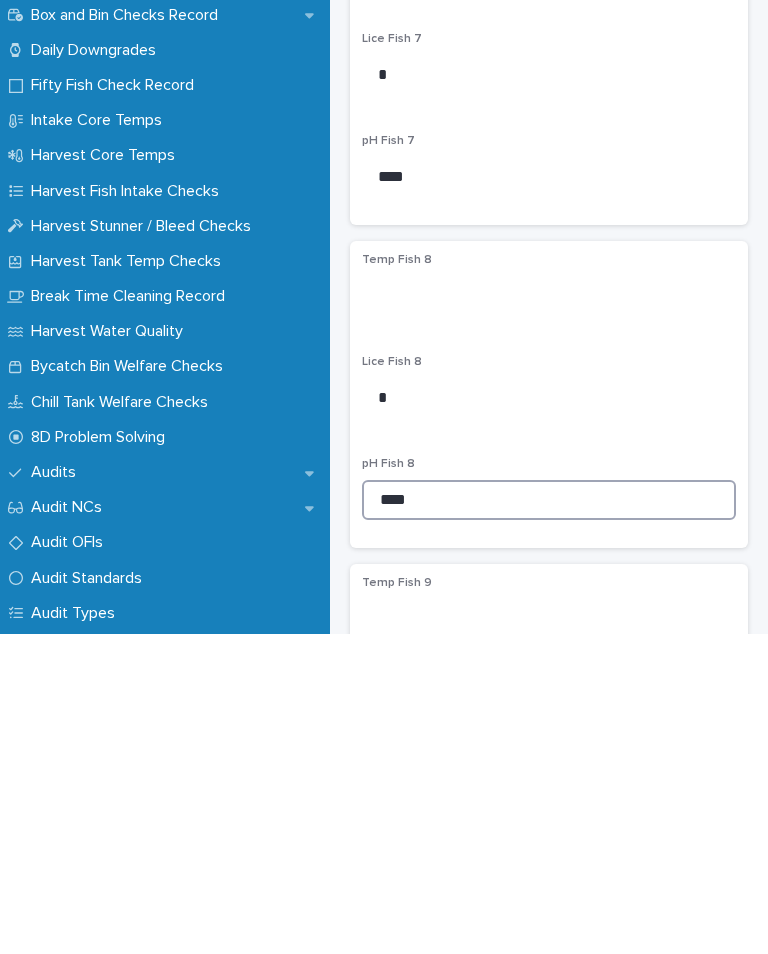 type on "****" 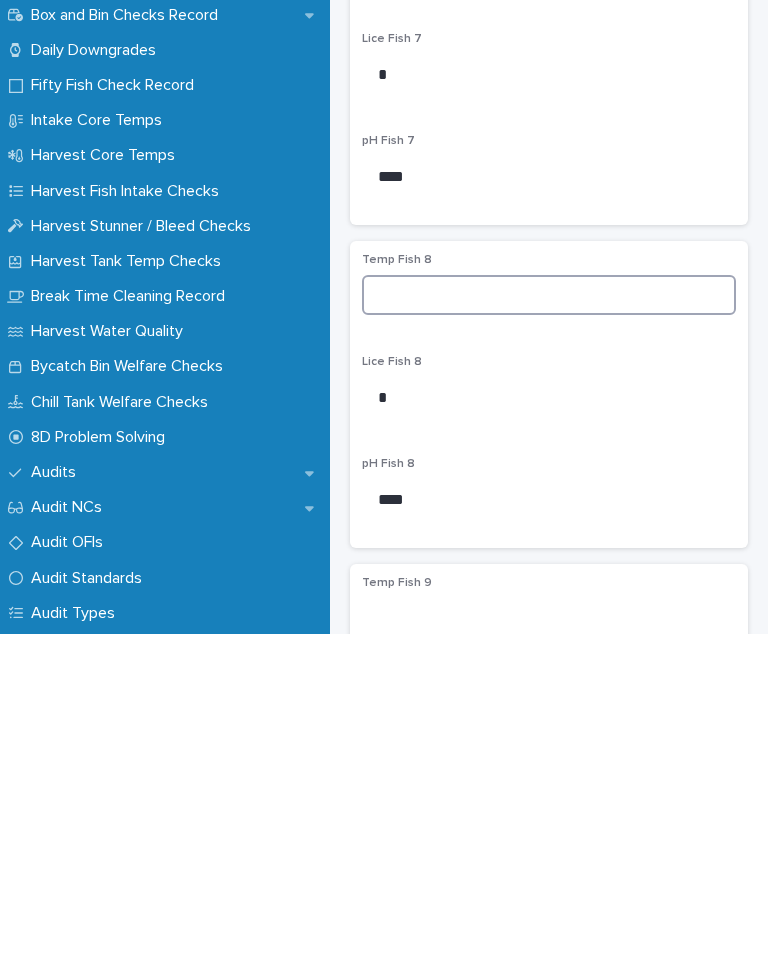 click at bounding box center (549, 615) 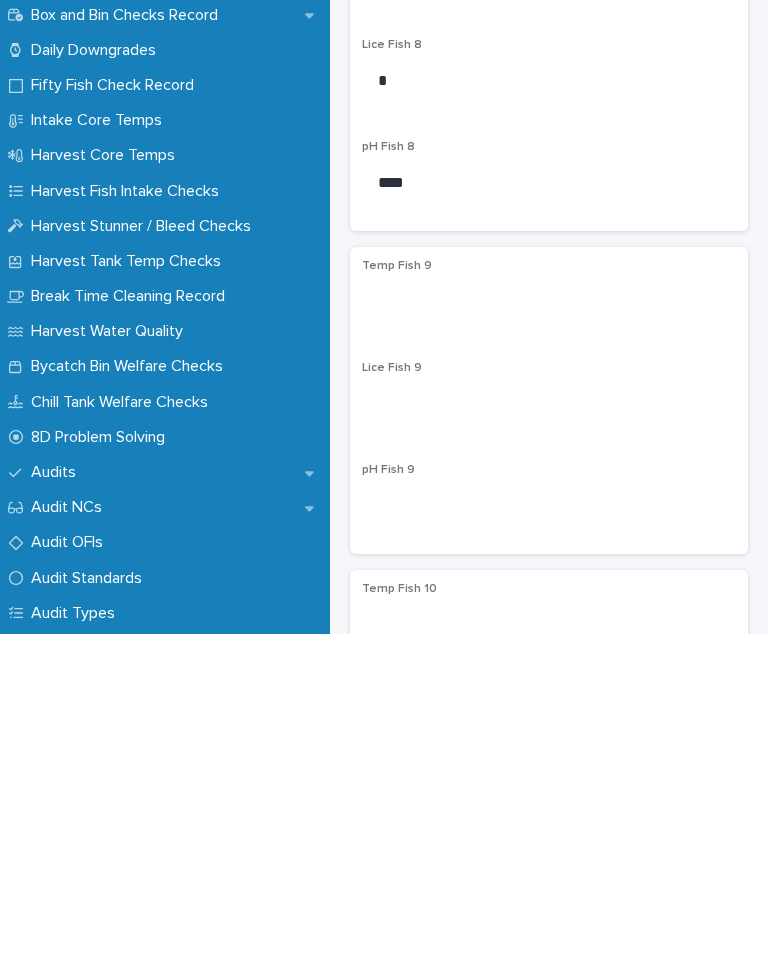 scroll, scrollTop: 2564, scrollLeft: 0, axis: vertical 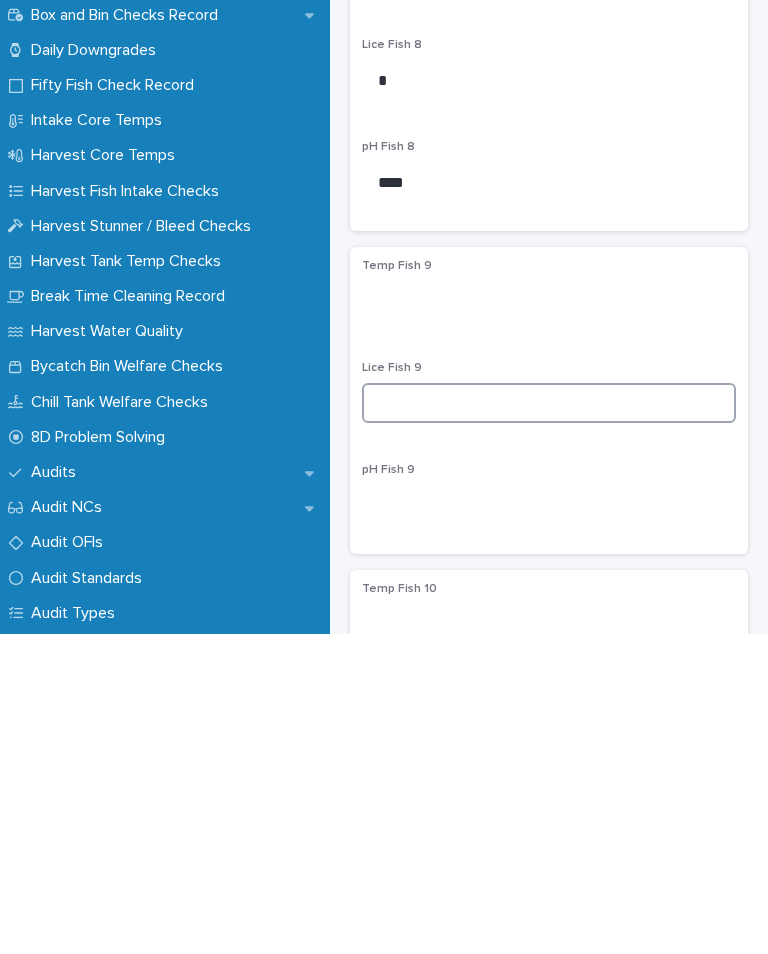 click at bounding box center [549, 723] 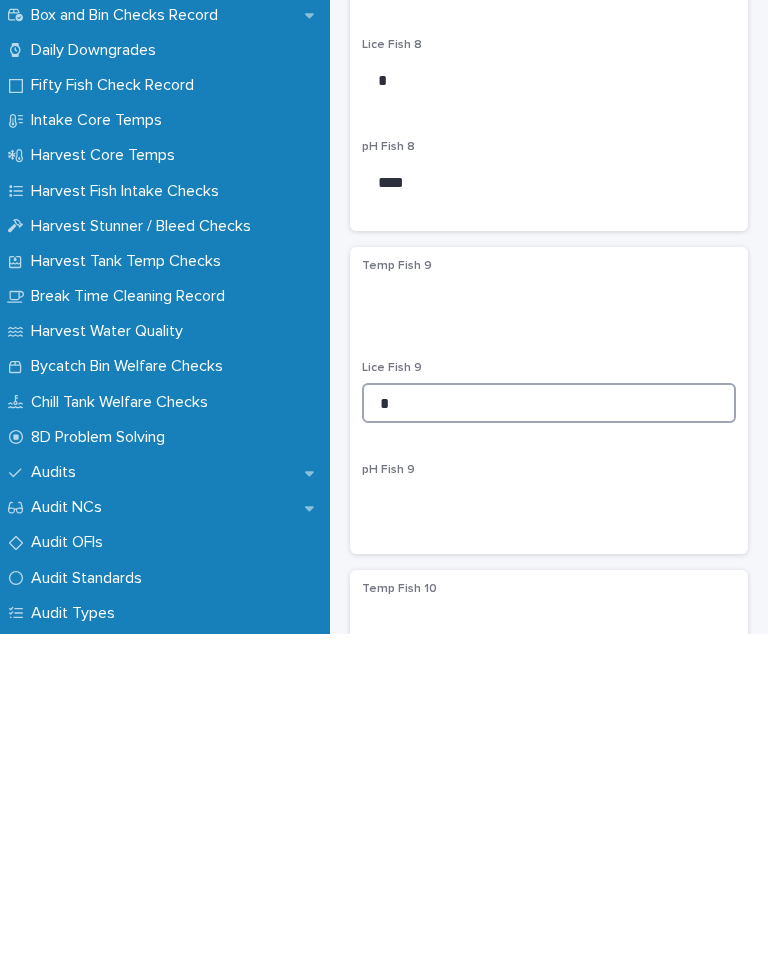 type on "*" 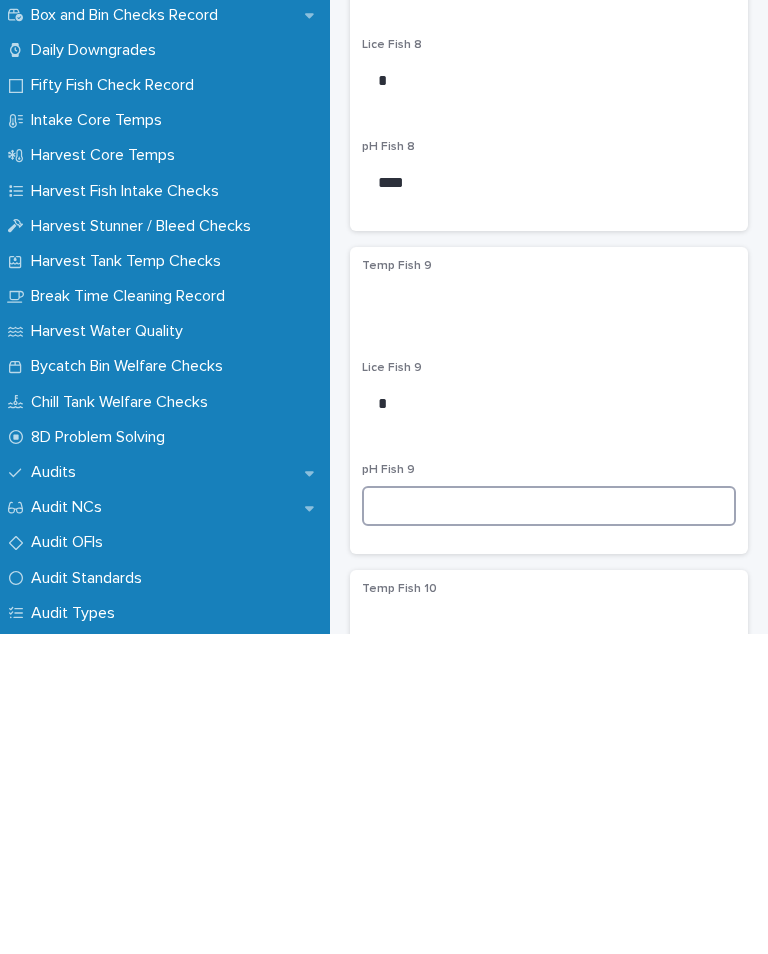click at bounding box center (549, 826) 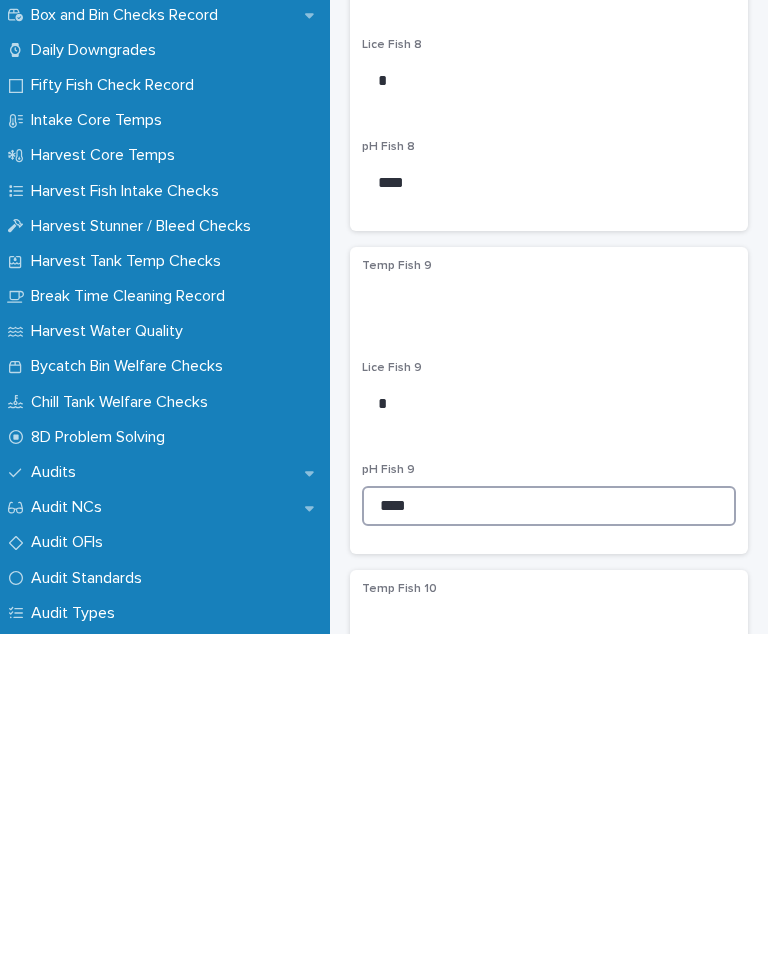 type on "****" 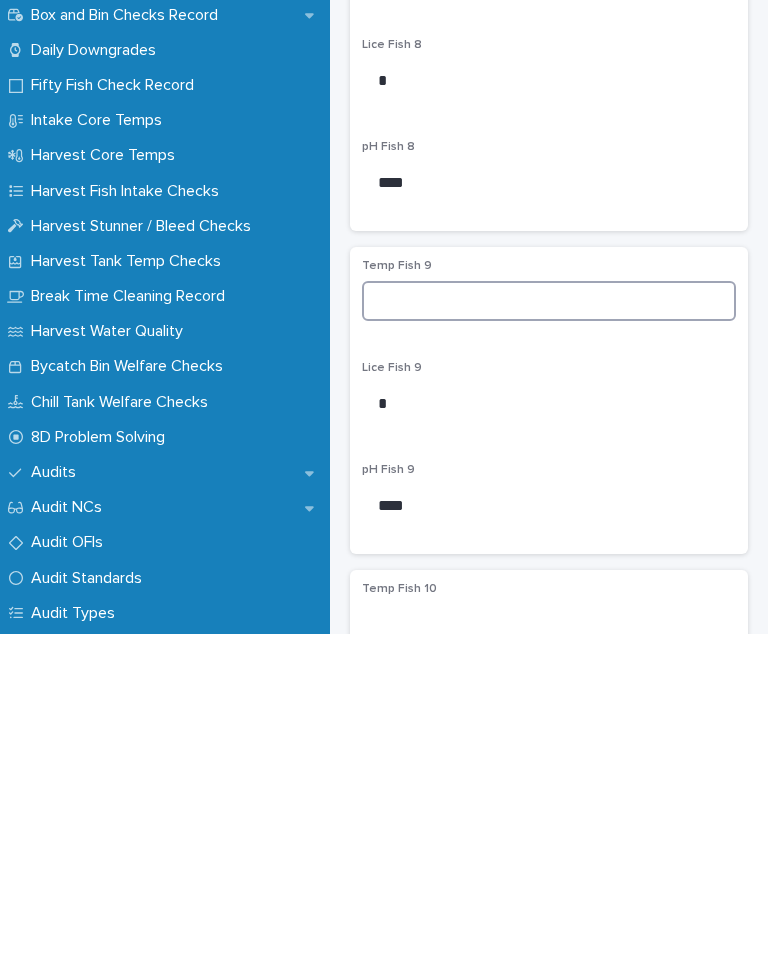 click at bounding box center [549, 621] 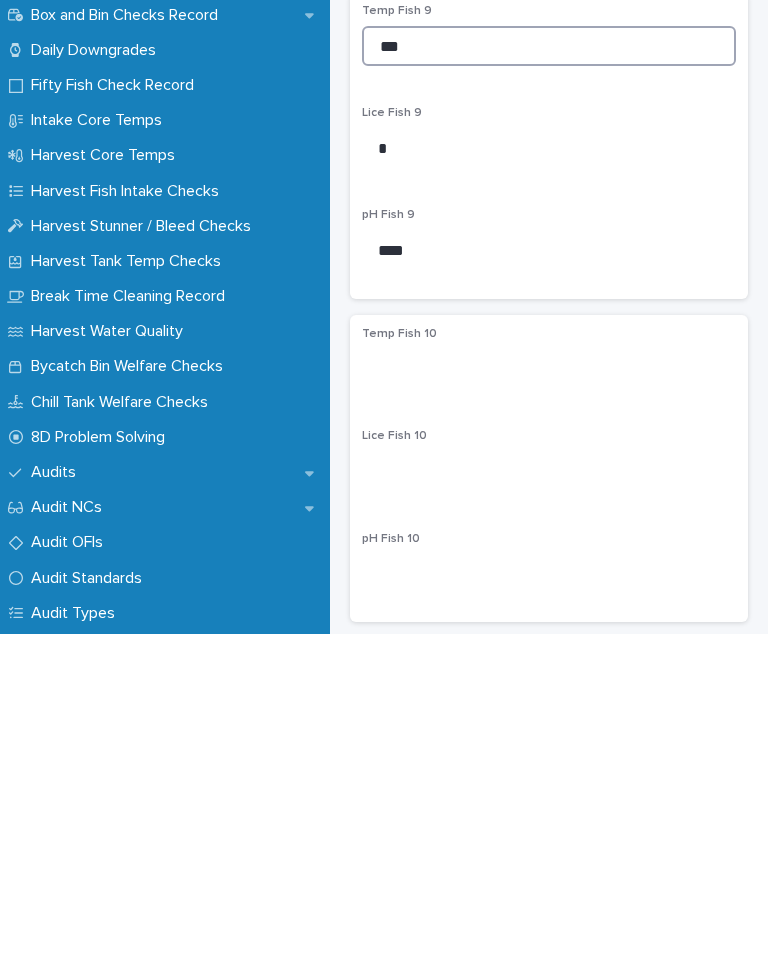 scroll, scrollTop: 2820, scrollLeft: 0, axis: vertical 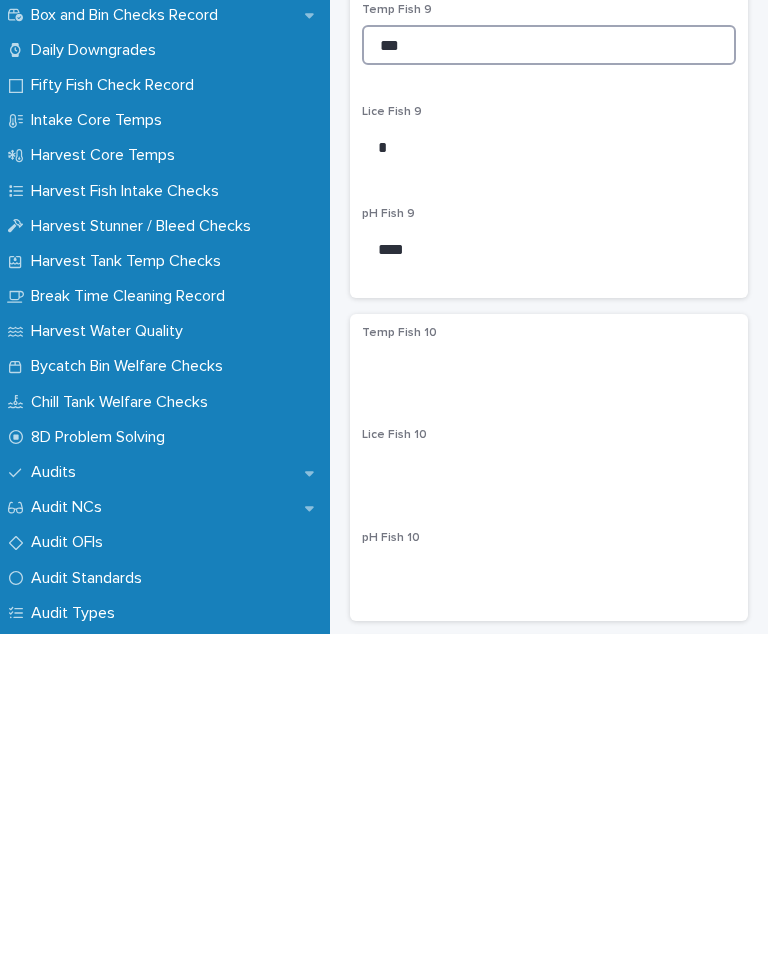 type on "***" 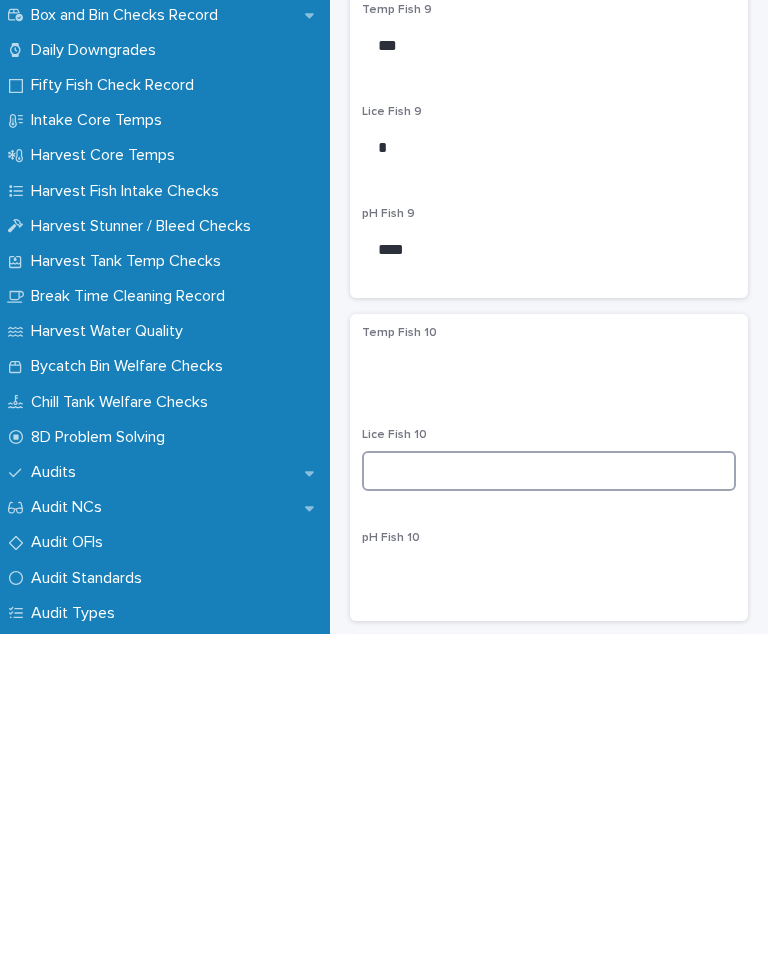 click at bounding box center (549, 791) 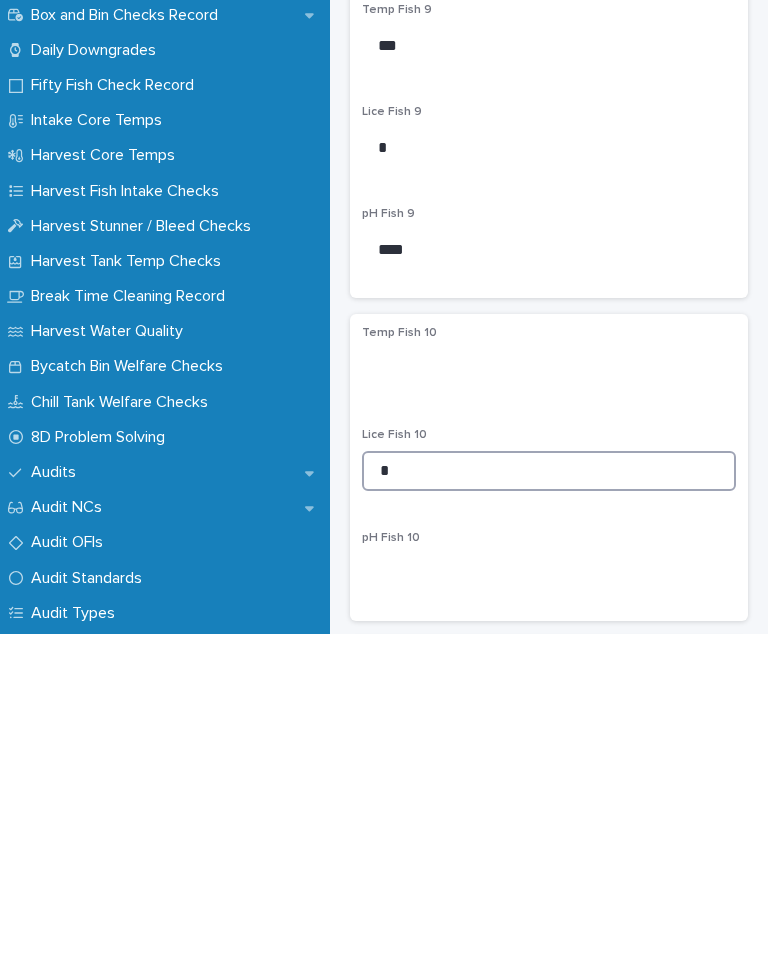 type on "*" 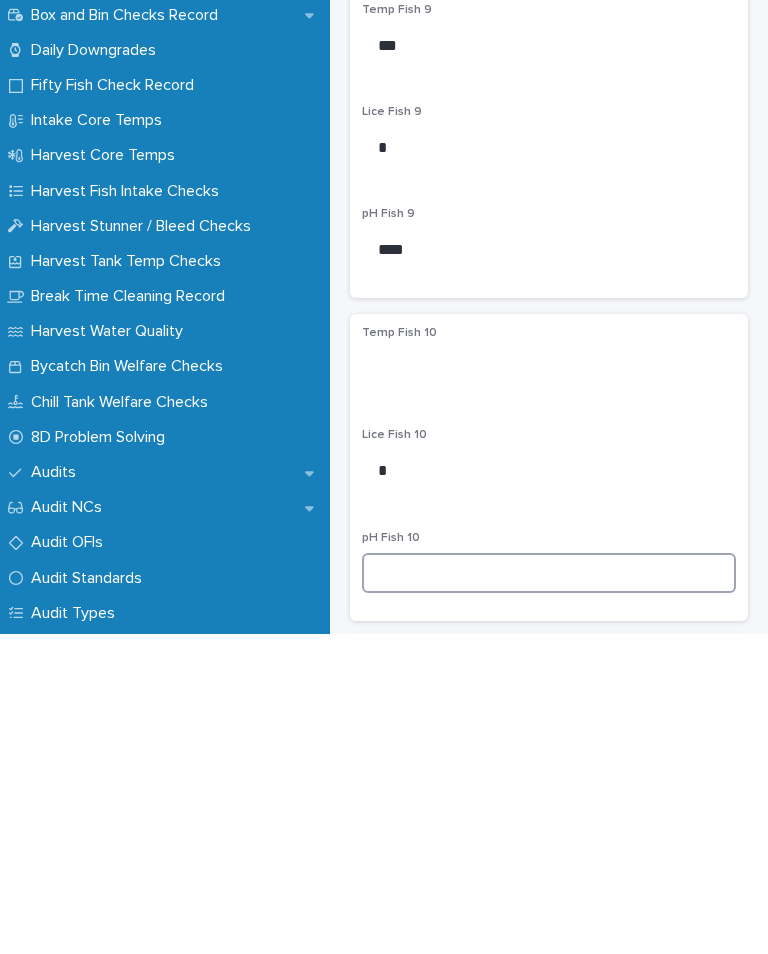 click at bounding box center [549, 893] 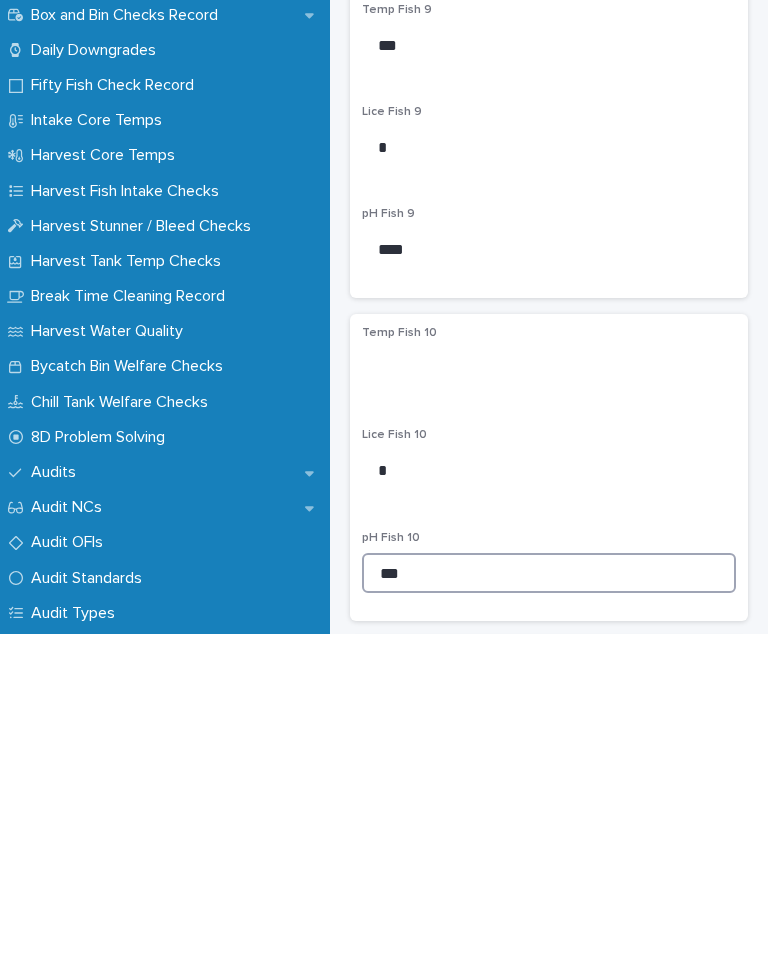 type on "***" 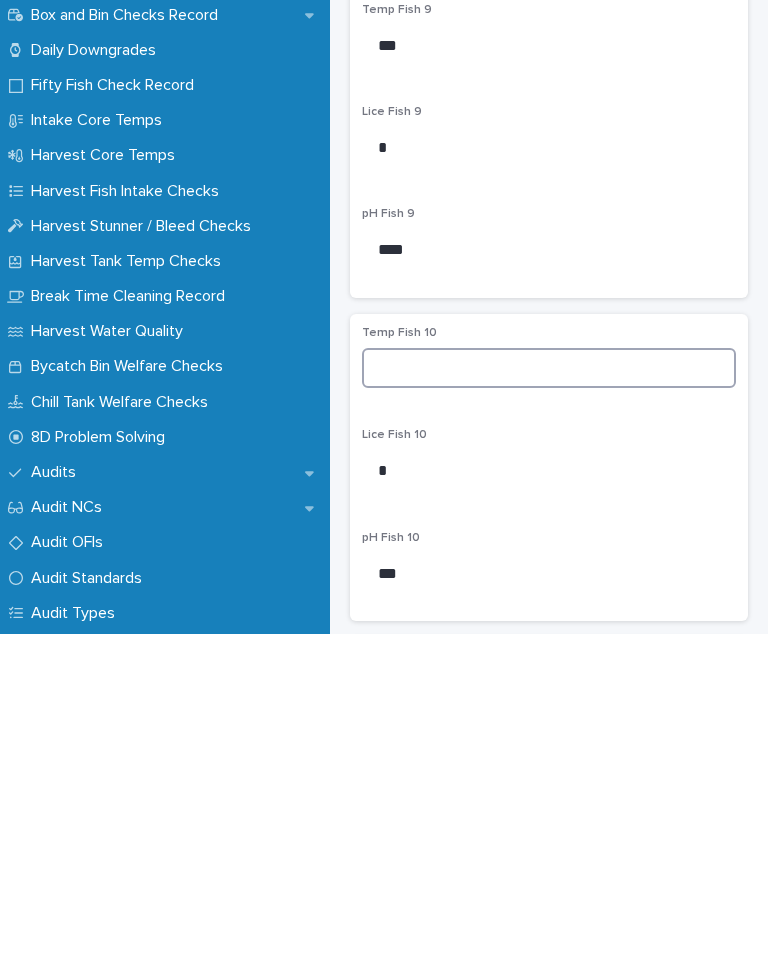 click at bounding box center (549, 688) 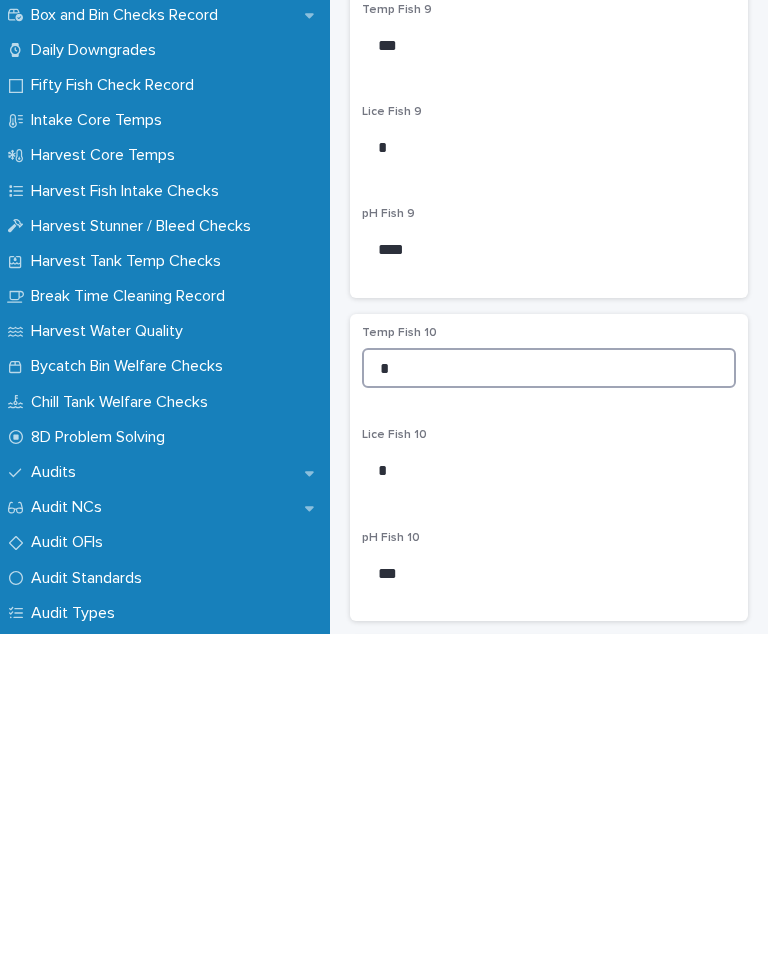 type on "*" 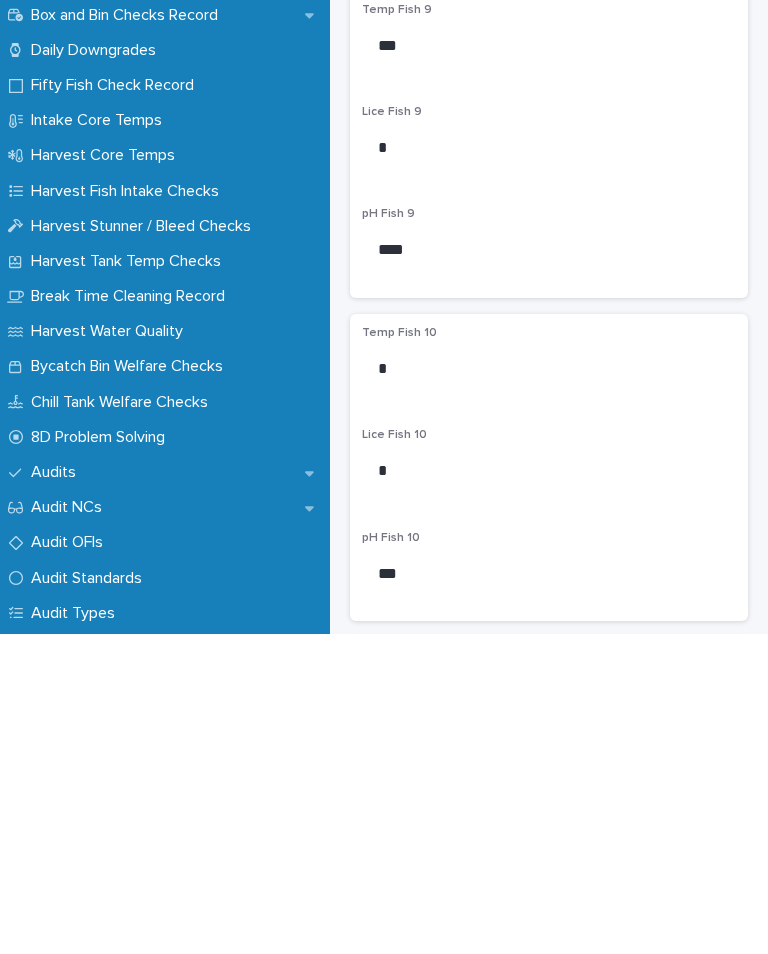 click on "Temp Fish 10 * Lice Fish 10 * pH Fish 10 ***" at bounding box center (549, 787) 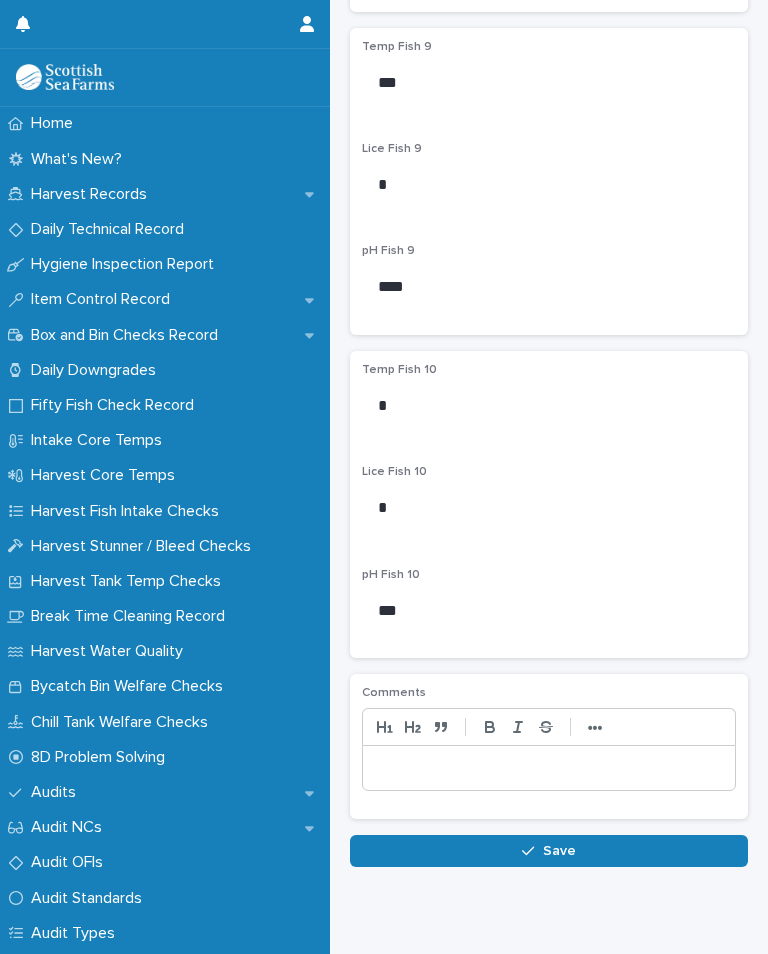 click on "Save" at bounding box center (549, 851) 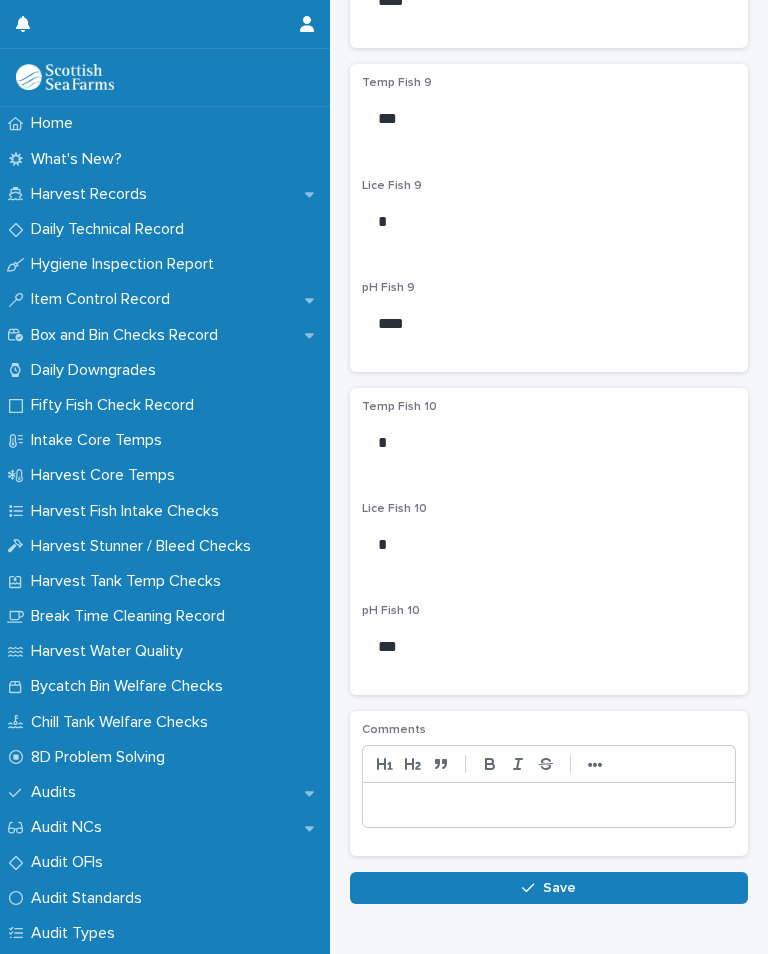 scroll, scrollTop: 352, scrollLeft: 0, axis: vertical 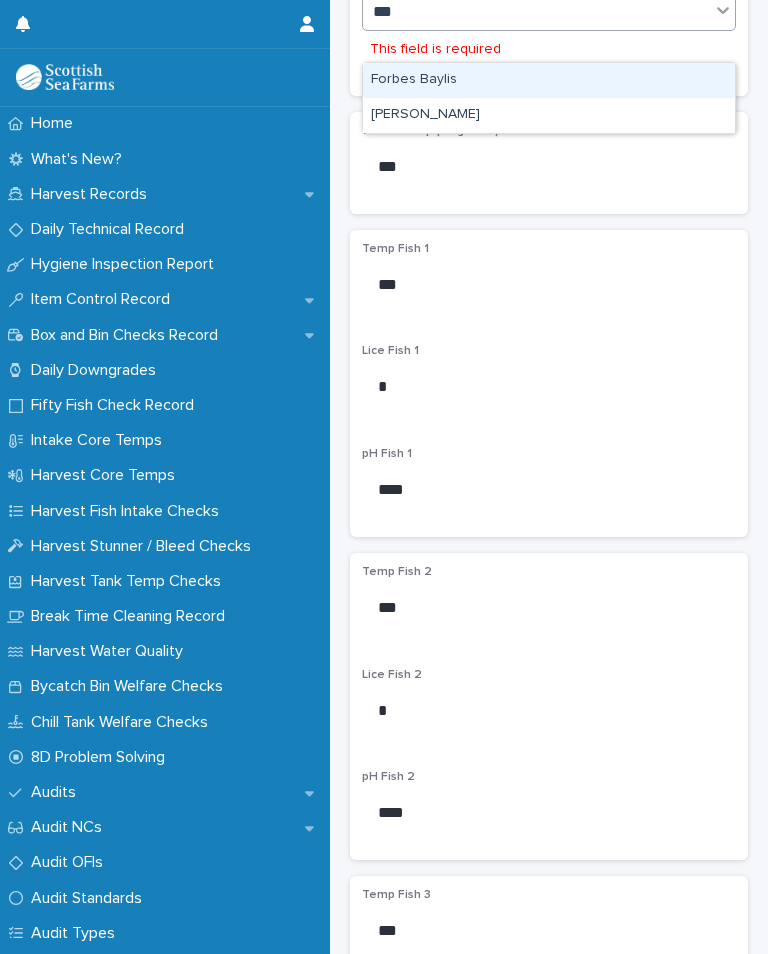 click on "[PERSON_NAME]" at bounding box center [549, 115] 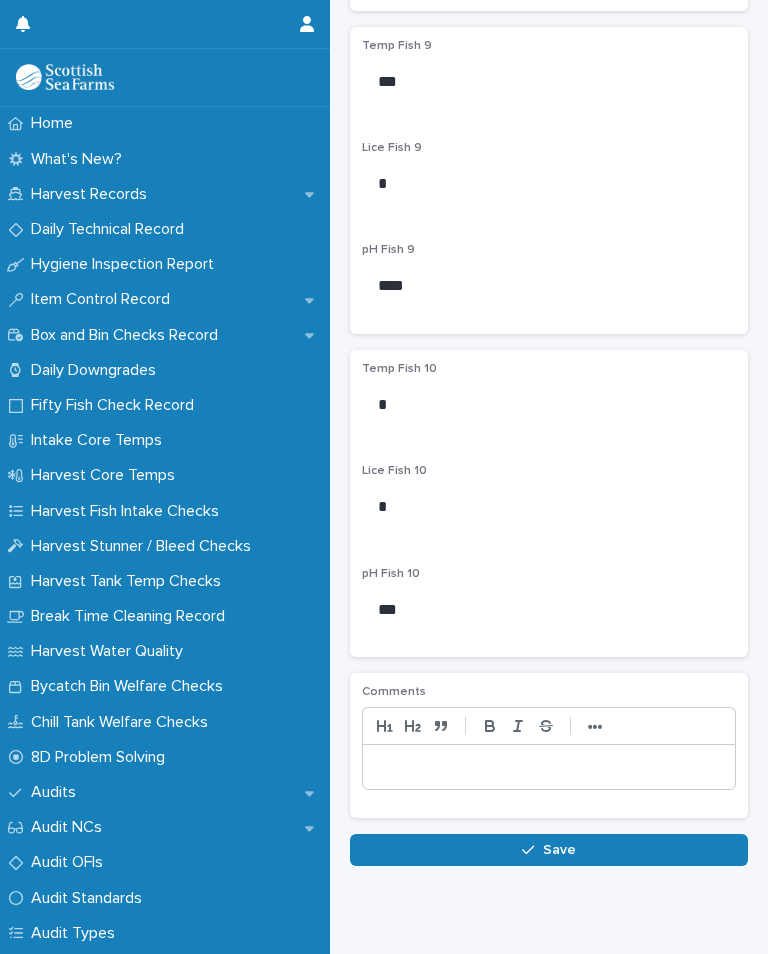 scroll, scrollTop: 3103, scrollLeft: 0, axis: vertical 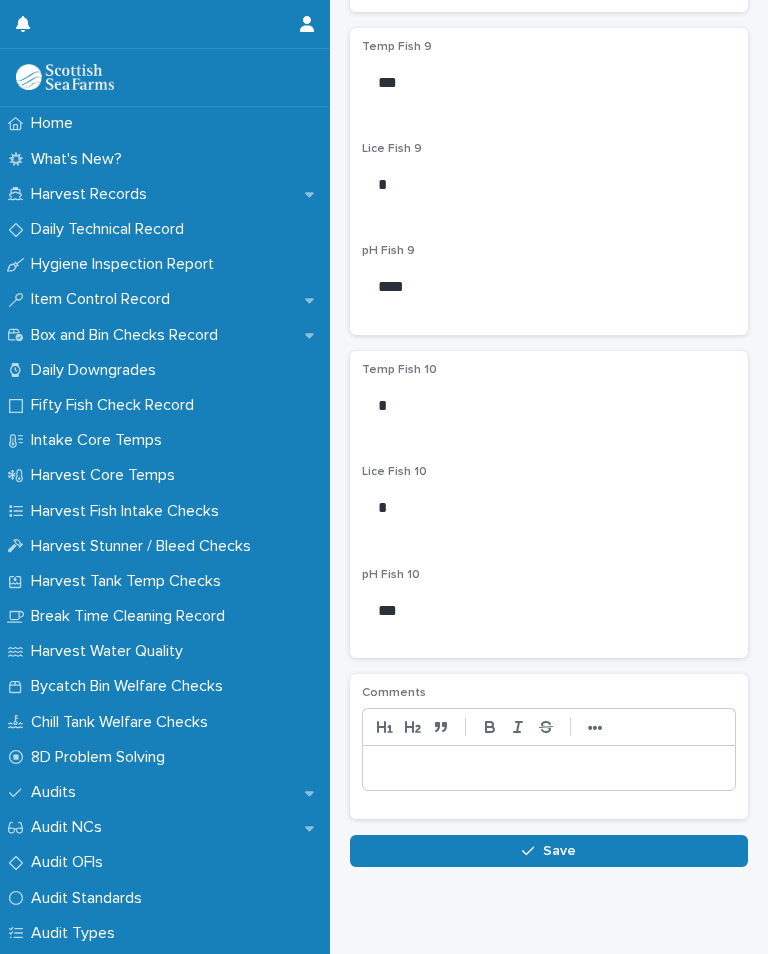click on "Save" at bounding box center [549, 851] 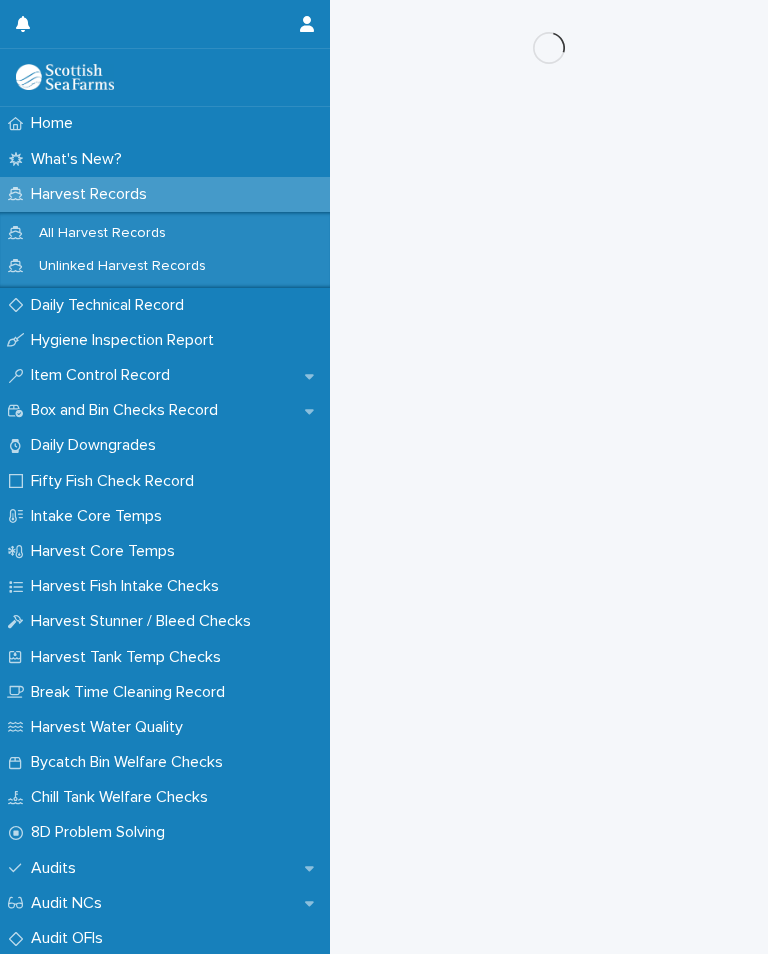 scroll, scrollTop: 0, scrollLeft: 0, axis: both 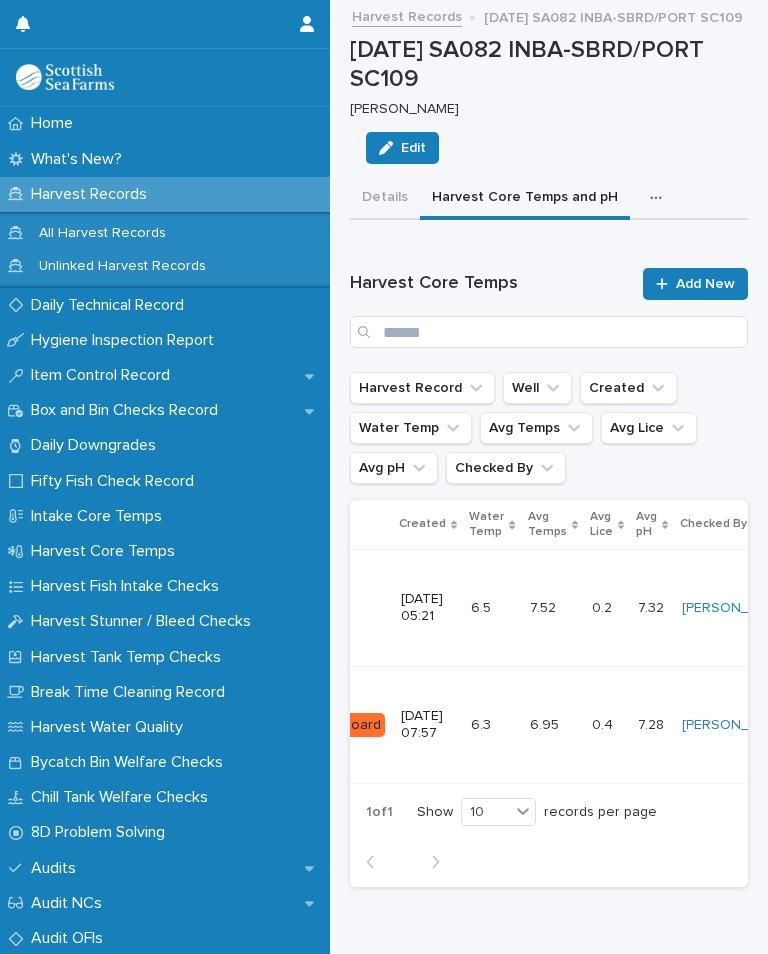 click on "7.28 7.28" at bounding box center [652, 724] 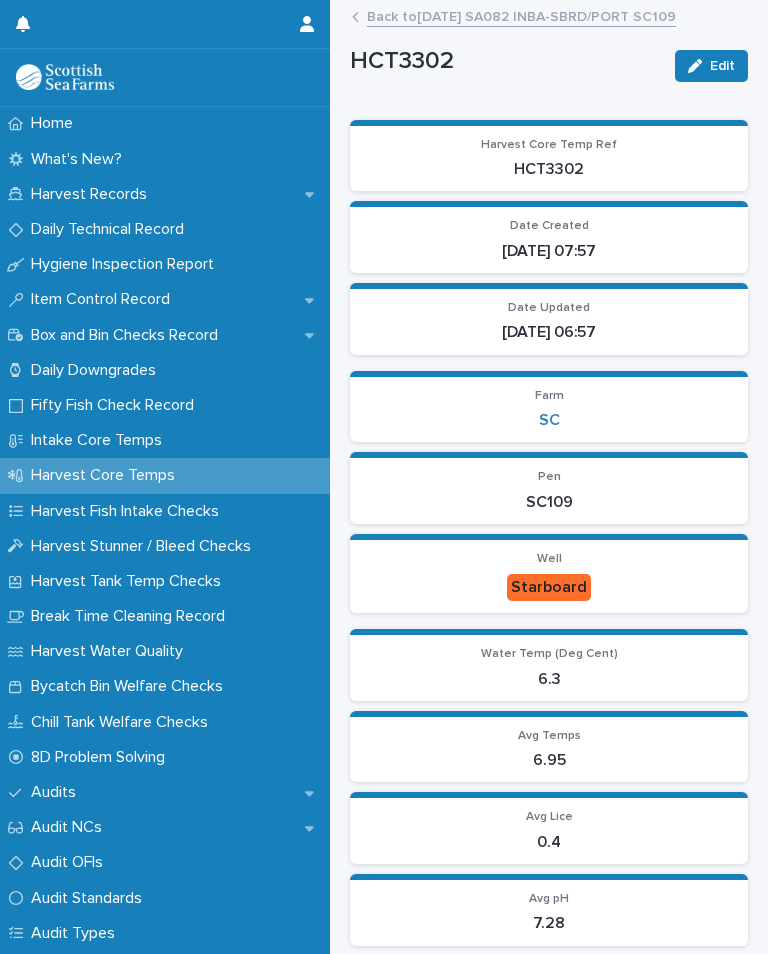 click on "Edit" at bounding box center [711, 66] 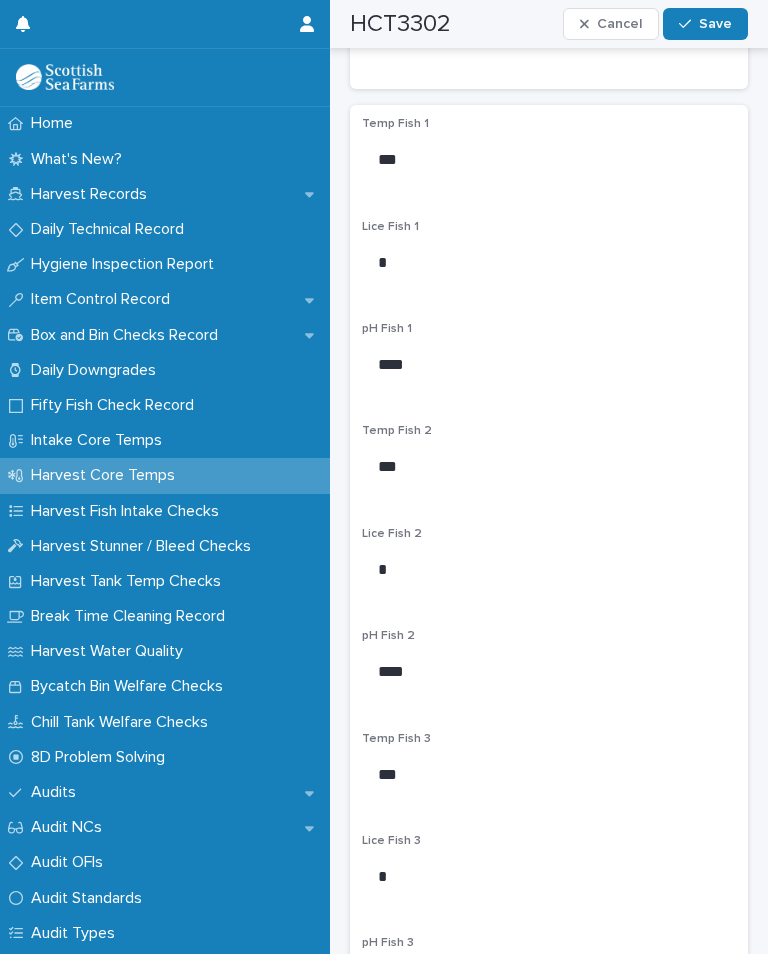 scroll, scrollTop: 1265, scrollLeft: 0, axis: vertical 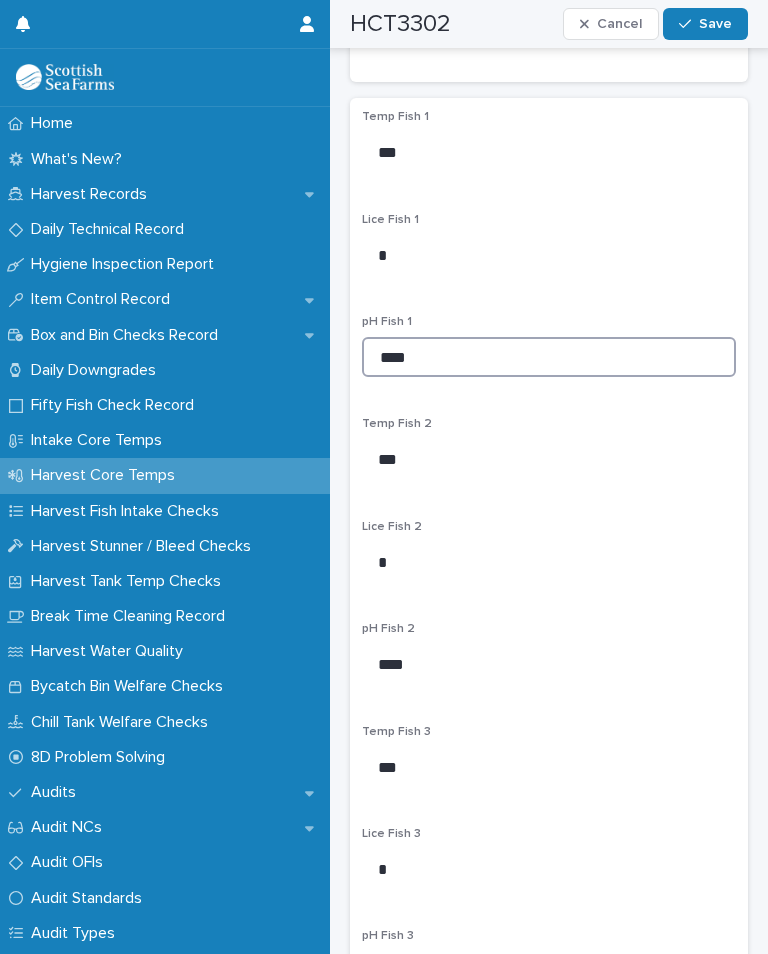 click on "****" at bounding box center [549, 357] 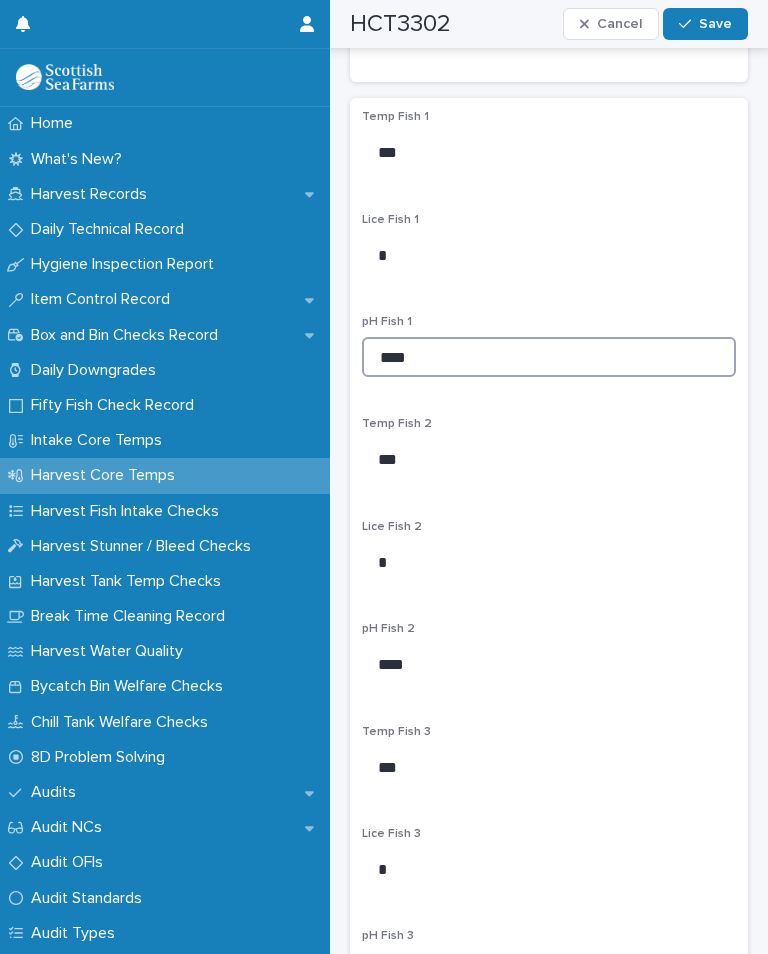 click on "****" at bounding box center (549, 357) 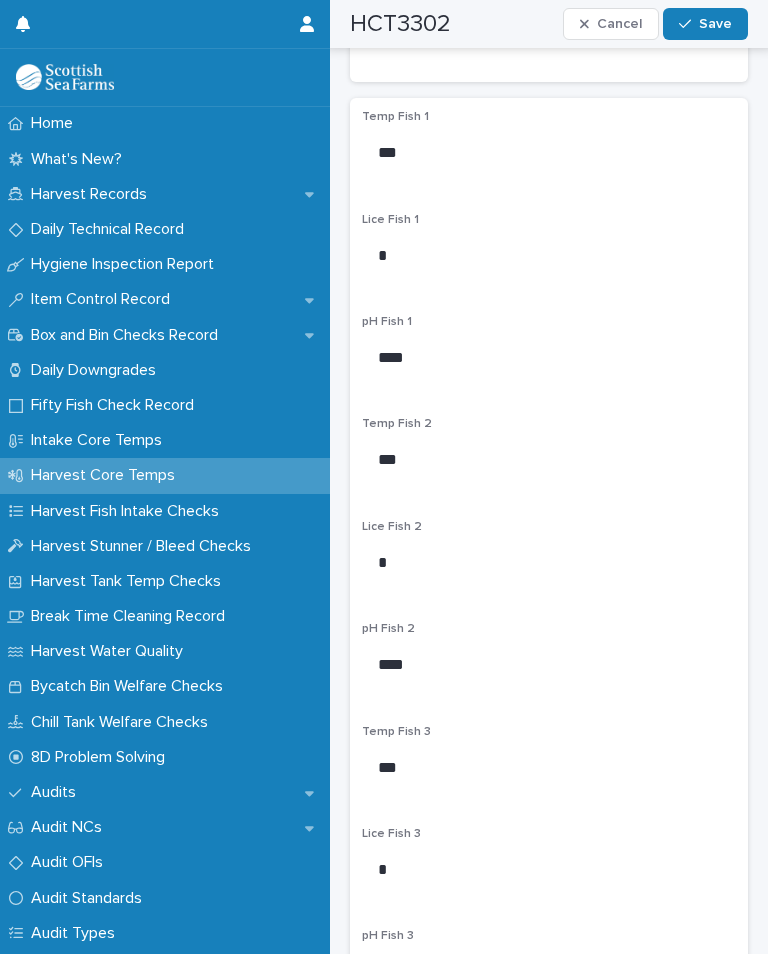 click on "Save" at bounding box center [715, 24] 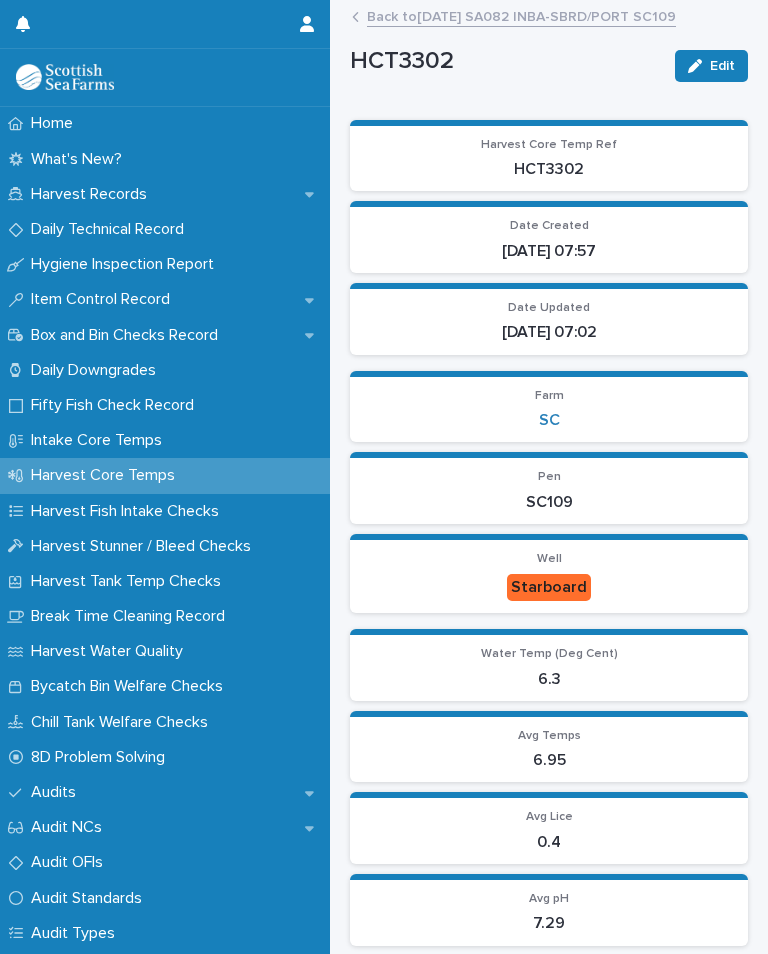 scroll, scrollTop: 0, scrollLeft: 0, axis: both 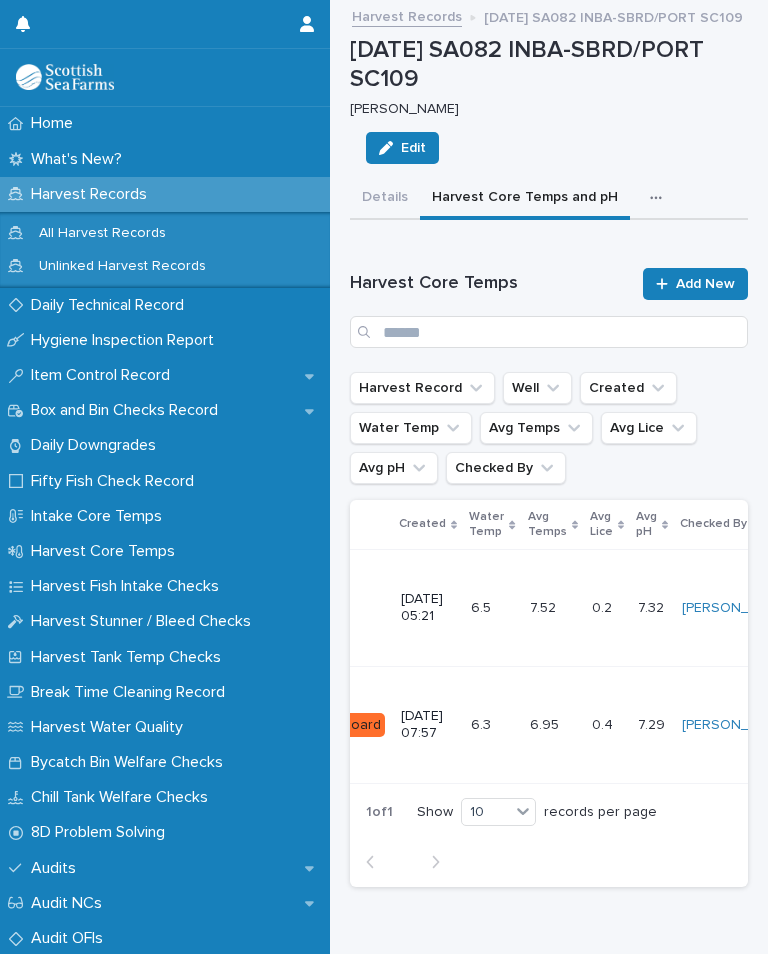 click at bounding box center [660, 198] 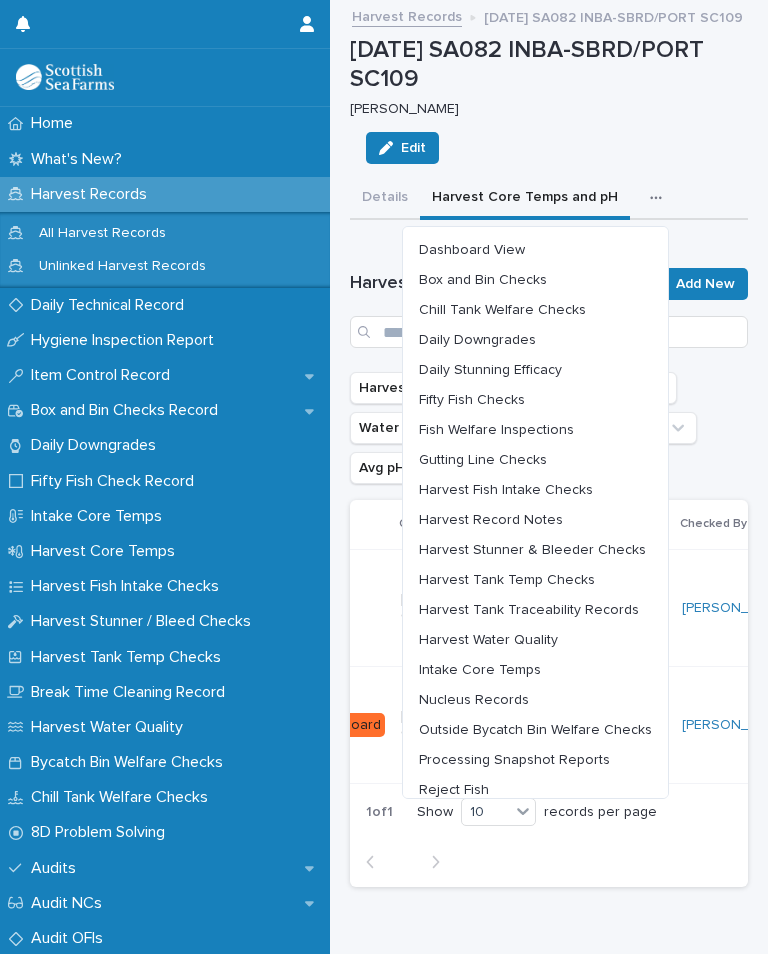 click on "Harvest Water Quality" at bounding box center [488, 640] 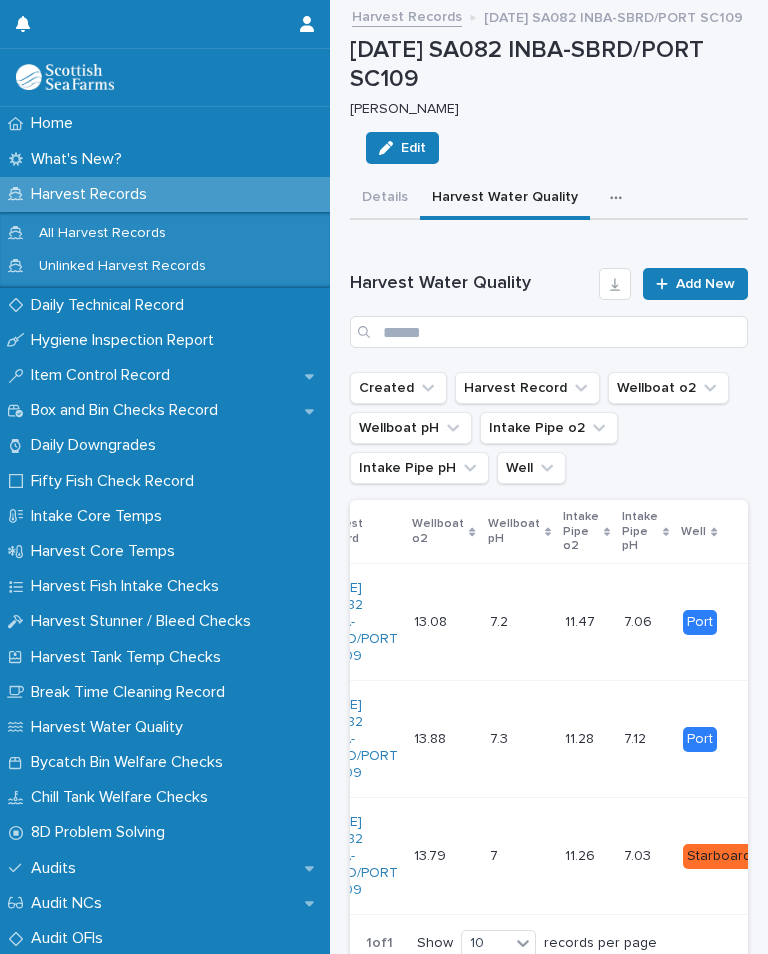 scroll, scrollTop: 0, scrollLeft: 117, axis: horizontal 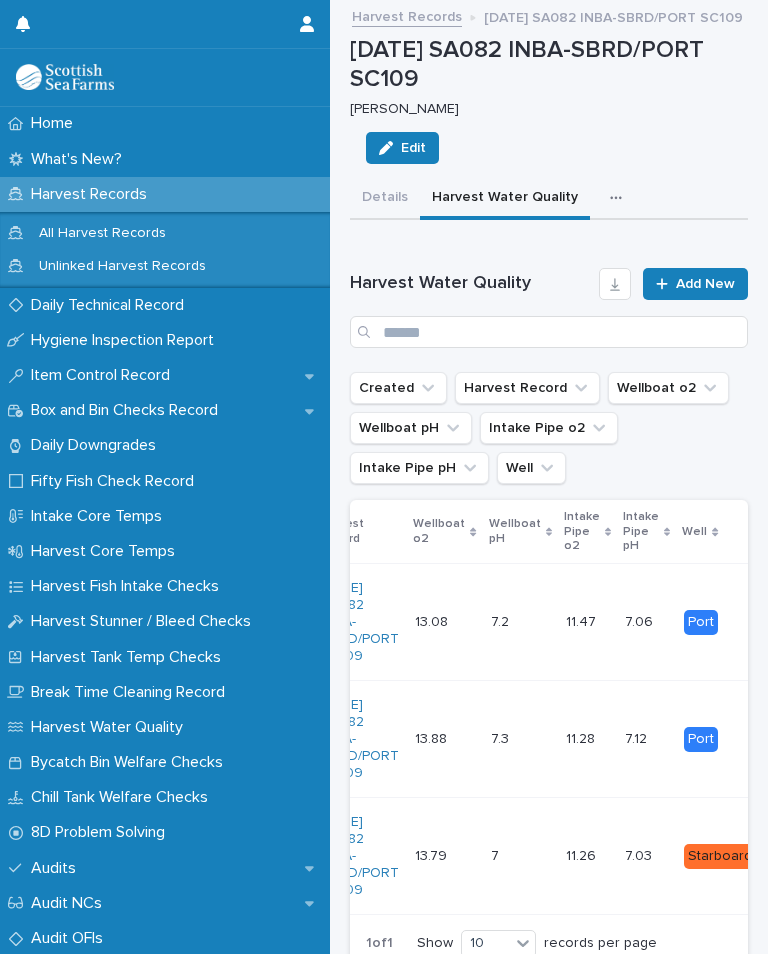 click at bounding box center [620, 198] 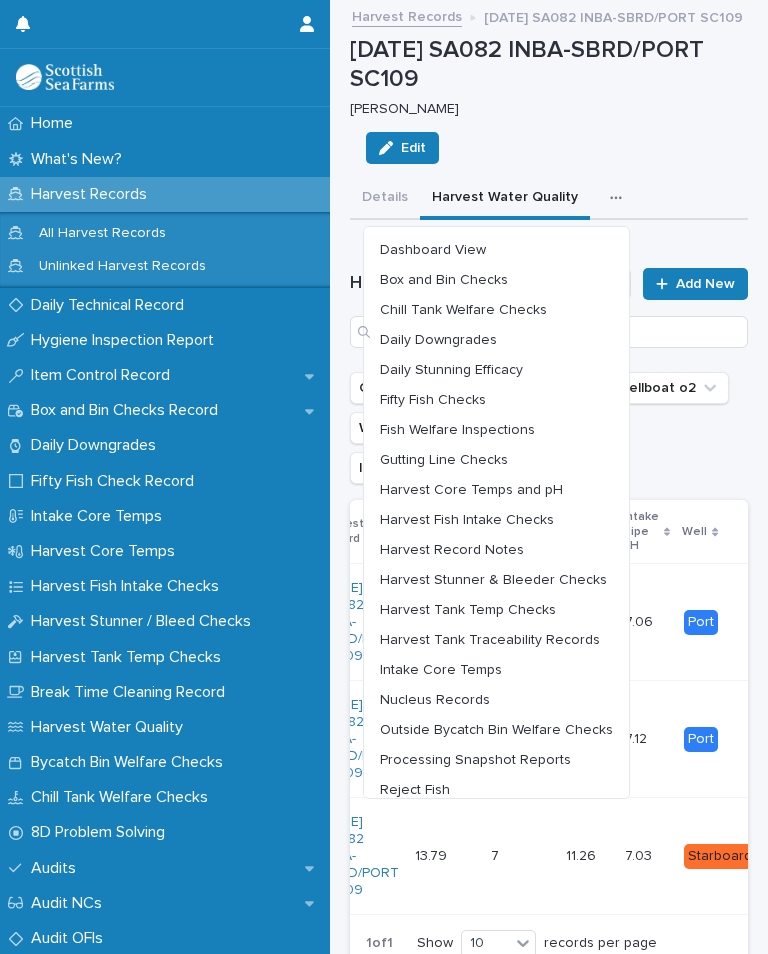 click on "Chill Tank Welfare Checks" at bounding box center (463, 310) 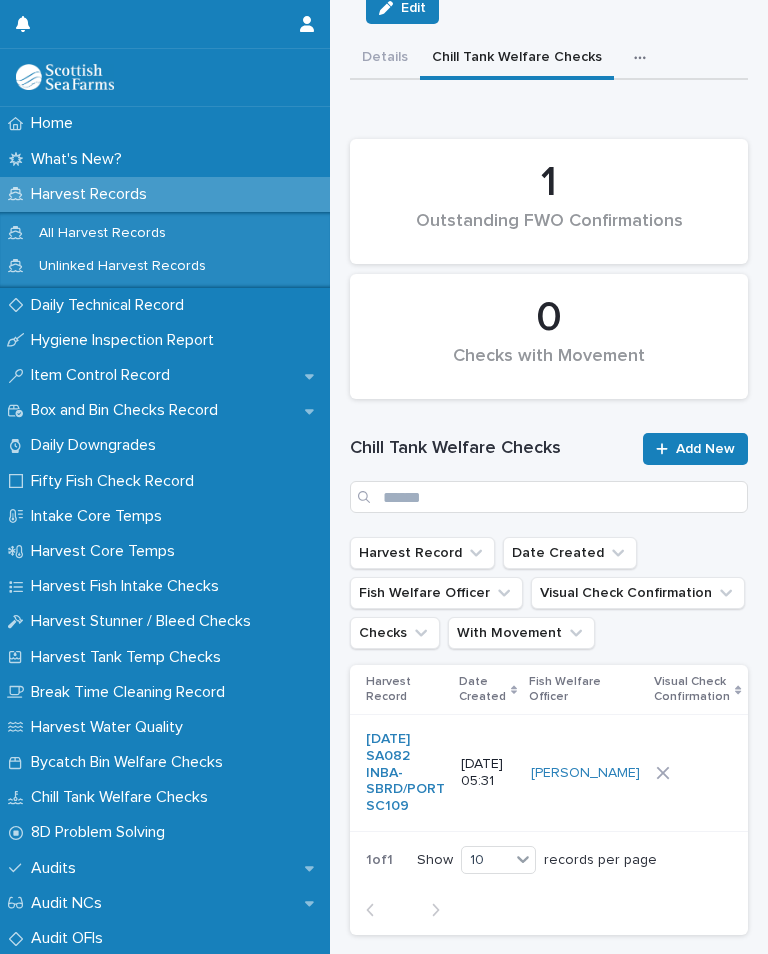 scroll, scrollTop: 141, scrollLeft: 0, axis: vertical 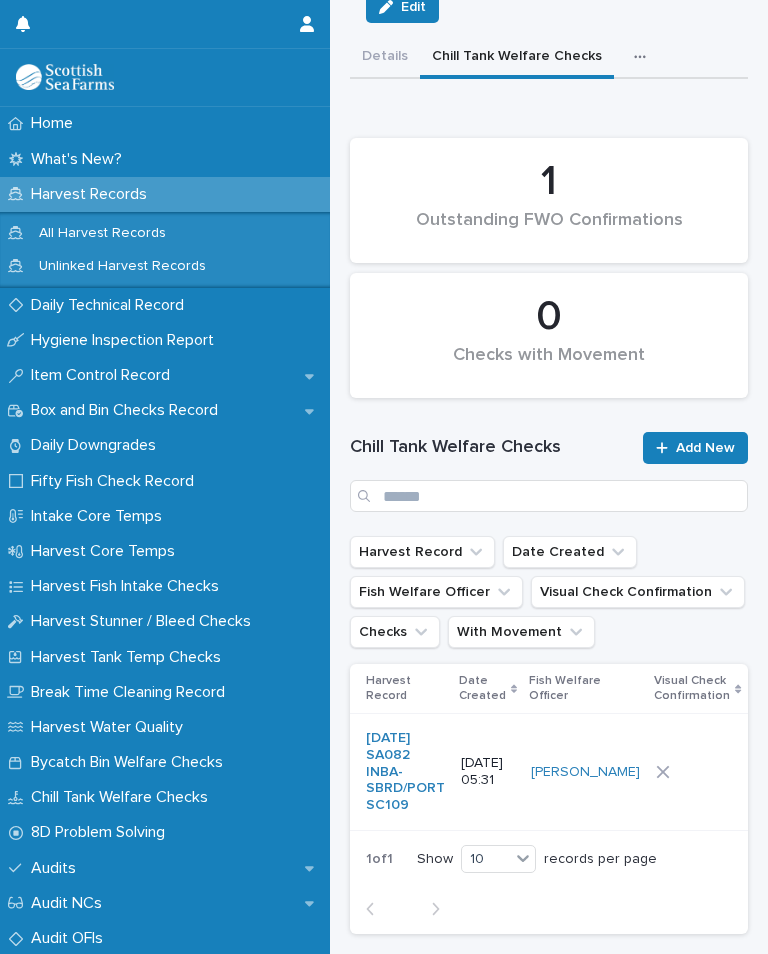 click at bounding box center [697, 772] 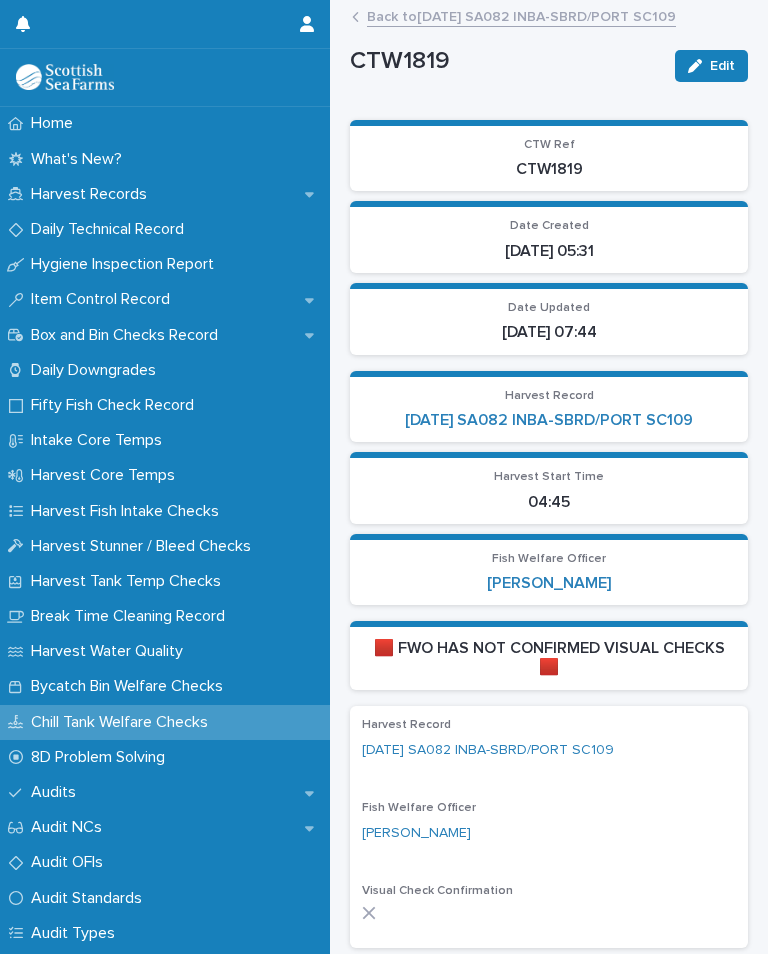 scroll, scrollTop: 0, scrollLeft: 0, axis: both 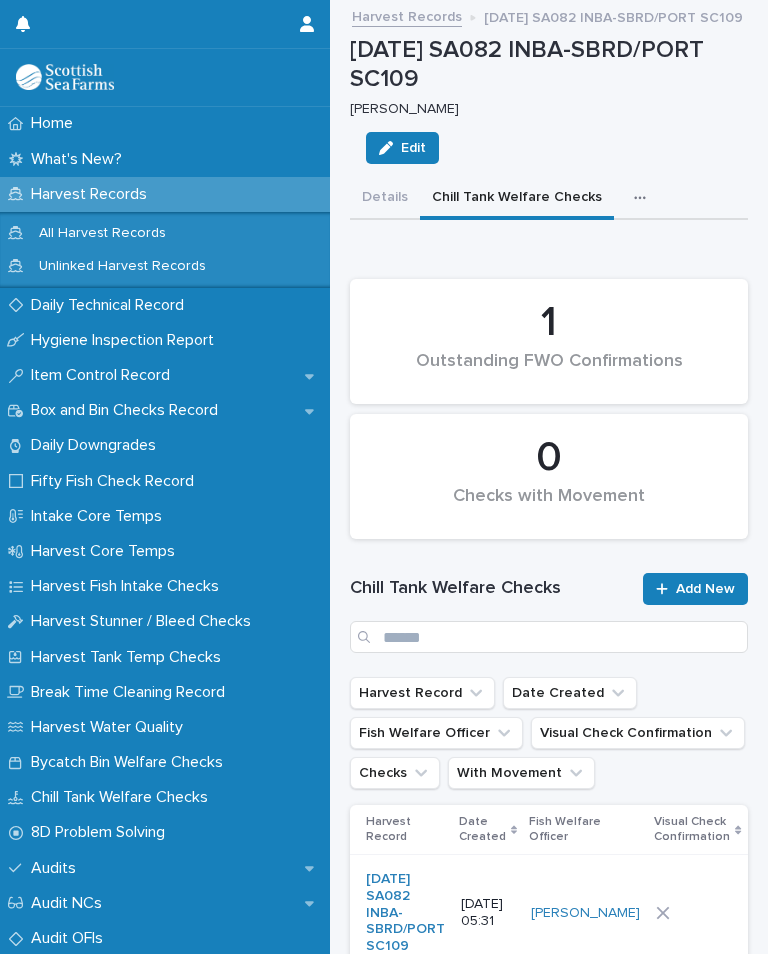 click at bounding box center [644, 198] 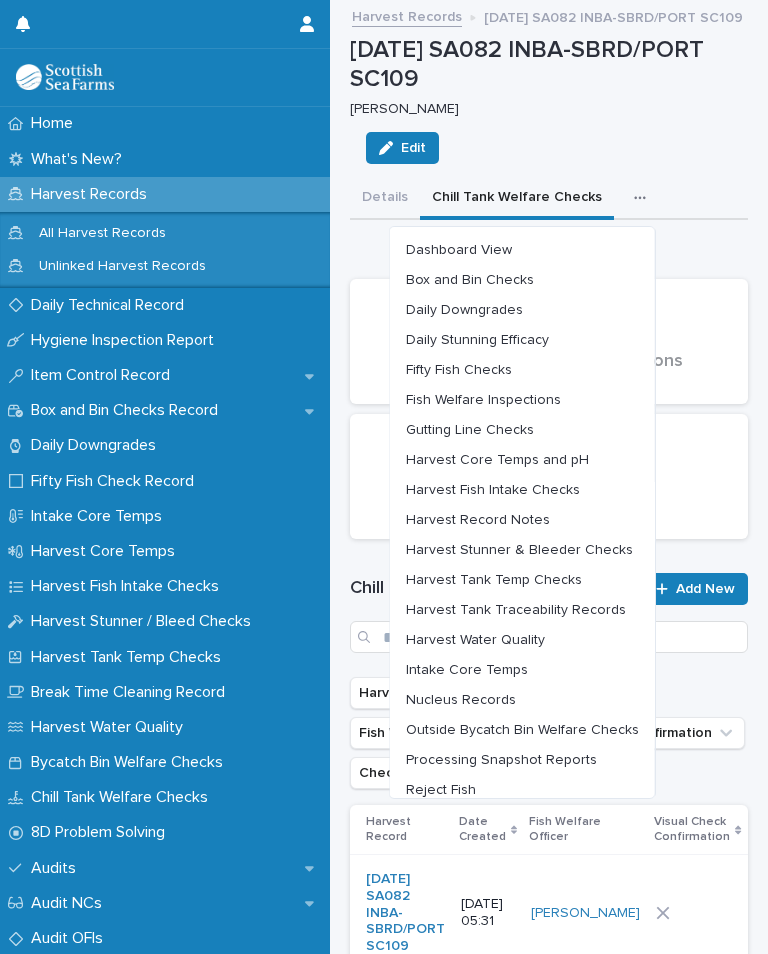 click on "Outside Bycatch Bin Welfare Checks" at bounding box center (522, 730) 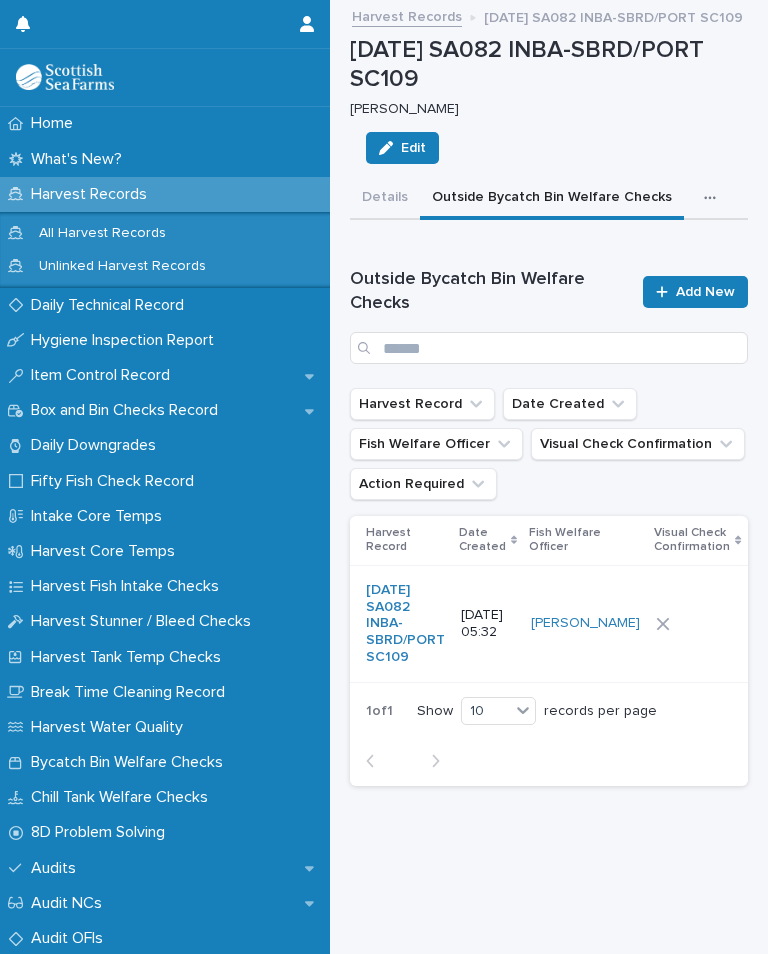 click at bounding box center [697, 624] 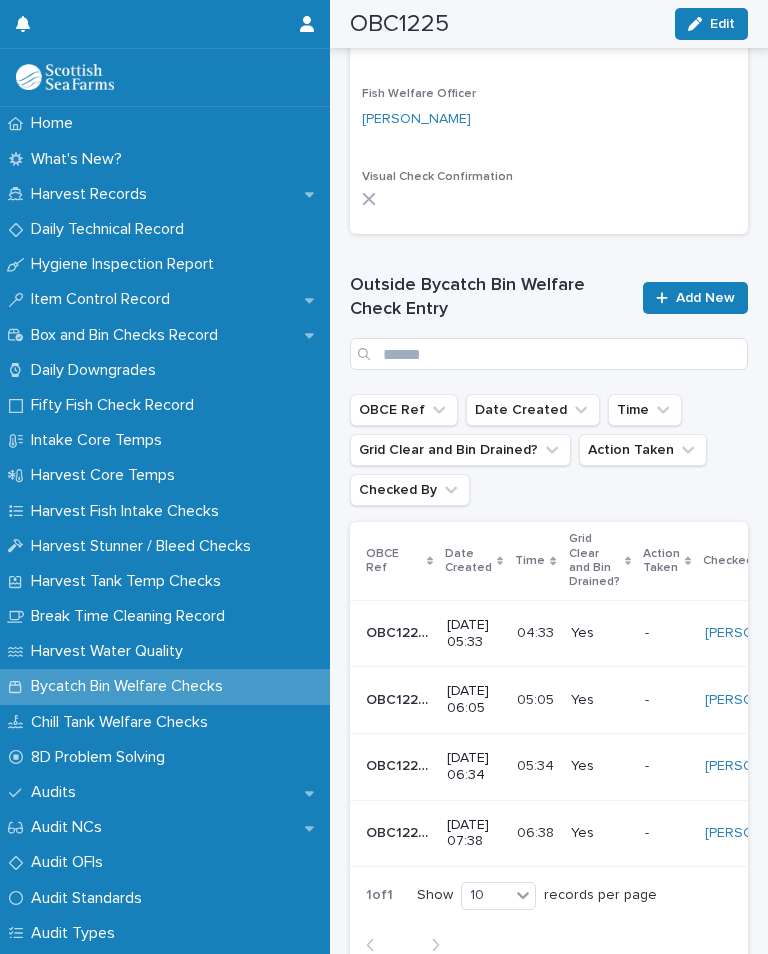 scroll, scrollTop: 766, scrollLeft: 0, axis: vertical 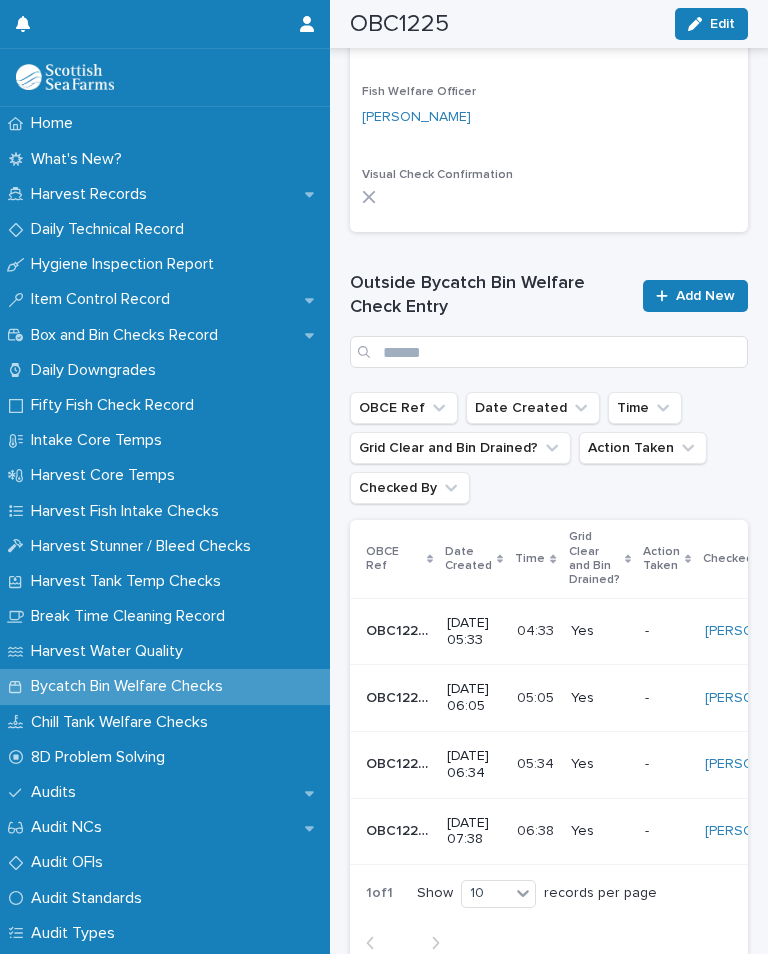 click on "Add New" at bounding box center (695, 296) 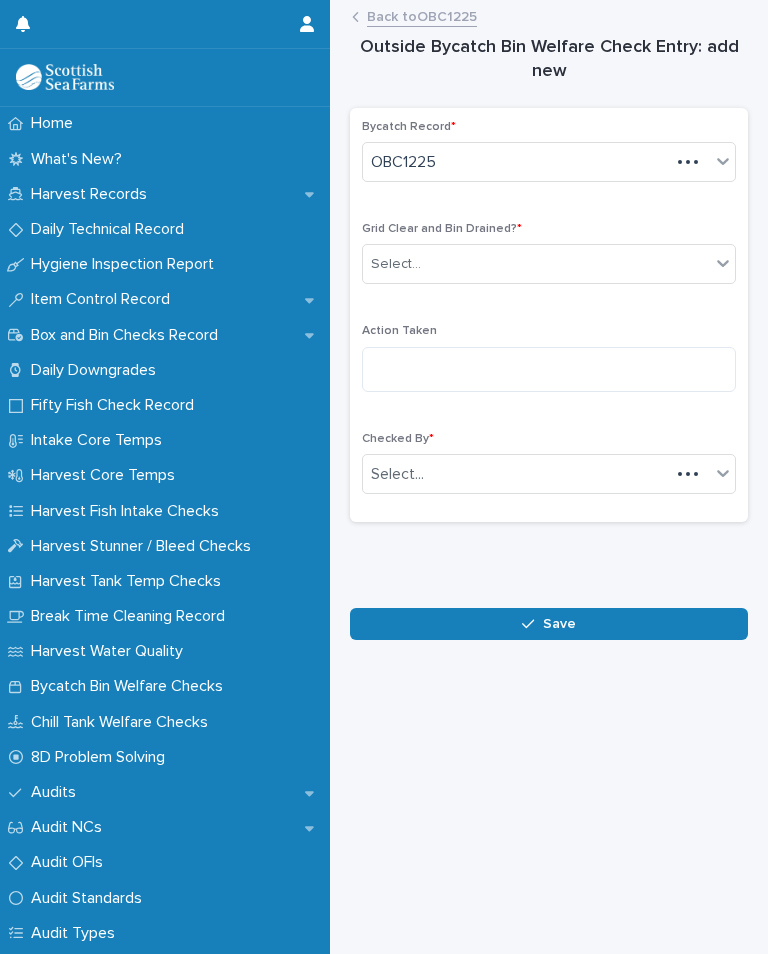 scroll, scrollTop: 0, scrollLeft: 0, axis: both 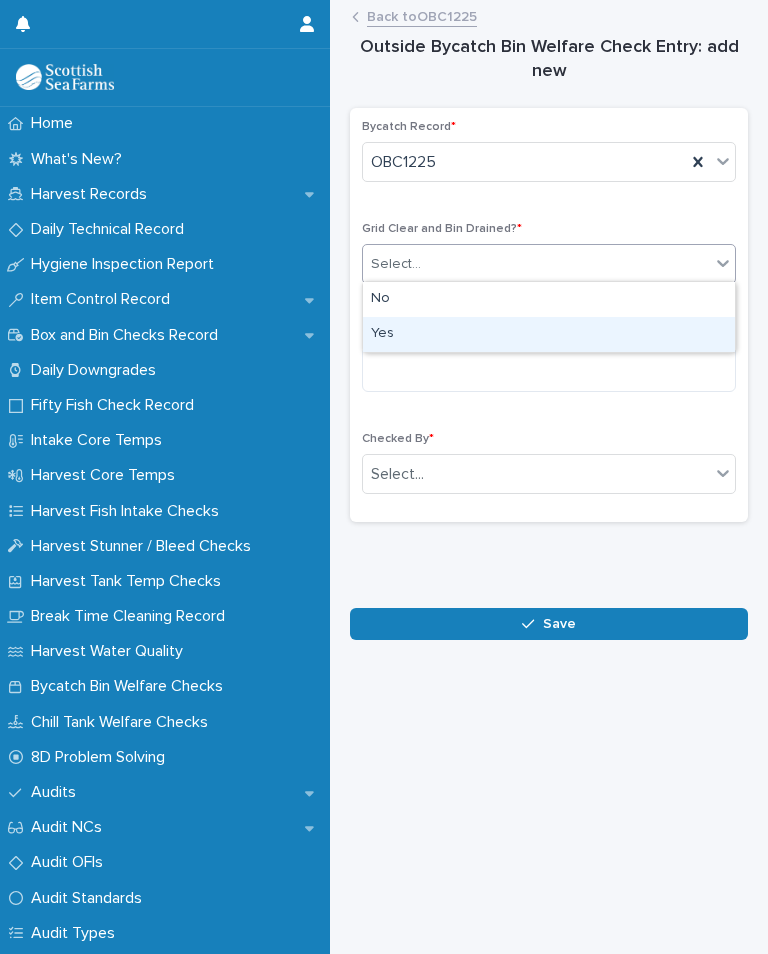 click on "Yes" at bounding box center [549, 334] 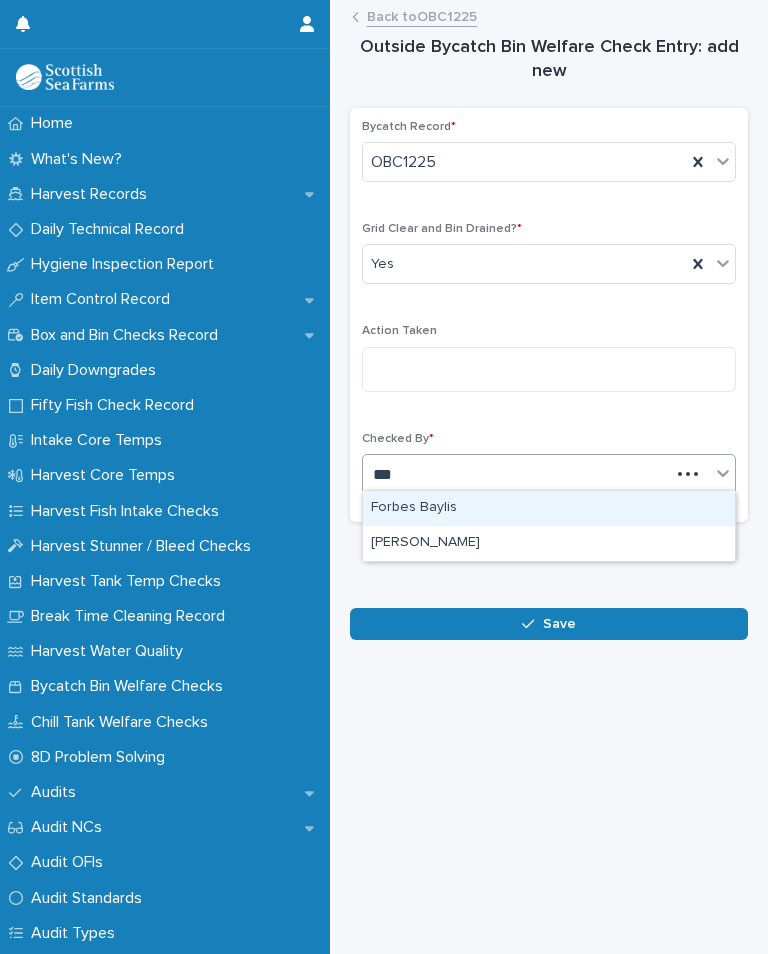 click on "[PERSON_NAME]" at bounding box center [549, 543] 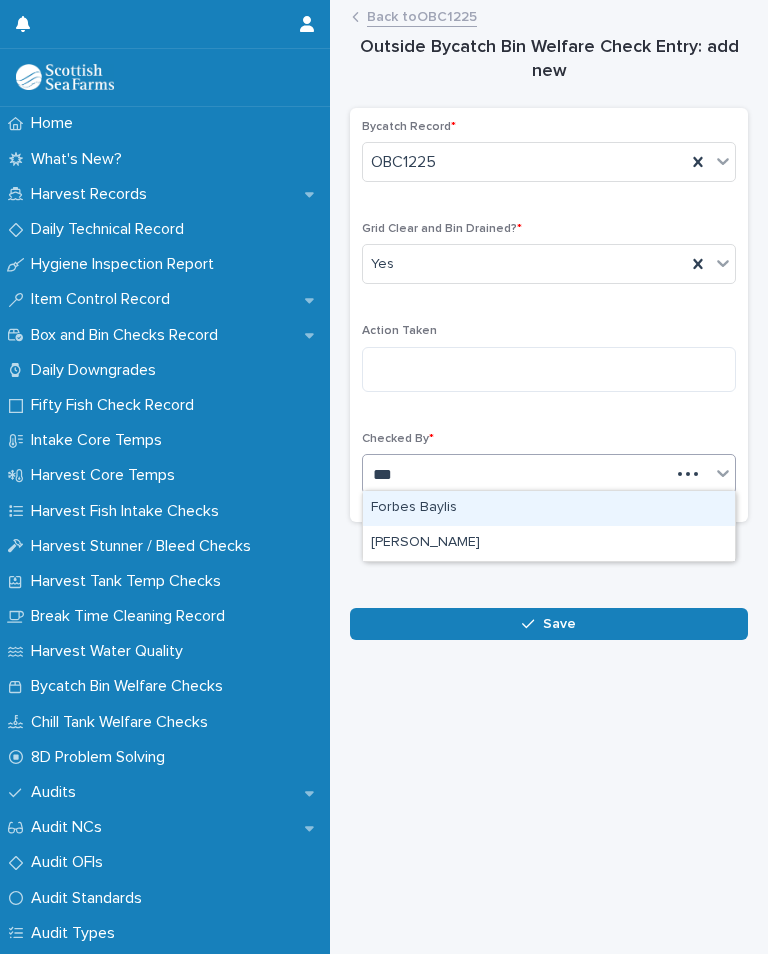 type on "***" 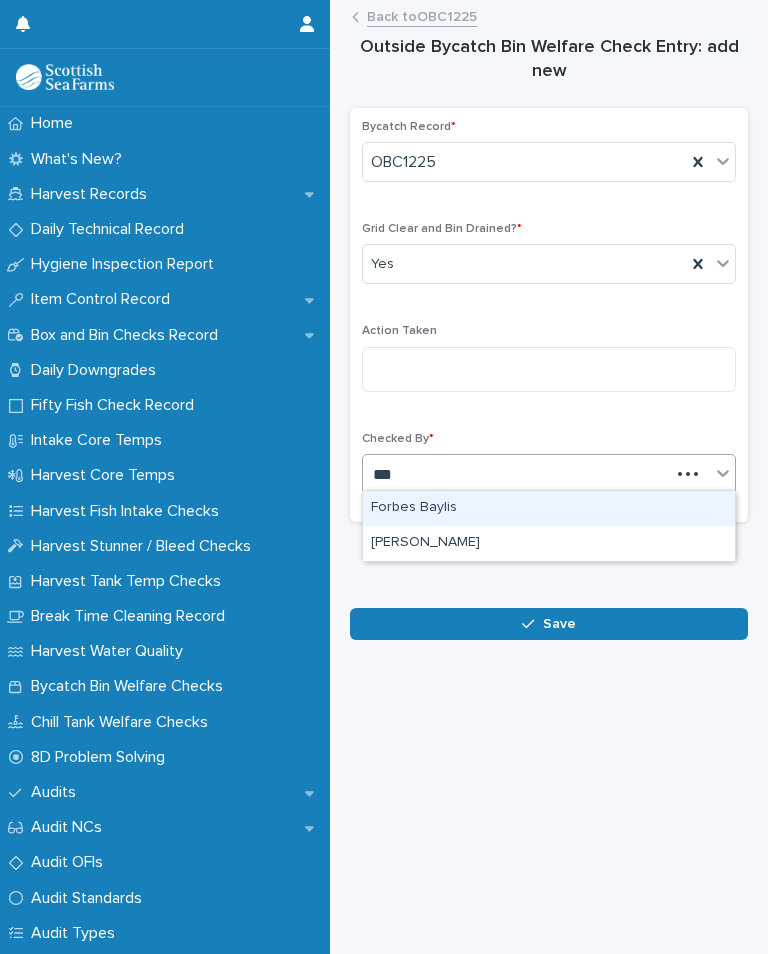 type 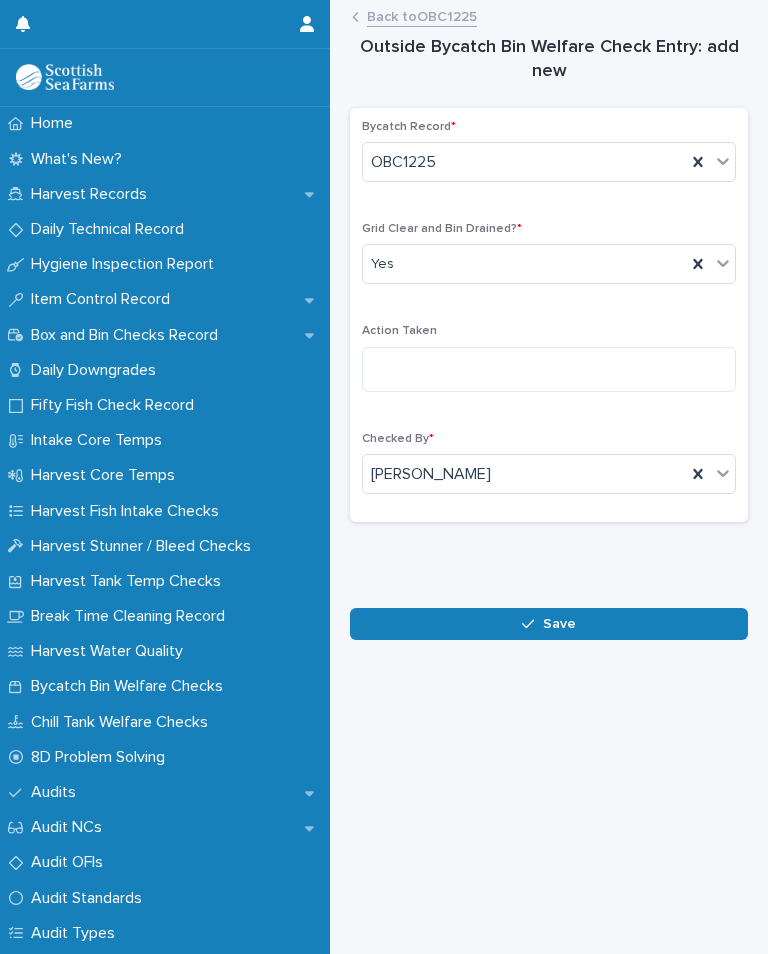 click on "Save" at bounding box center [559, 624] 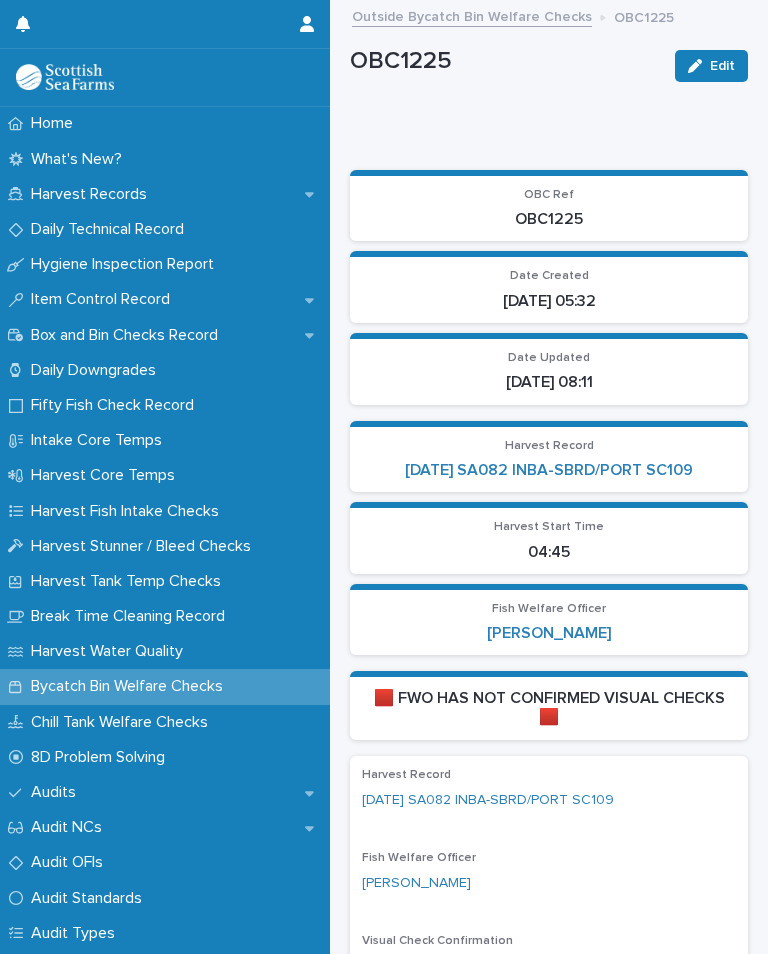 click on "[DATE] SA082 INBA-SBRD/PORT SC109" at bounding box center [549, 470] 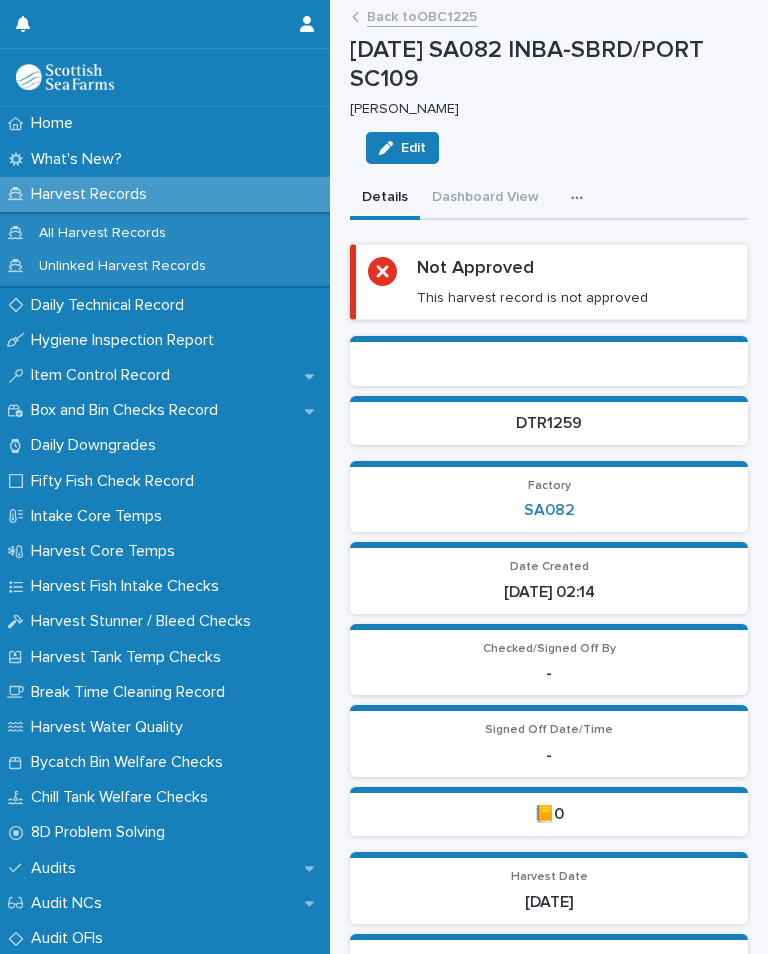 click 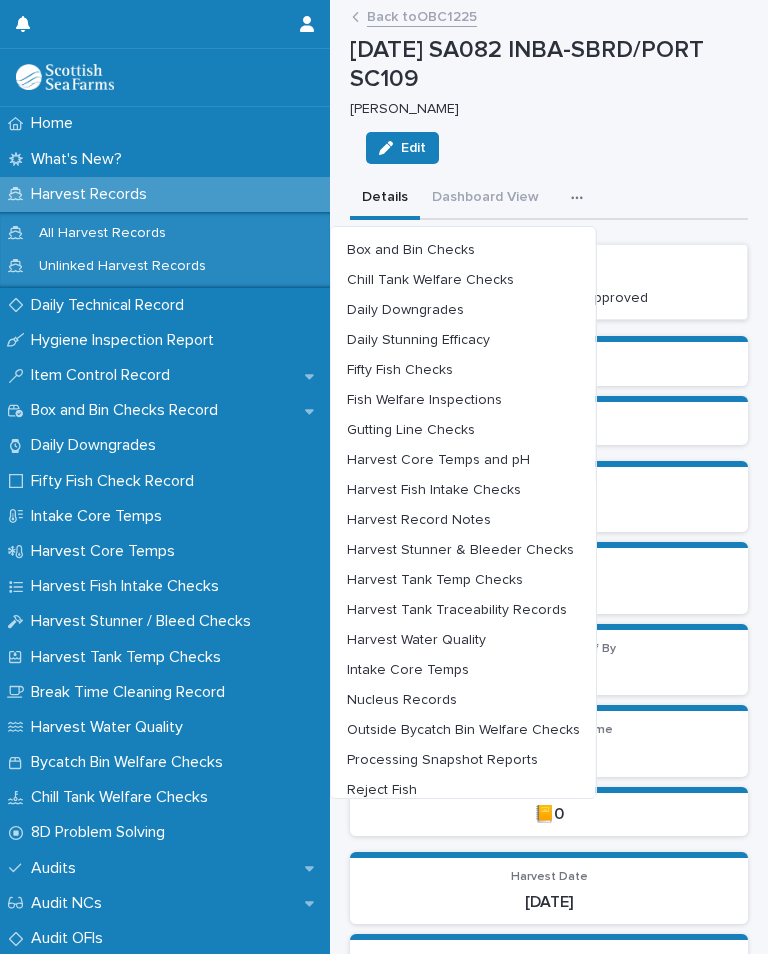 click on "Chill Tank Welfare Checks" at bounding box center (430, 280) 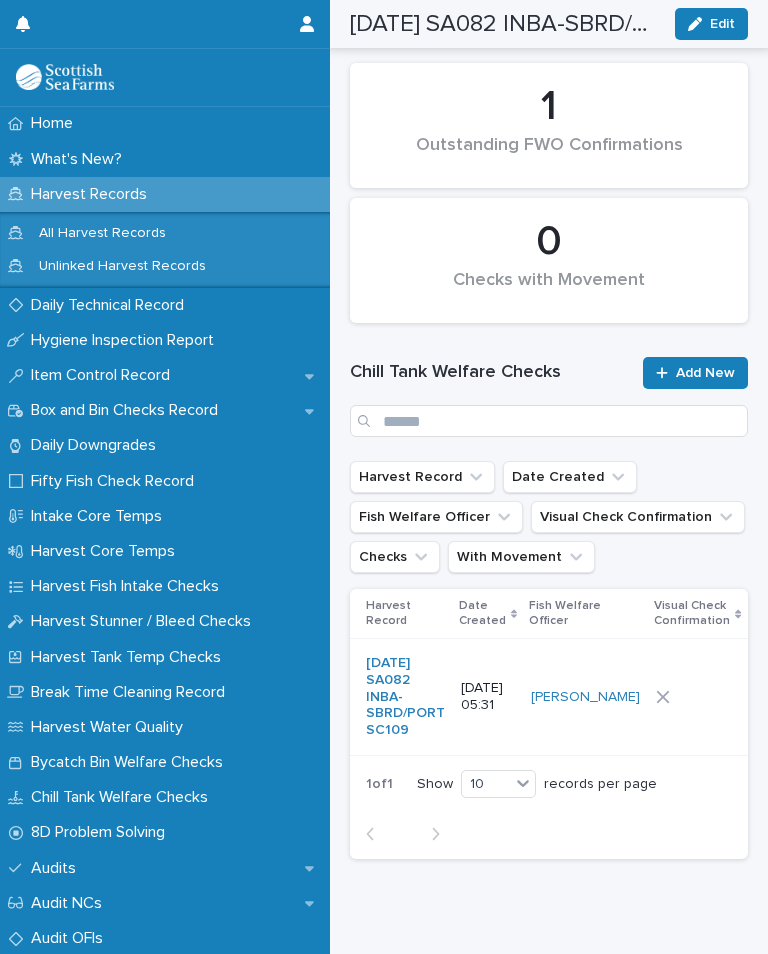 scroll, scrollTop: 214, scrollLeft: 0, axis: vertical 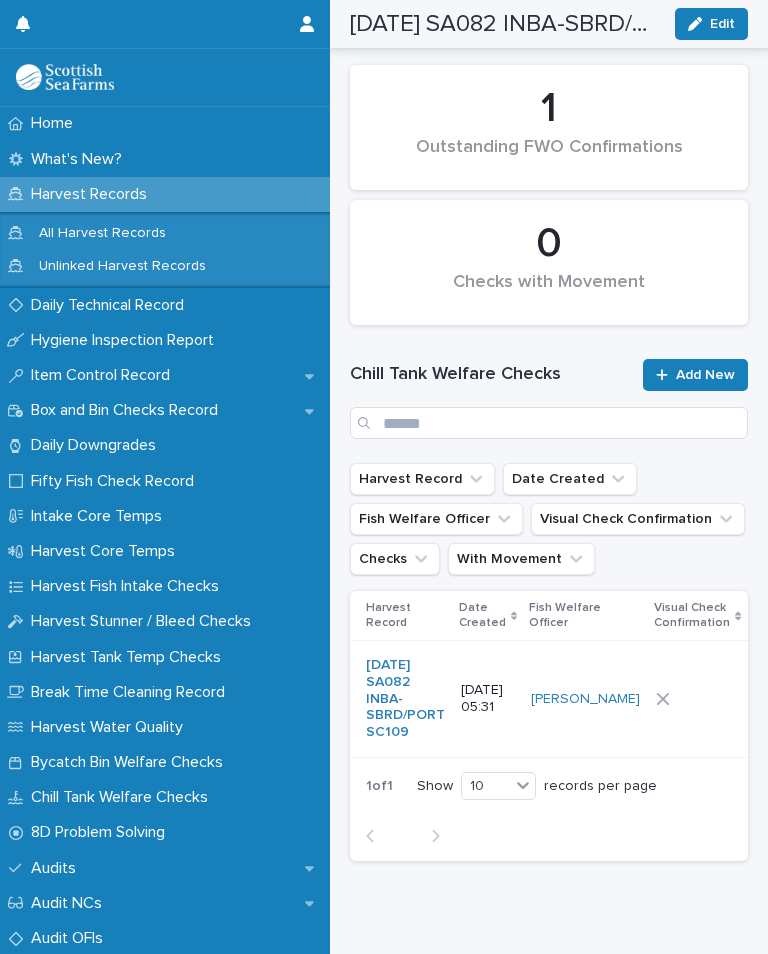 click at bounding box center [697, 699] 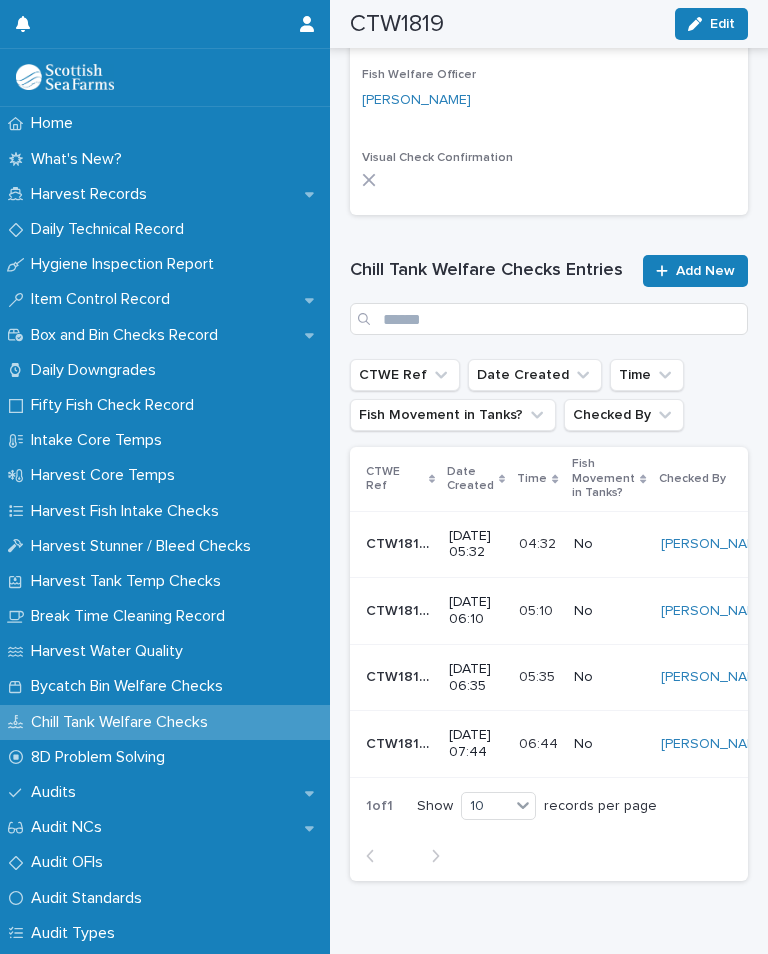 scroll, scrollTop: 731, scrollLeft: 0, axis: vertical 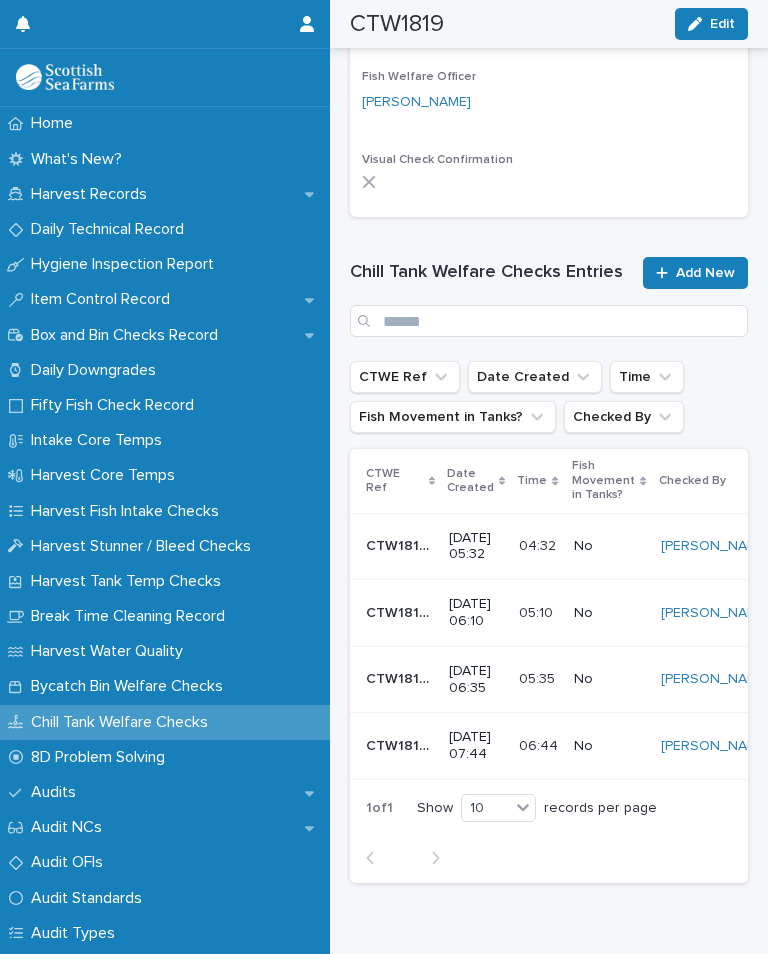 click on "Add New" at bounding box center (705, 273) 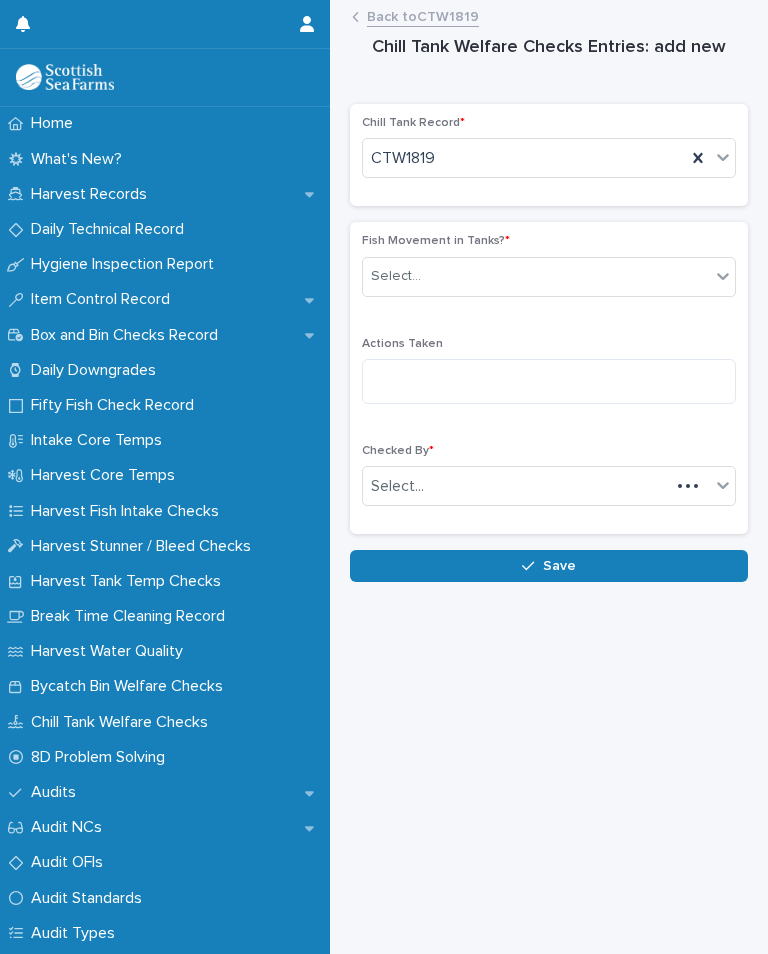 scroll, scrollTop: 0, scrollLeft: 0, axis: both 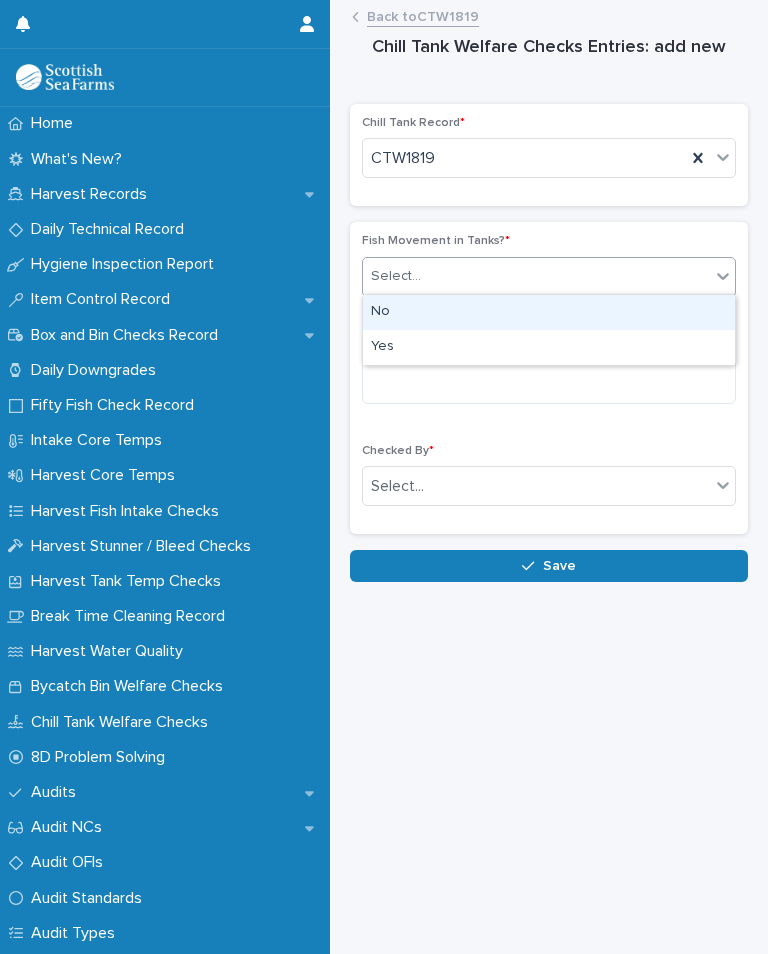 click on "No" at bounding box center [549, 312] 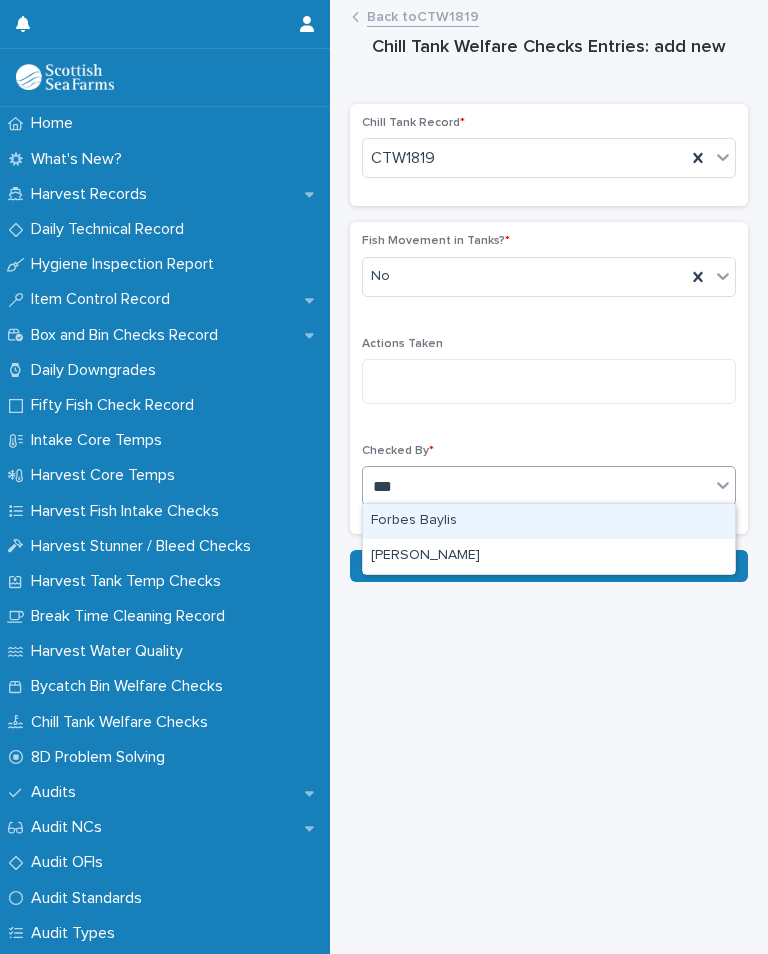click on "[PERSON_NAME]" at bounding box center [549, 556] 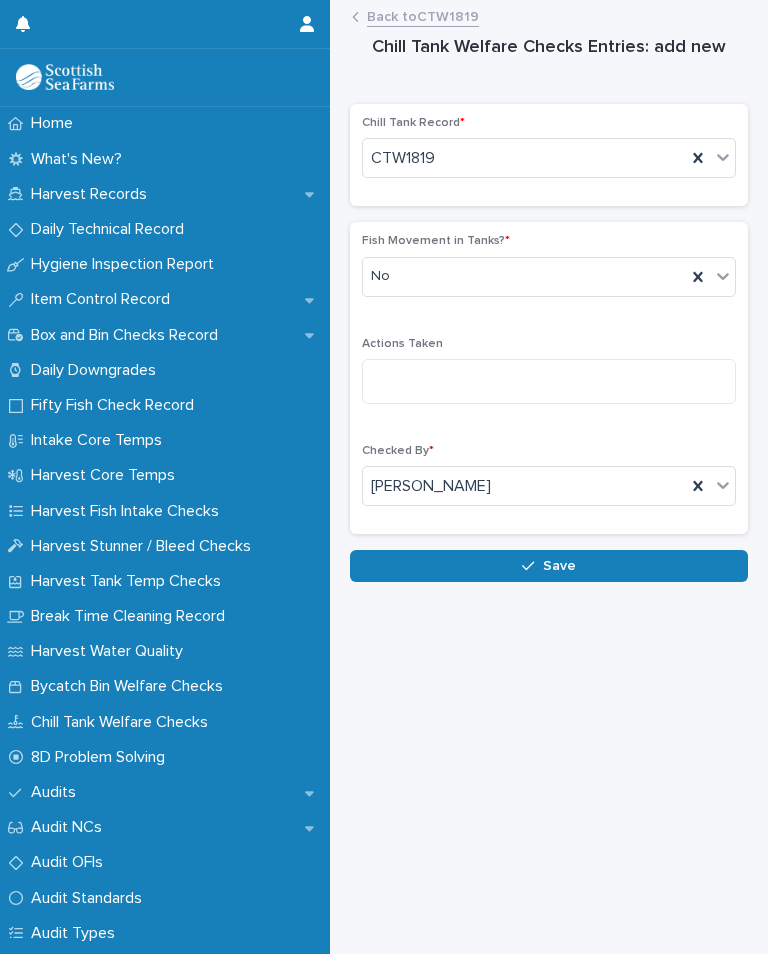 click on "Save" at bounding box center [549, 566] 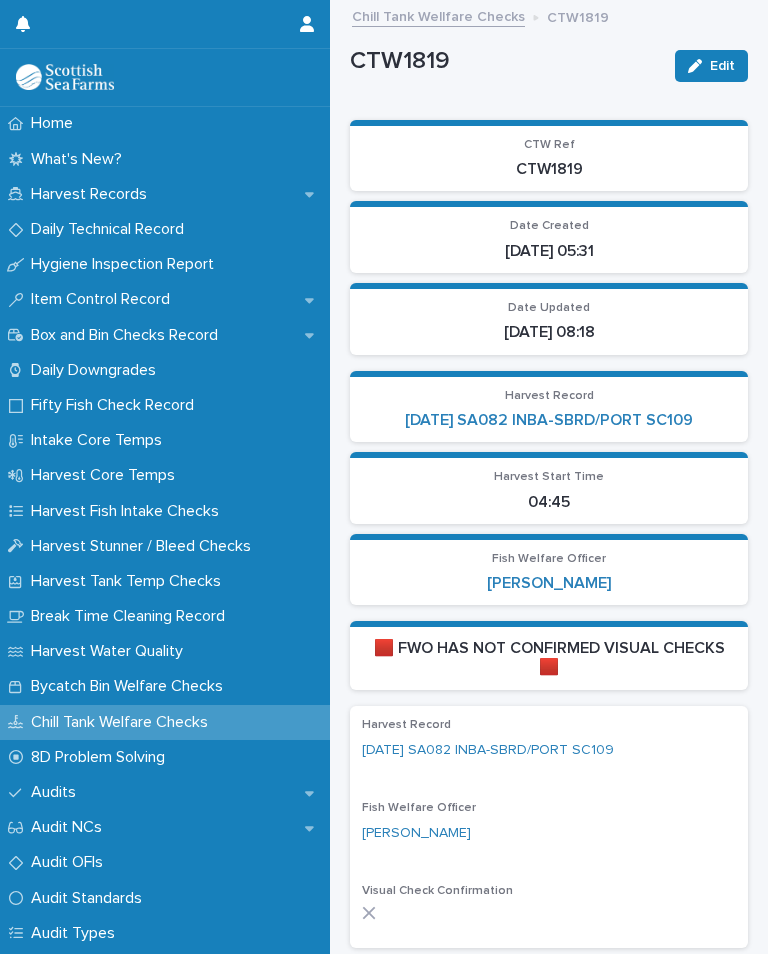 click on "[DATE] SA082 INBA-SBRD/PORT SC109" at bounding box center [549, 420] 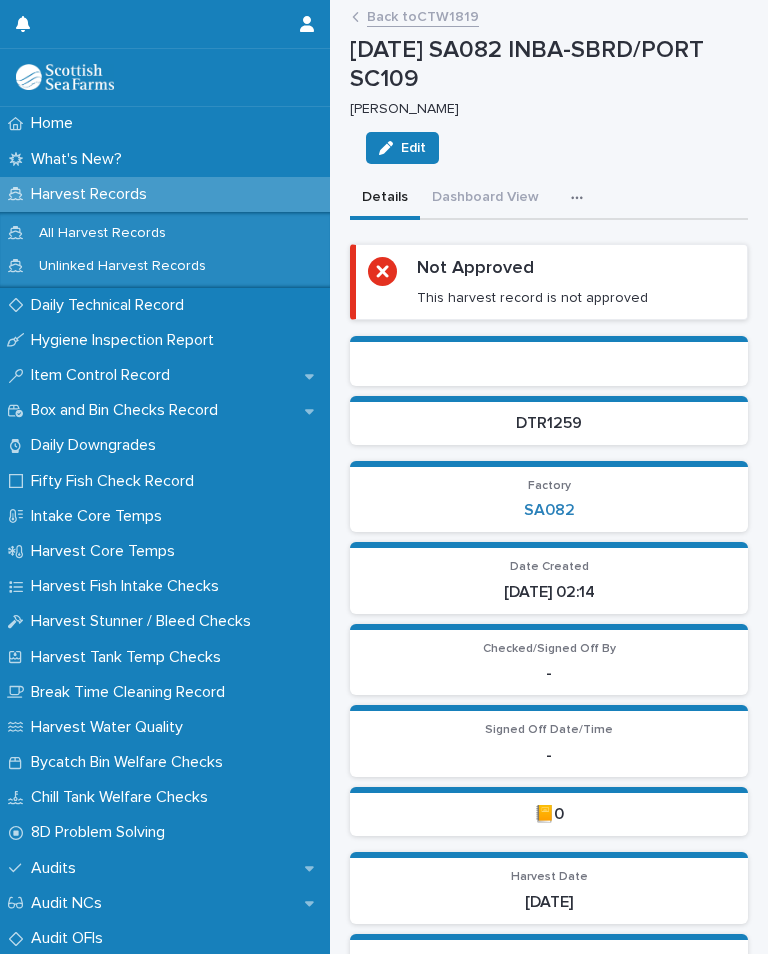 click 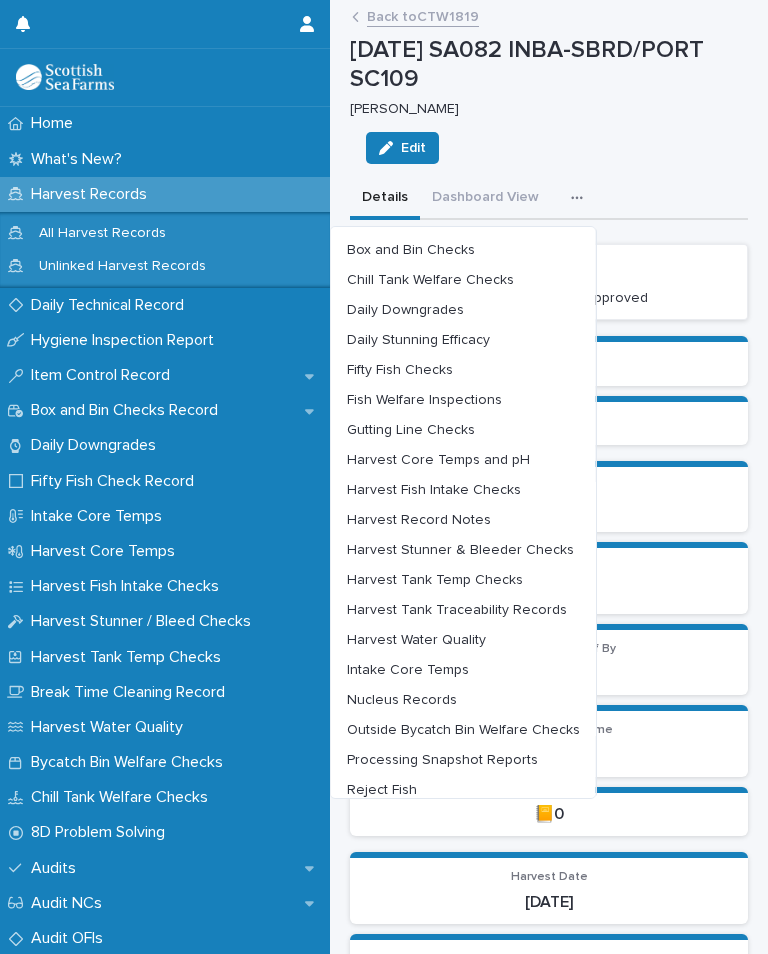 click on "Harvest Tank Temp Checks" at bounding box center [463, 580] 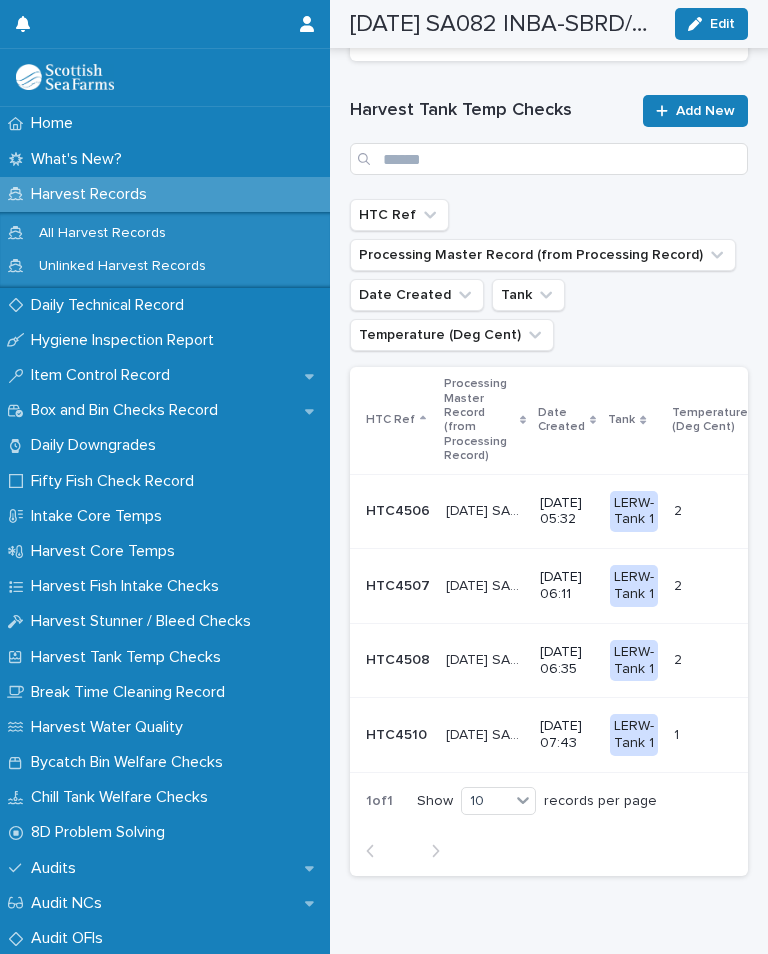 scroll, scrollTop: 476, scrollLeft: 0, axis: vertical 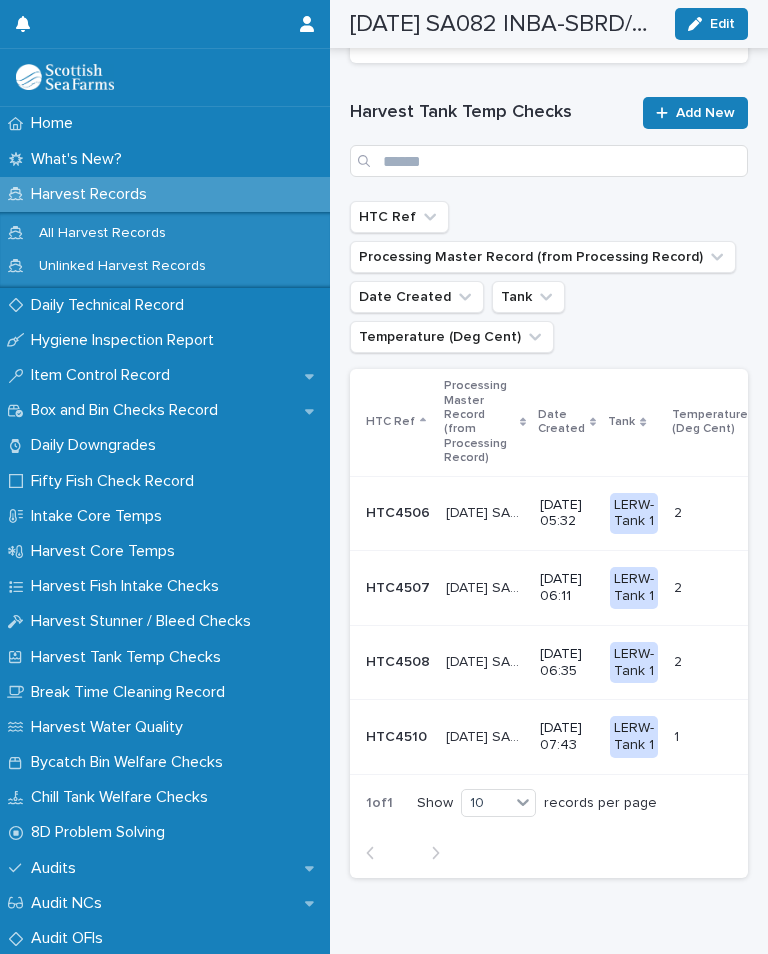 click on "Add New" at bounding box center (705, 113) 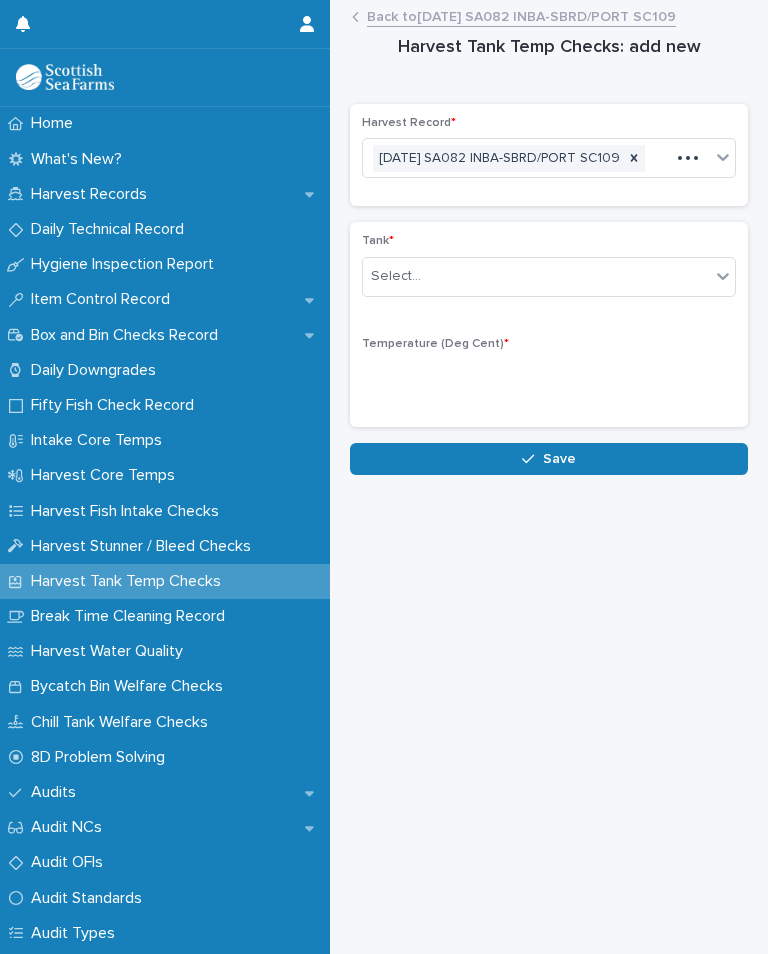 scroll, scrollTop: 0, scrollLeft: 0, axis: both 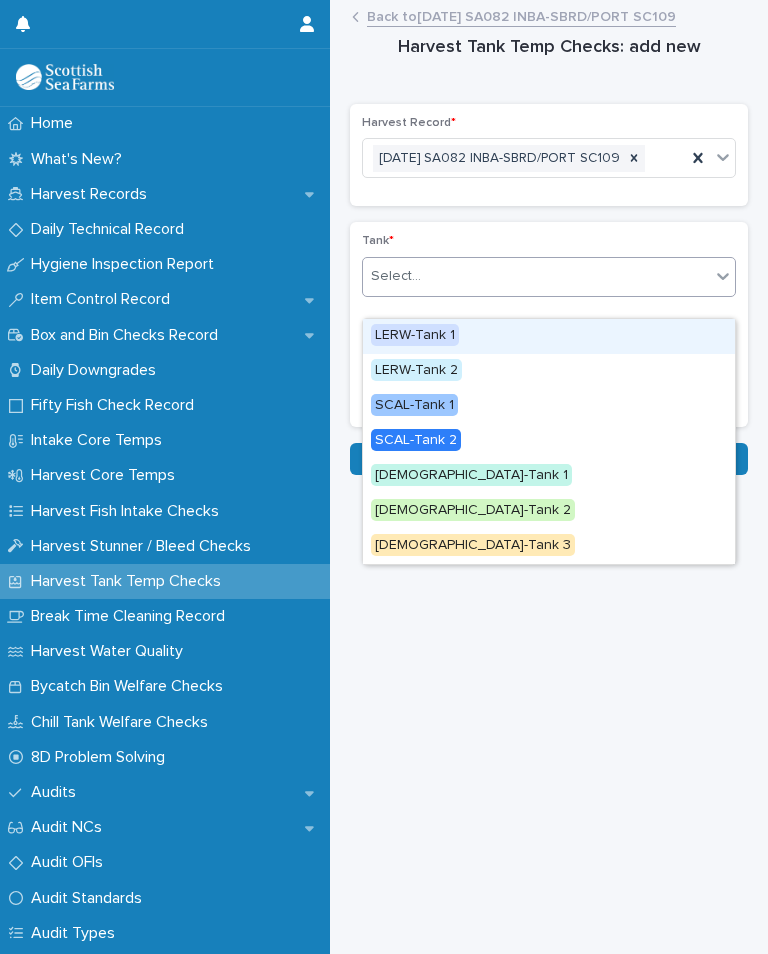click on "LERW-Tank 1" at bounding box center [415, 335] 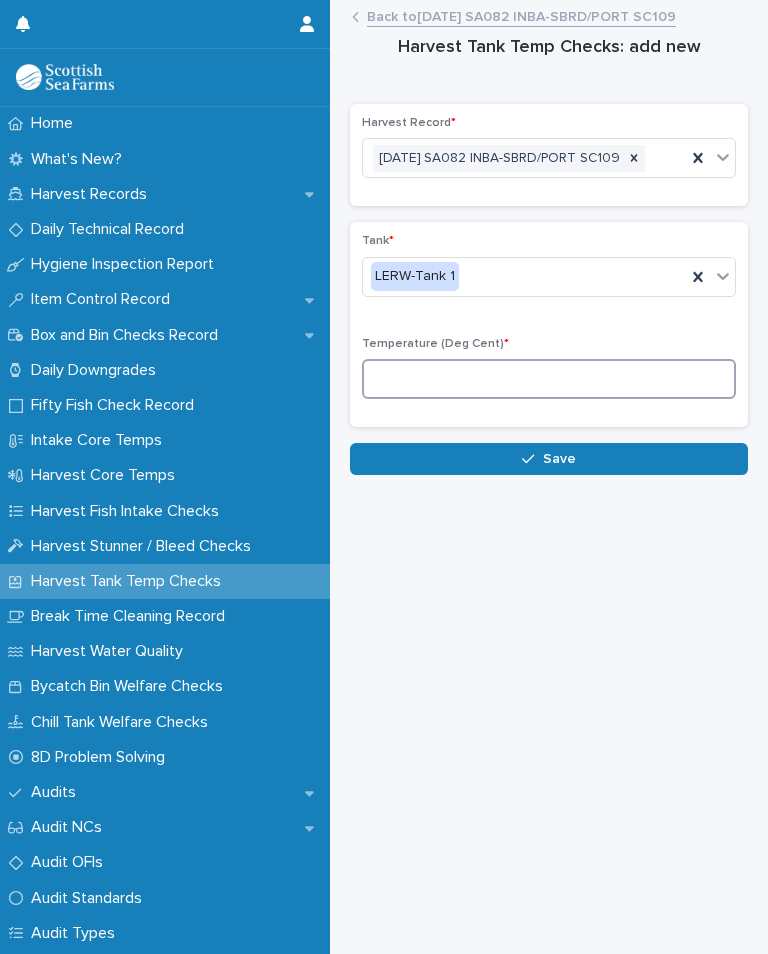 click at bounding box center [549, 379] 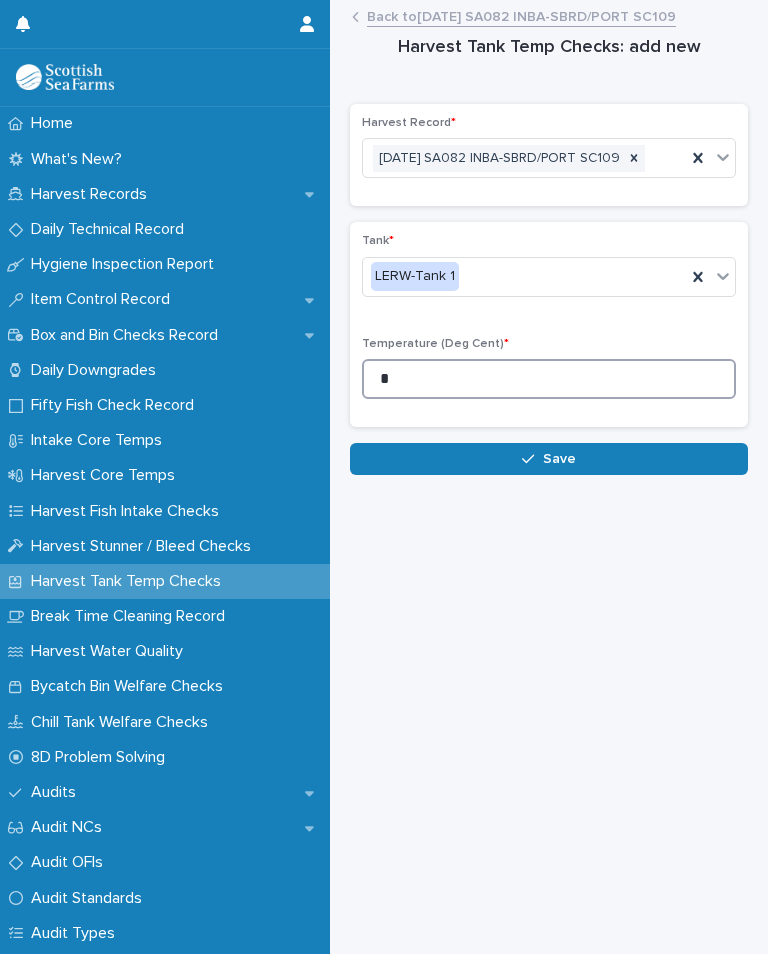 type on "*" 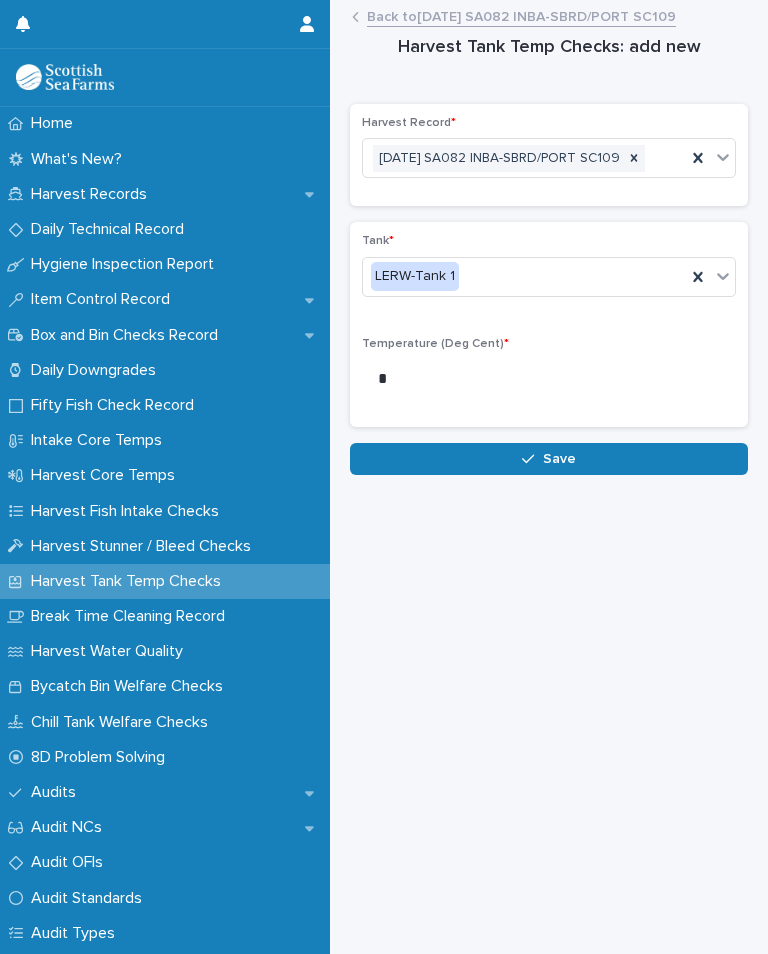 click on "Save" at bounding box center (549, 459) 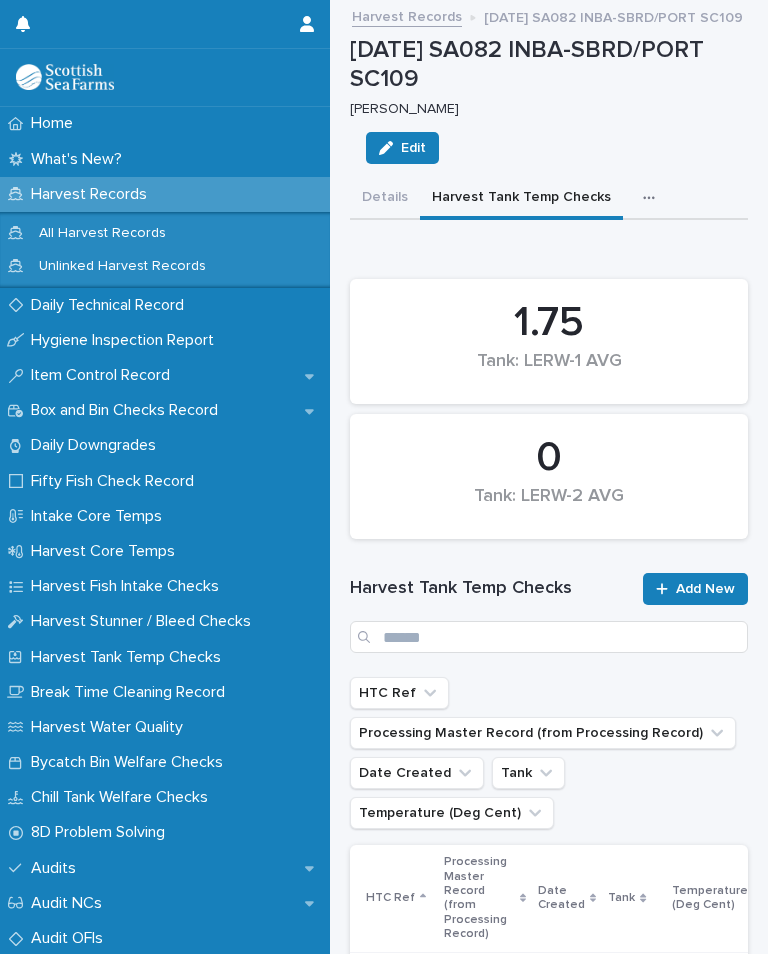 click at bounding box center (653, 198) 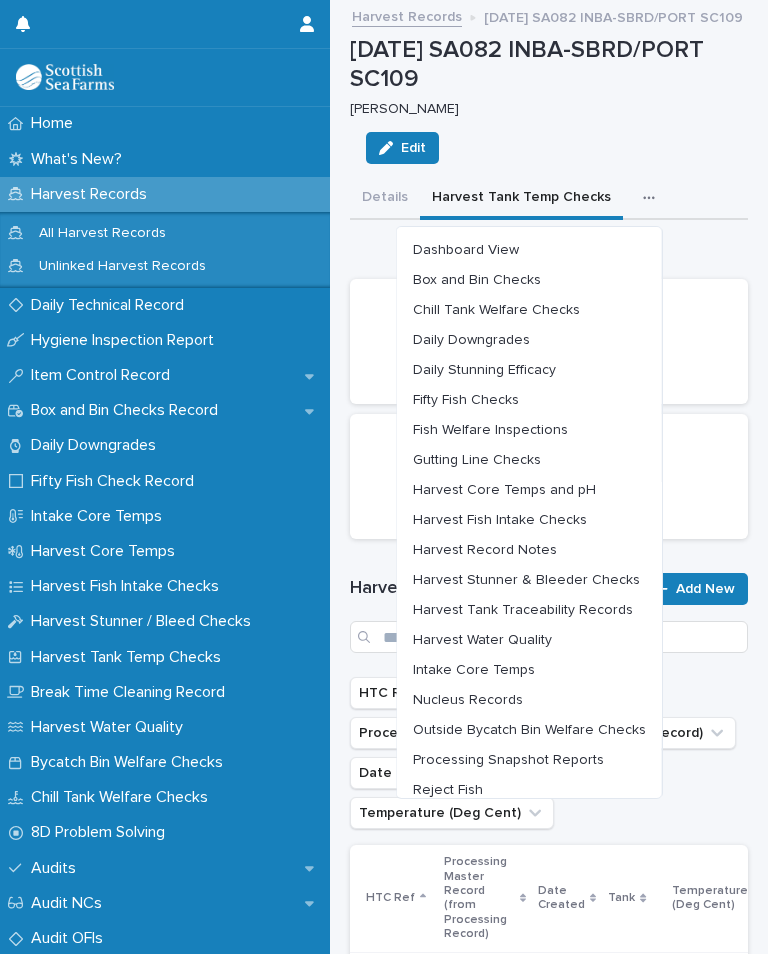click on "Harvest Water Quality" at bounding box center [529, 640] 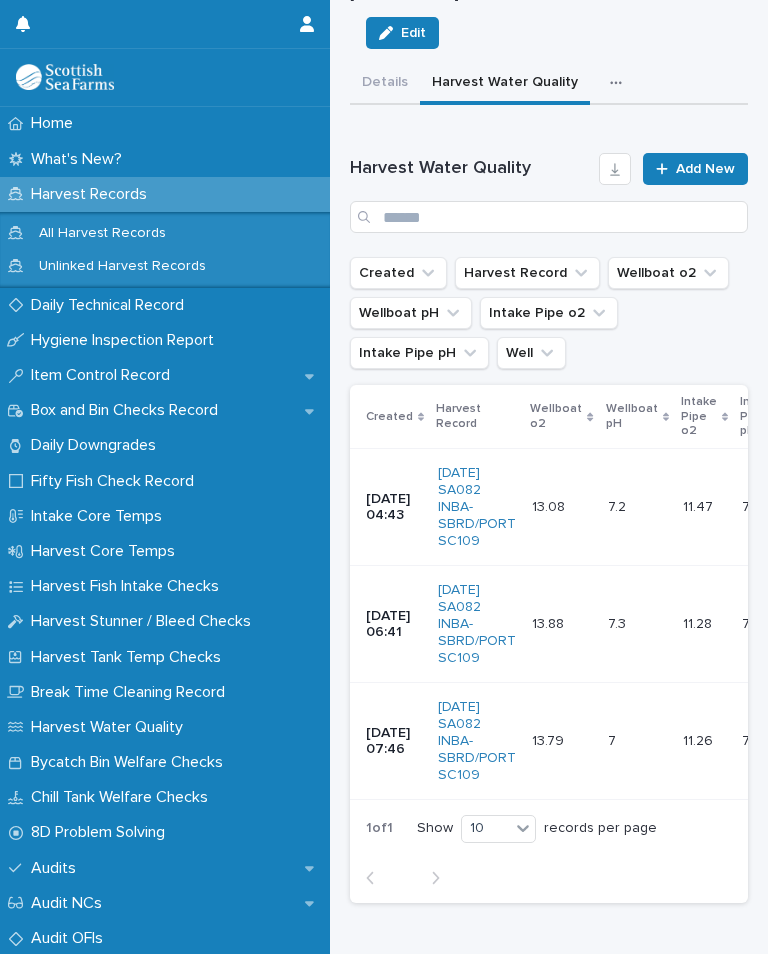 scroll, scrollTop: 120, scrollLeft: 0, axis: vertical 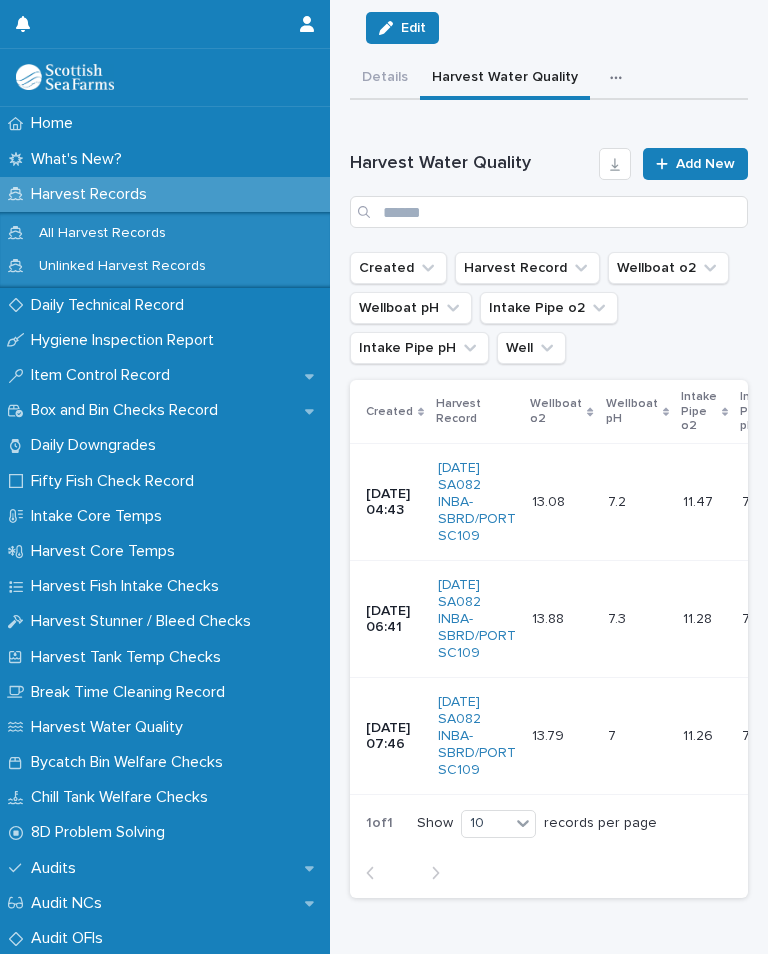 click 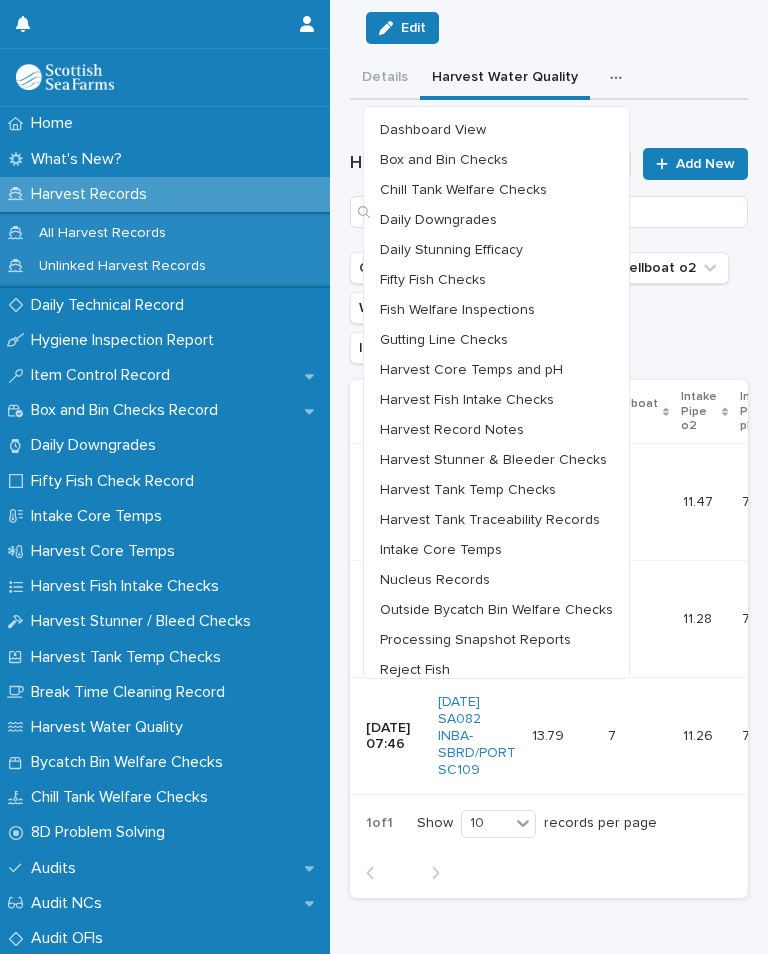 click on "Outside Bycatch Bin Welfare Checks" at bounding box center (496, 610) 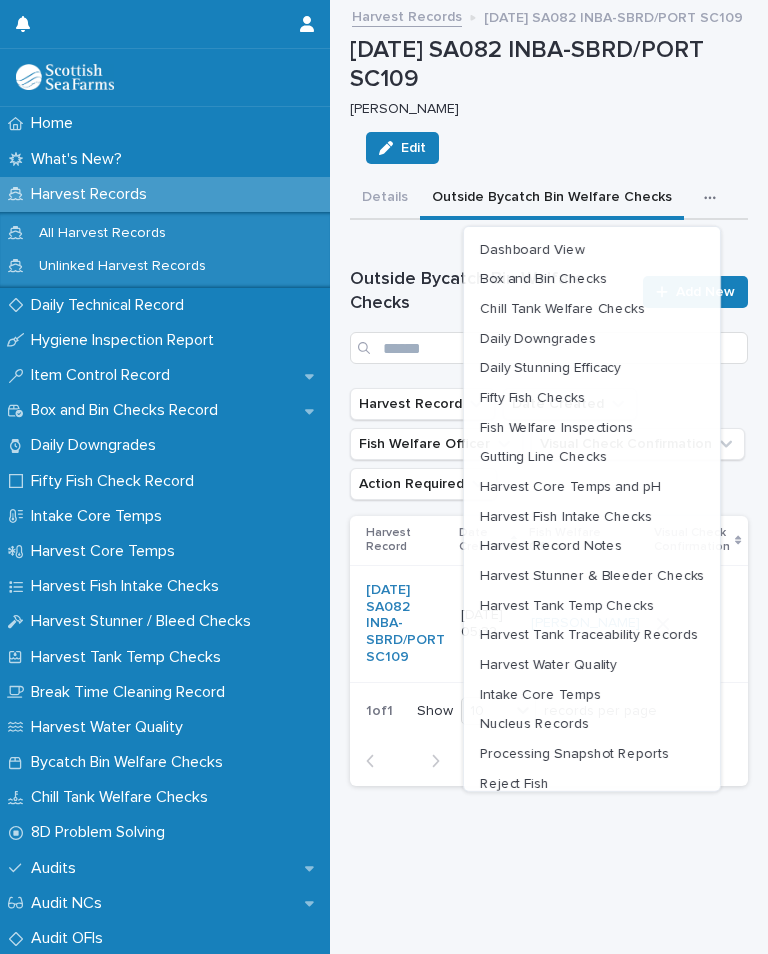 scroll, scrollTop: 0, scrollLeft: 0, axis: both 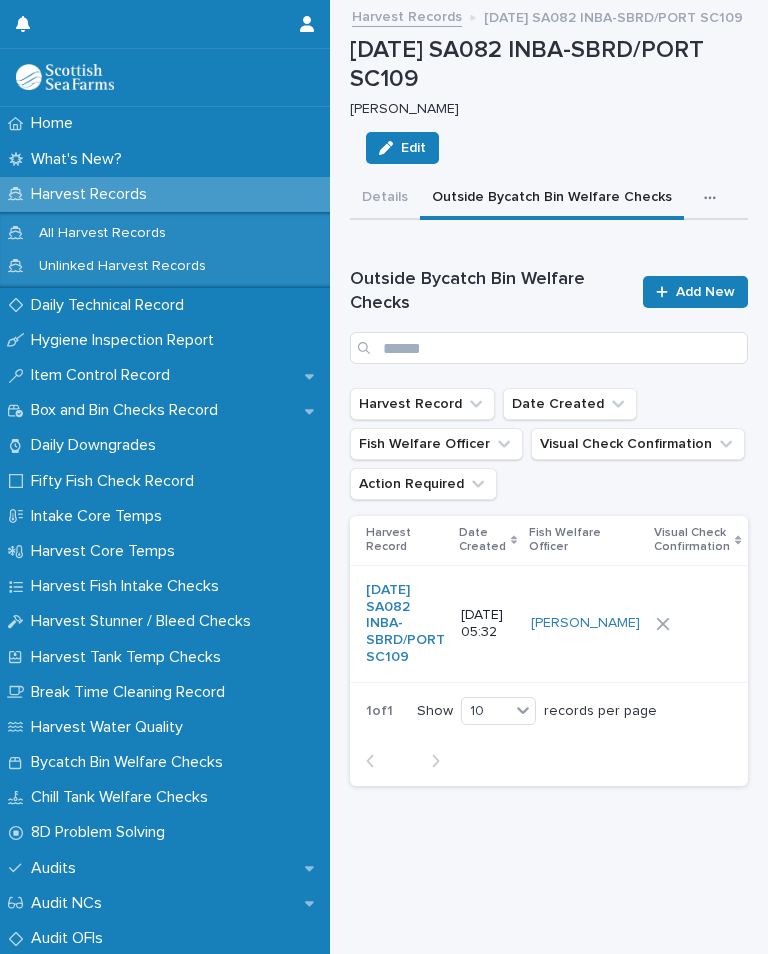 click at bounding box center (697, 624) 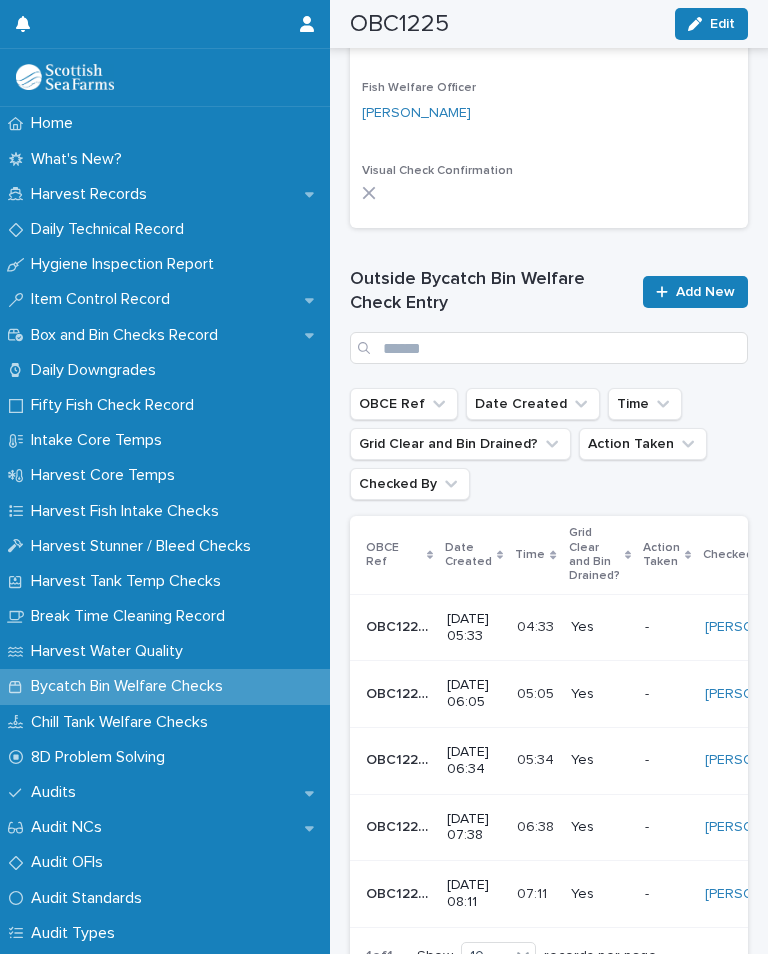 scroll, scrollTop: 774, scrollLeft: 0, axis: vertical 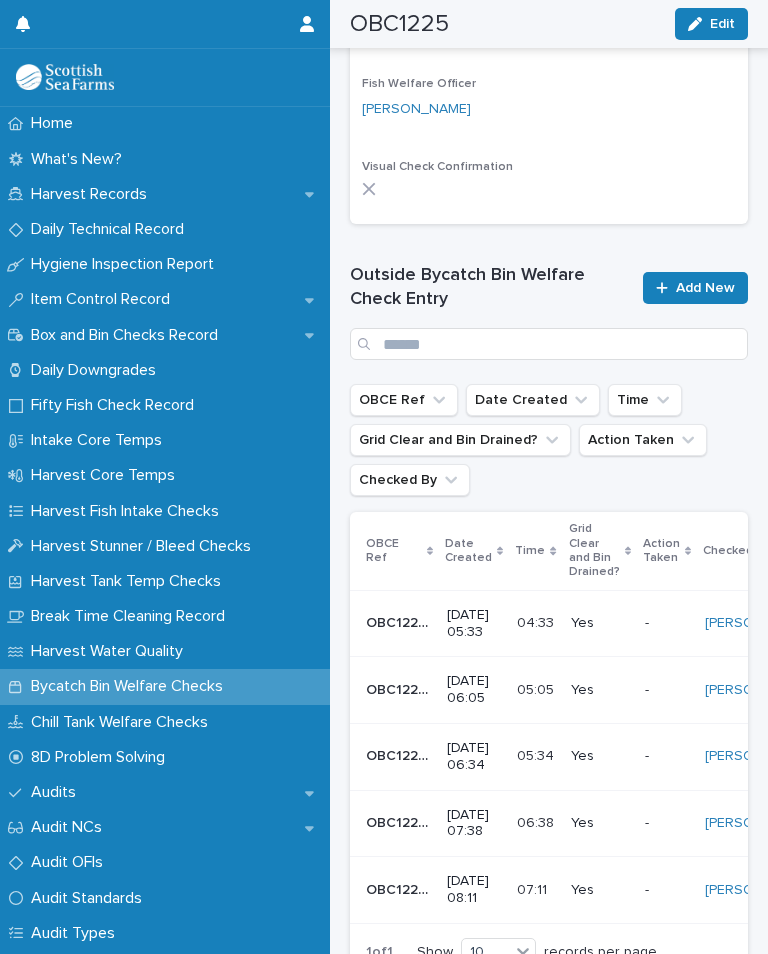 click on "Add New" at bounding box center (695, 288) 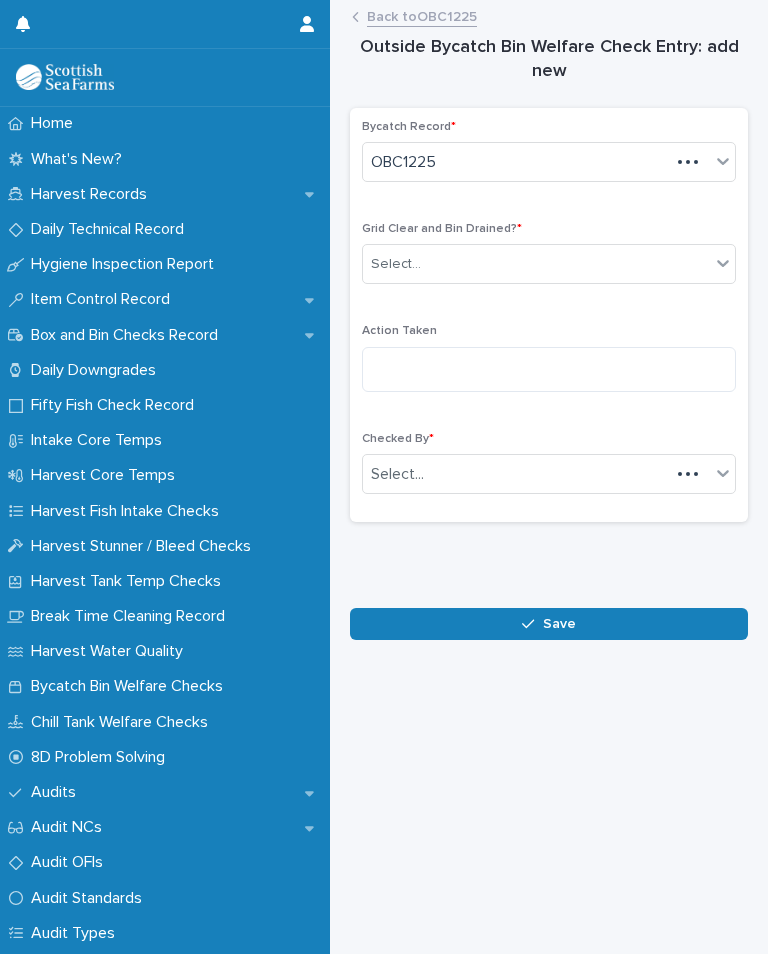 scroll, scrollTop: 0, scrollLeft: 0, axis: both 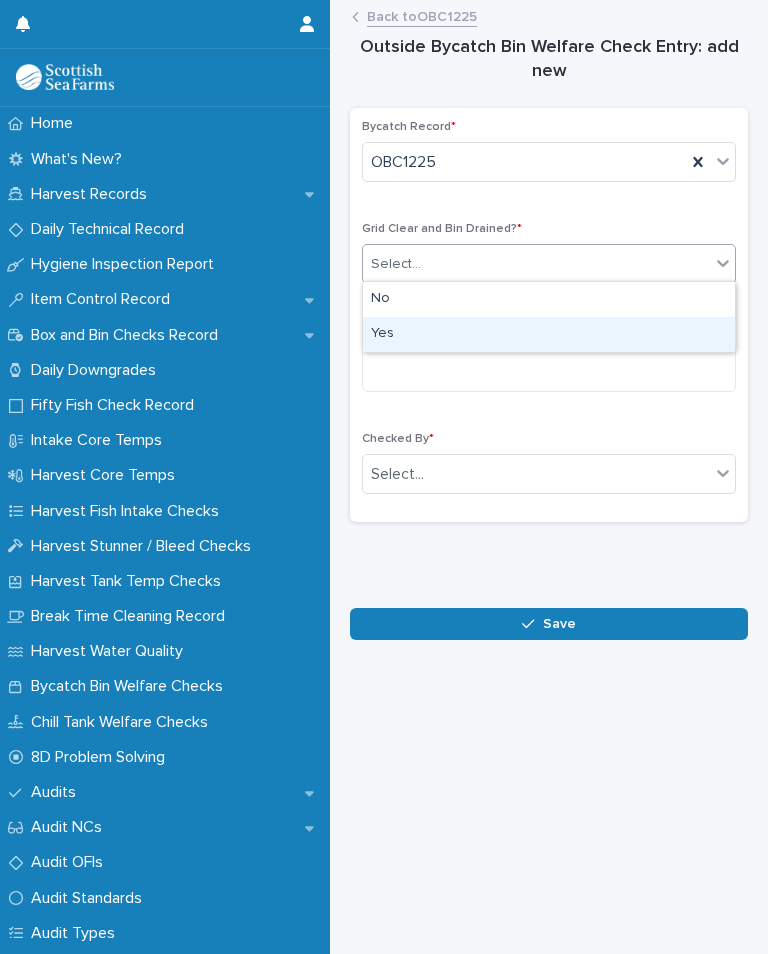 click on "Yes" at bounding box center (549, 334) 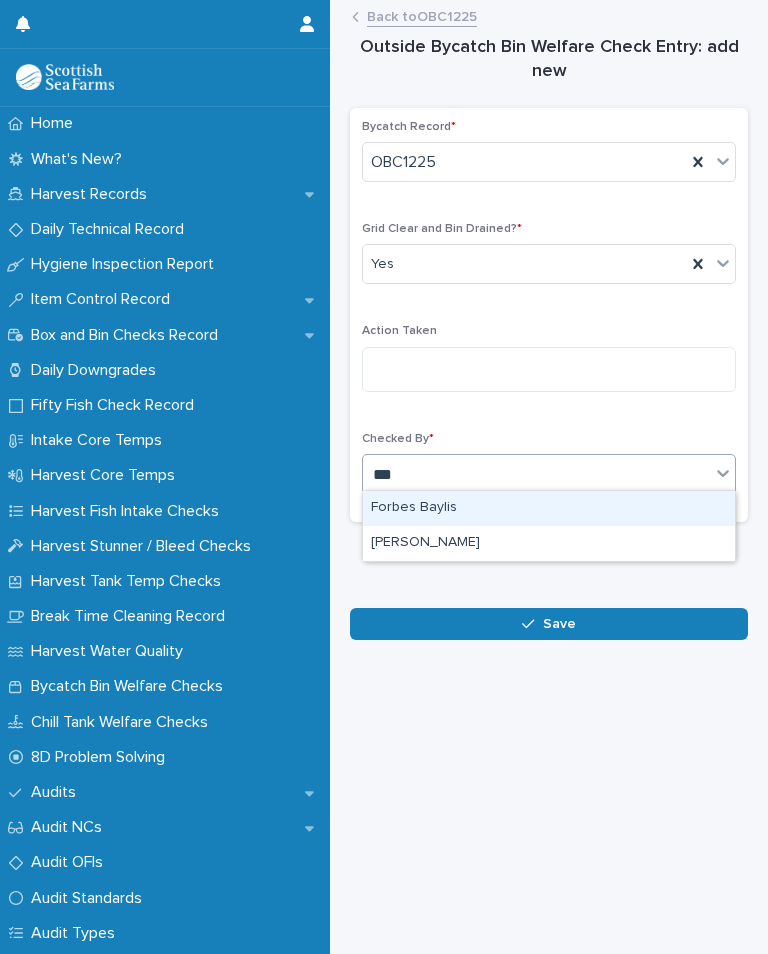 click on "[PERSON_NAME]" at bounding box center [549, 543] 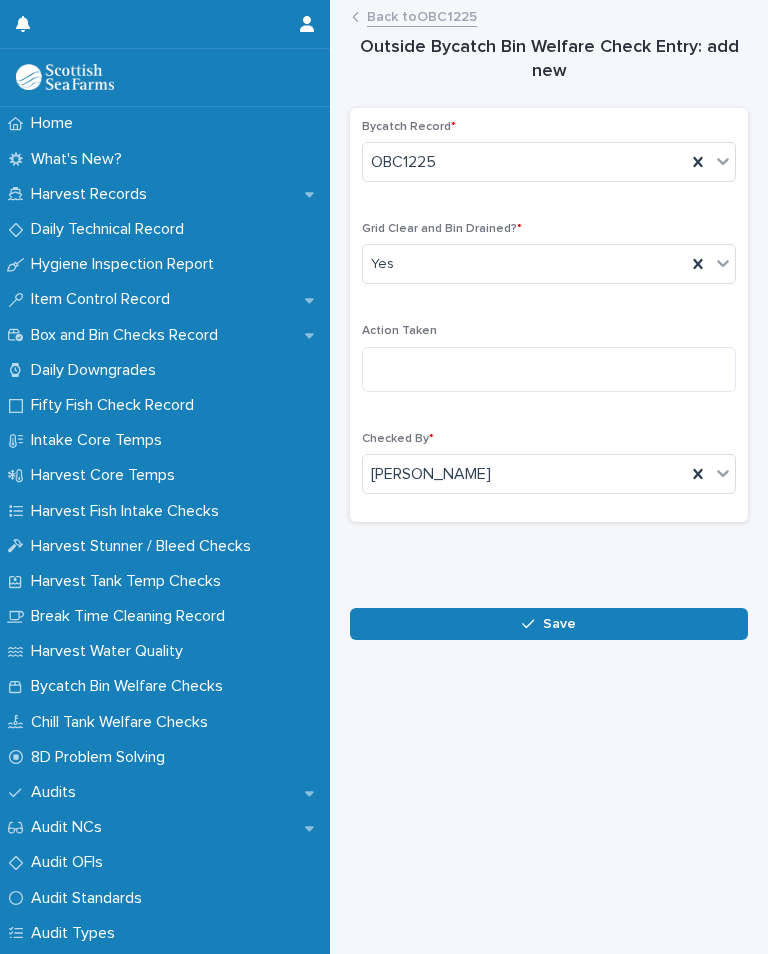 click on "Save" at bounding box center (549, 624) 